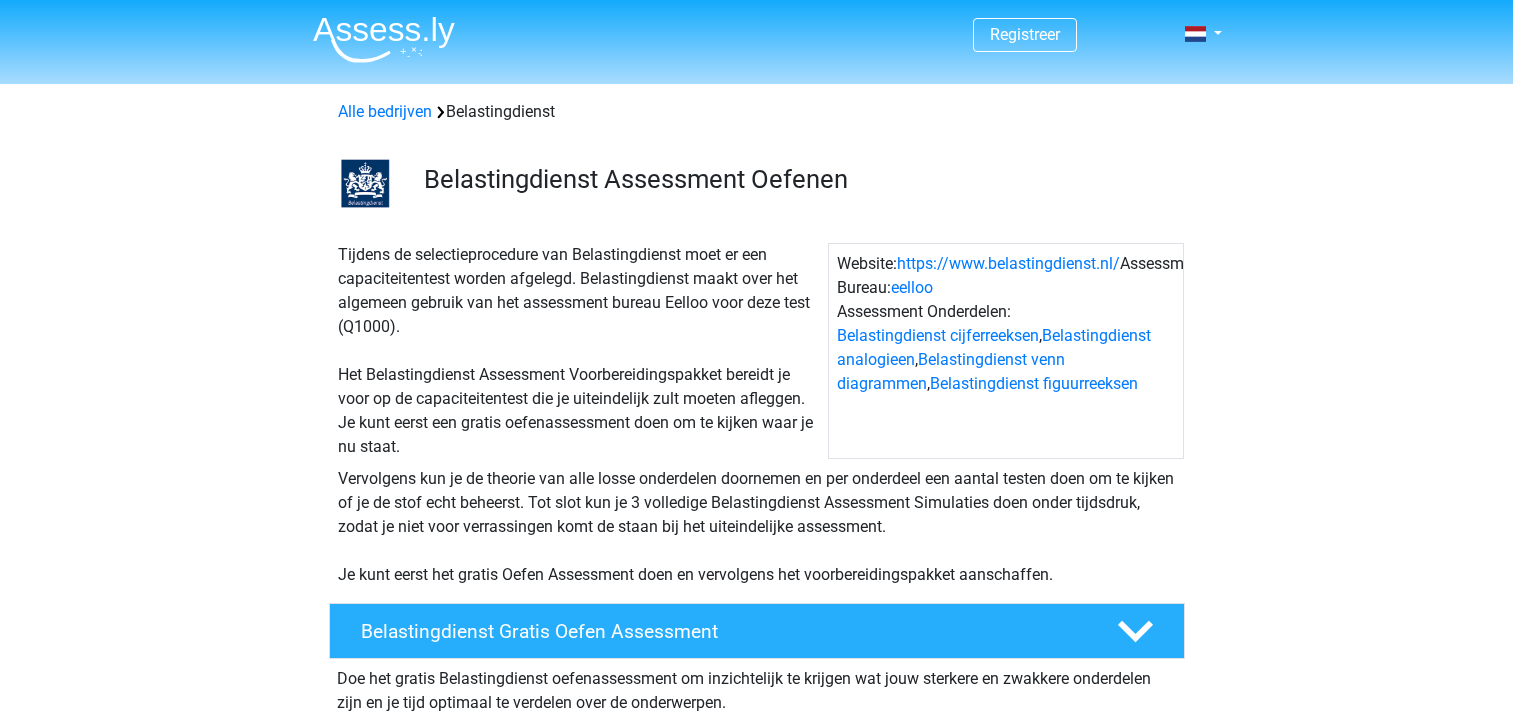 scroll, scrollTop: 0, scrollLeft: 0, axis: both 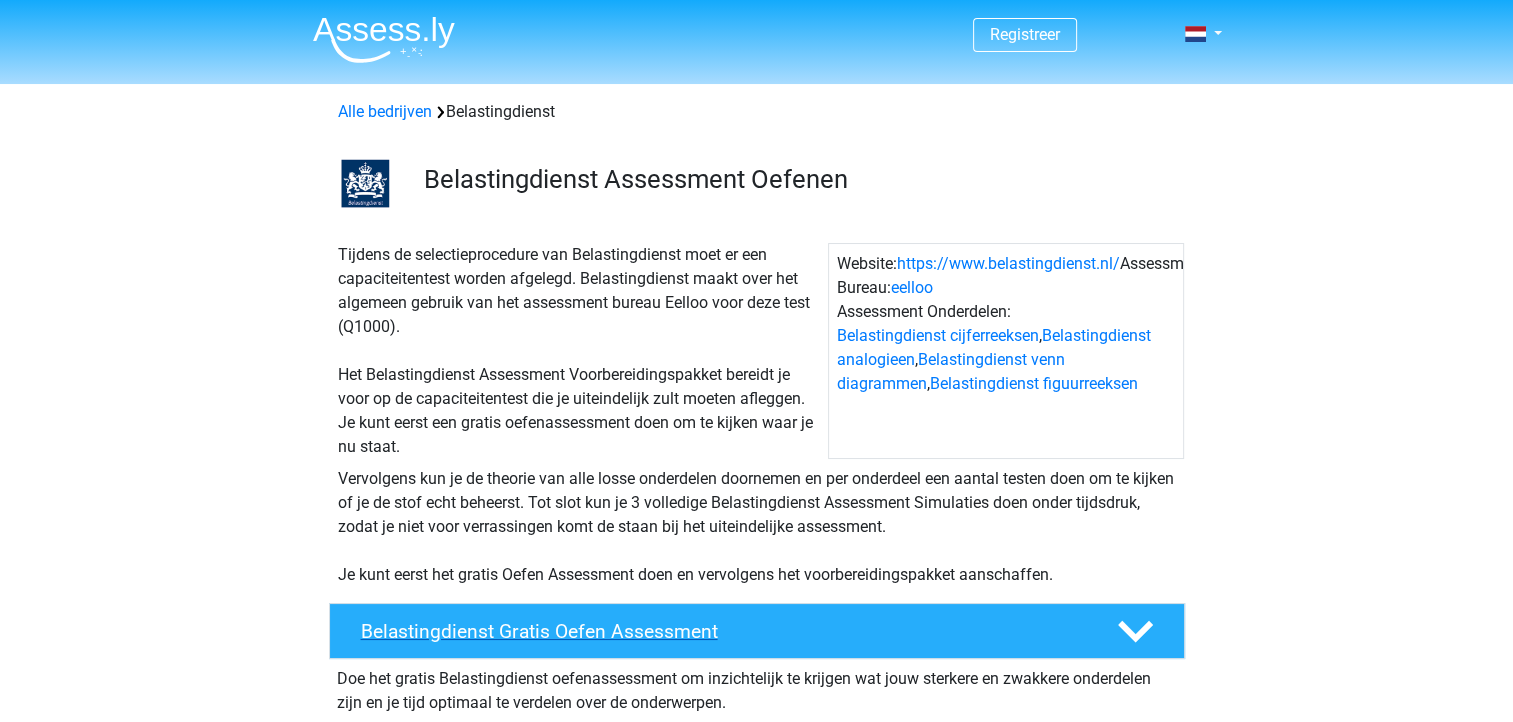 click on "Belastingdienst Gratis Oefen Assessment" at bounding box center (723, 631) 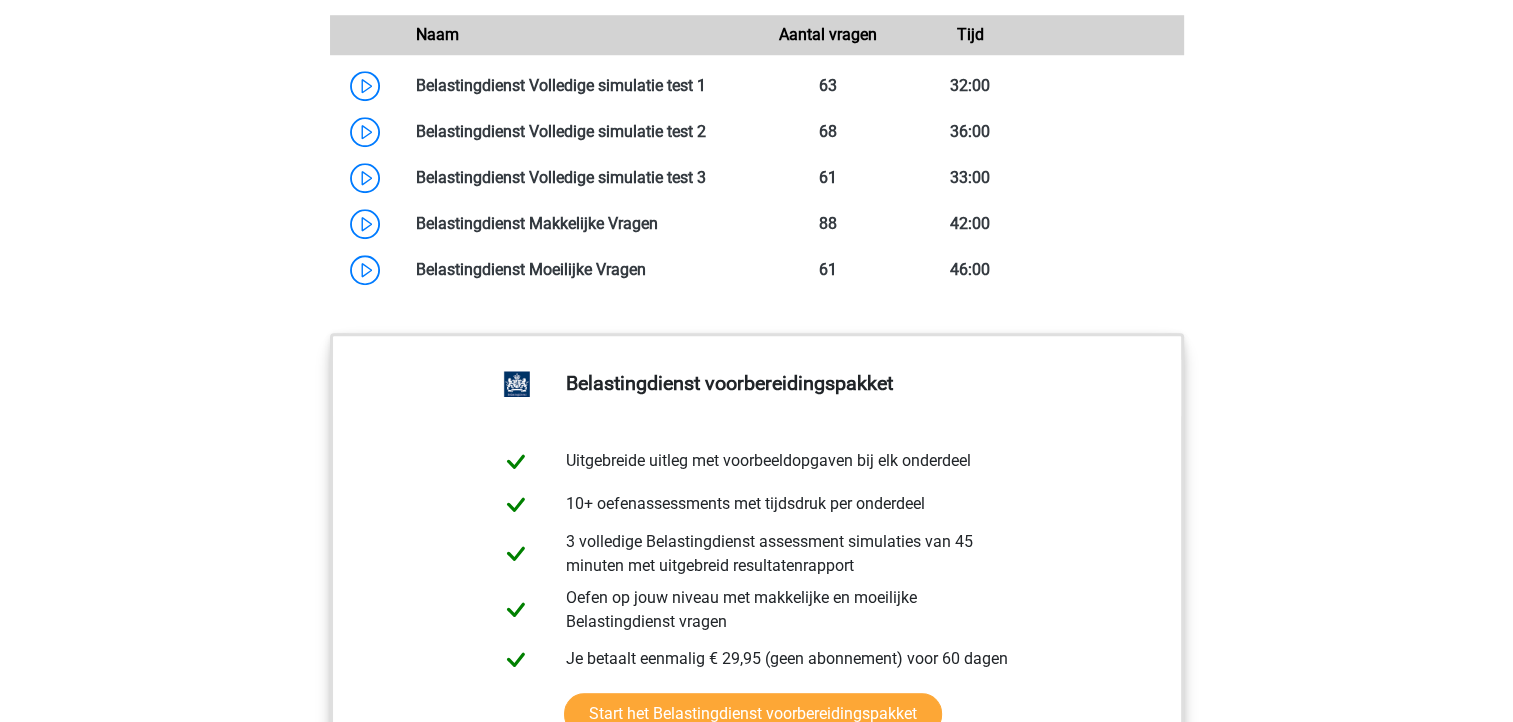 scroll, scrollTop: 1640, scrollLeft: 0, axis: vertical 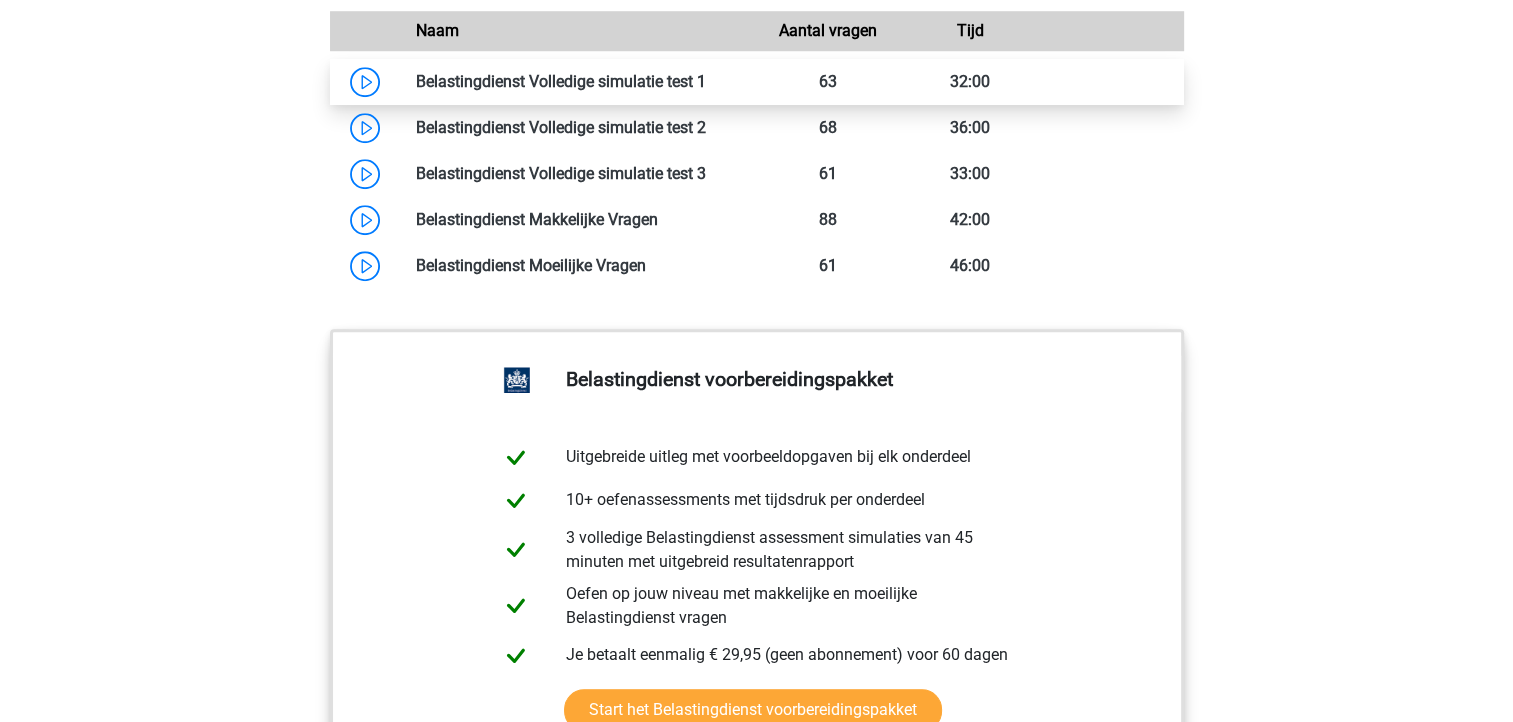 click at bounding box center (706, 81) 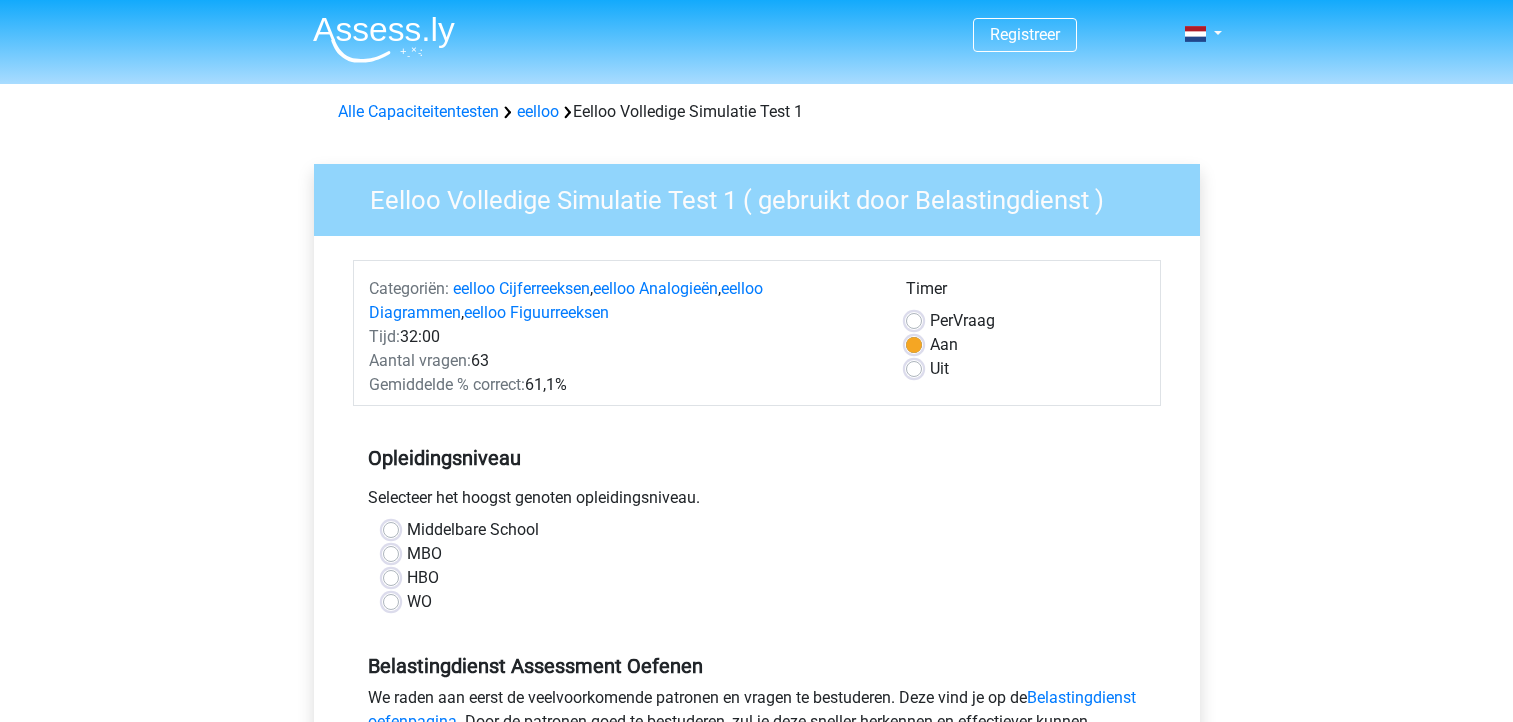 scroll, scrollTop: 0, scrollLeft: 0, axis: both 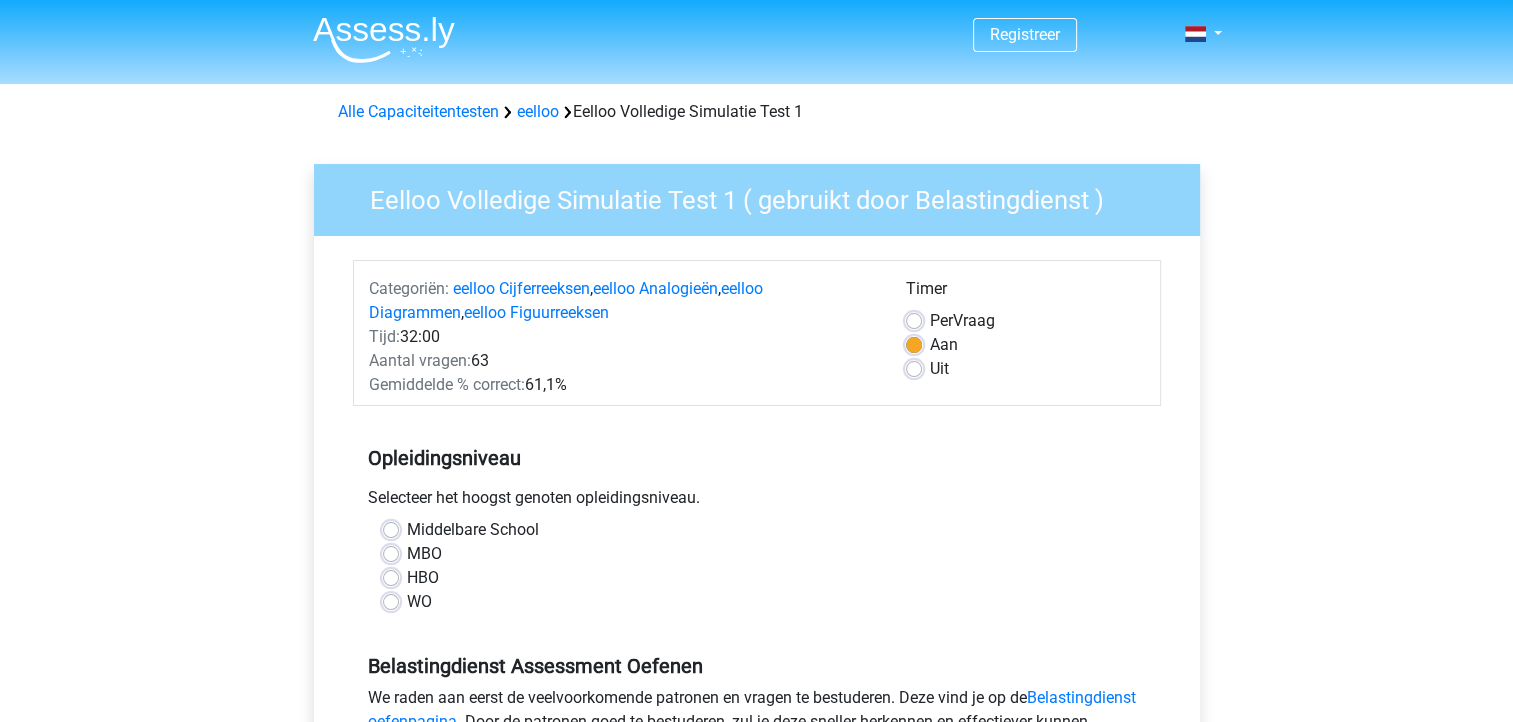 click on "Middelbare School" at bounding box center (473, 530) 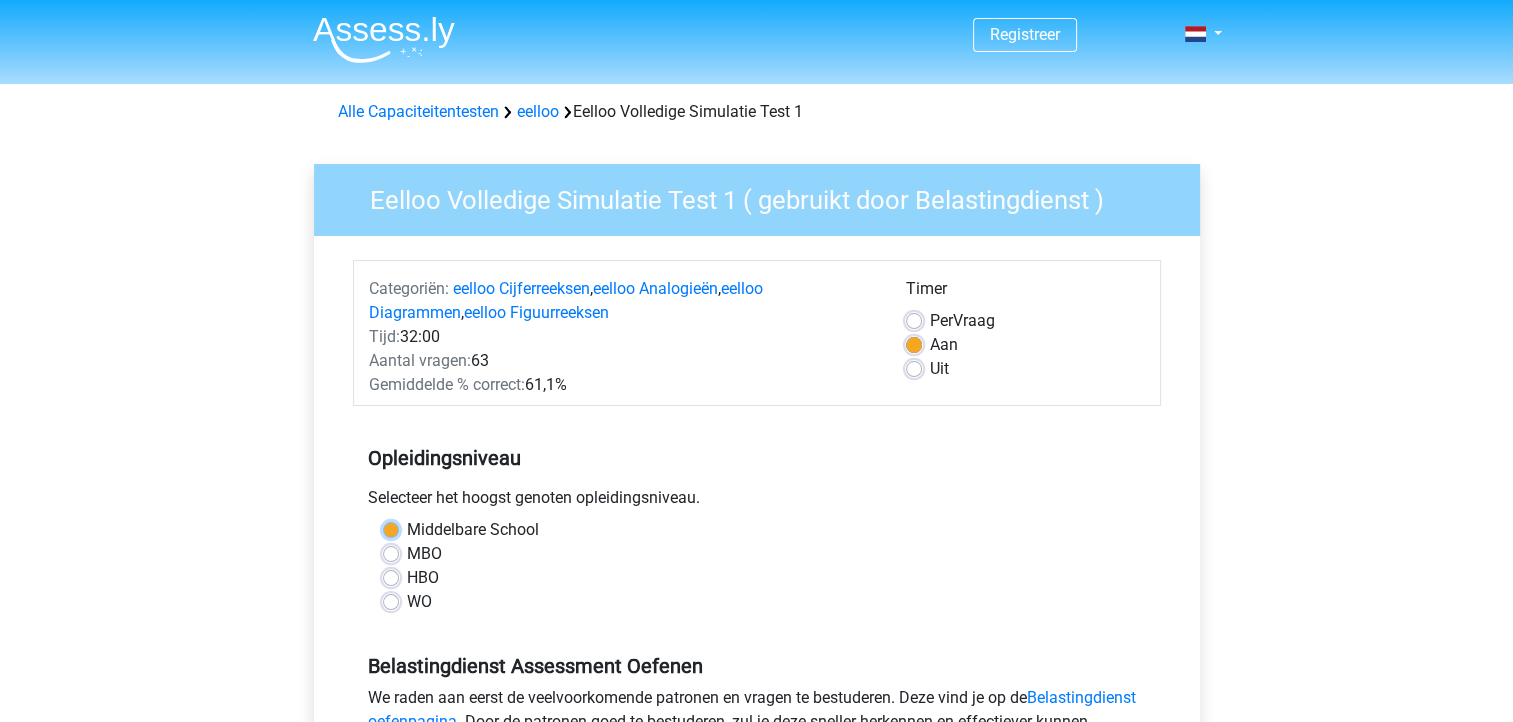click on "Middelbare School" at bounding box center [391, 528] 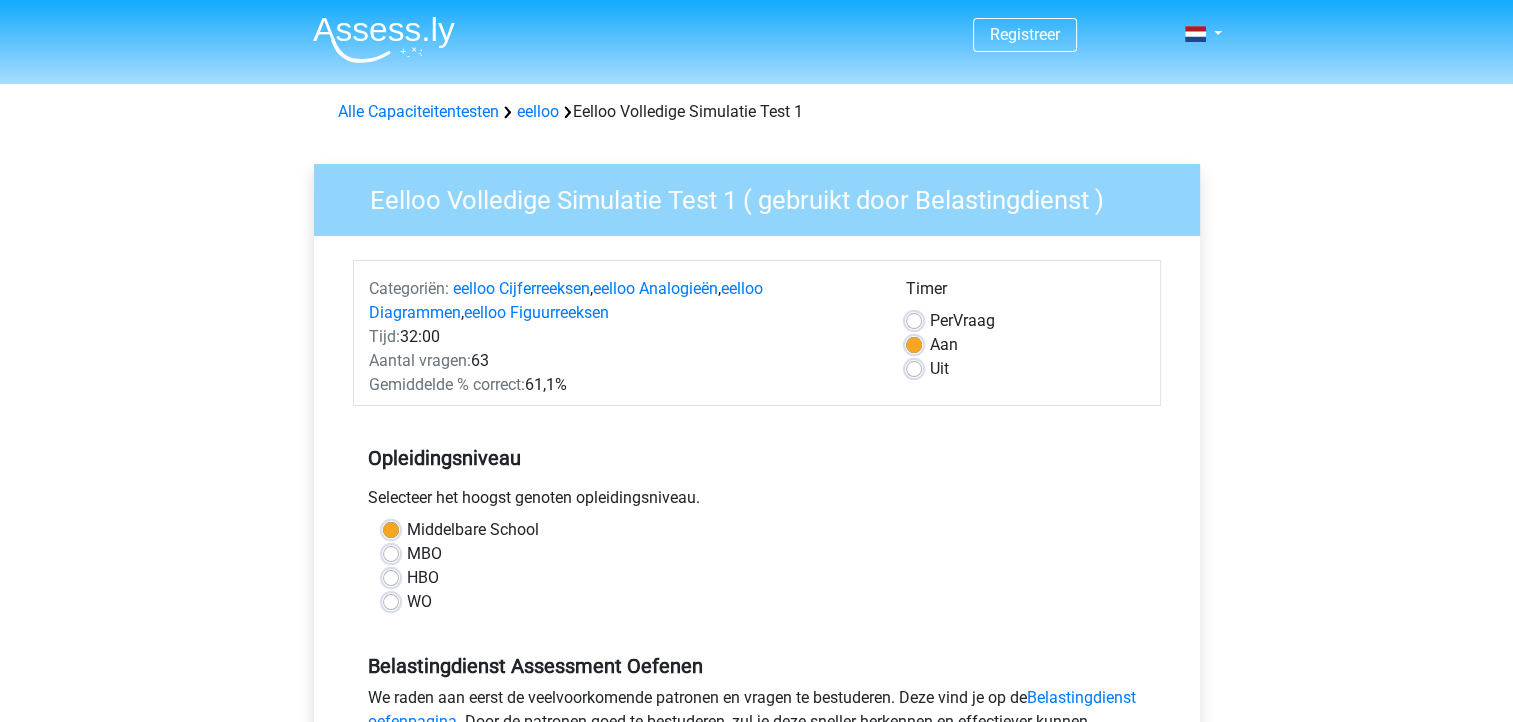 click on "MBO" at bounding box center (757, 554) 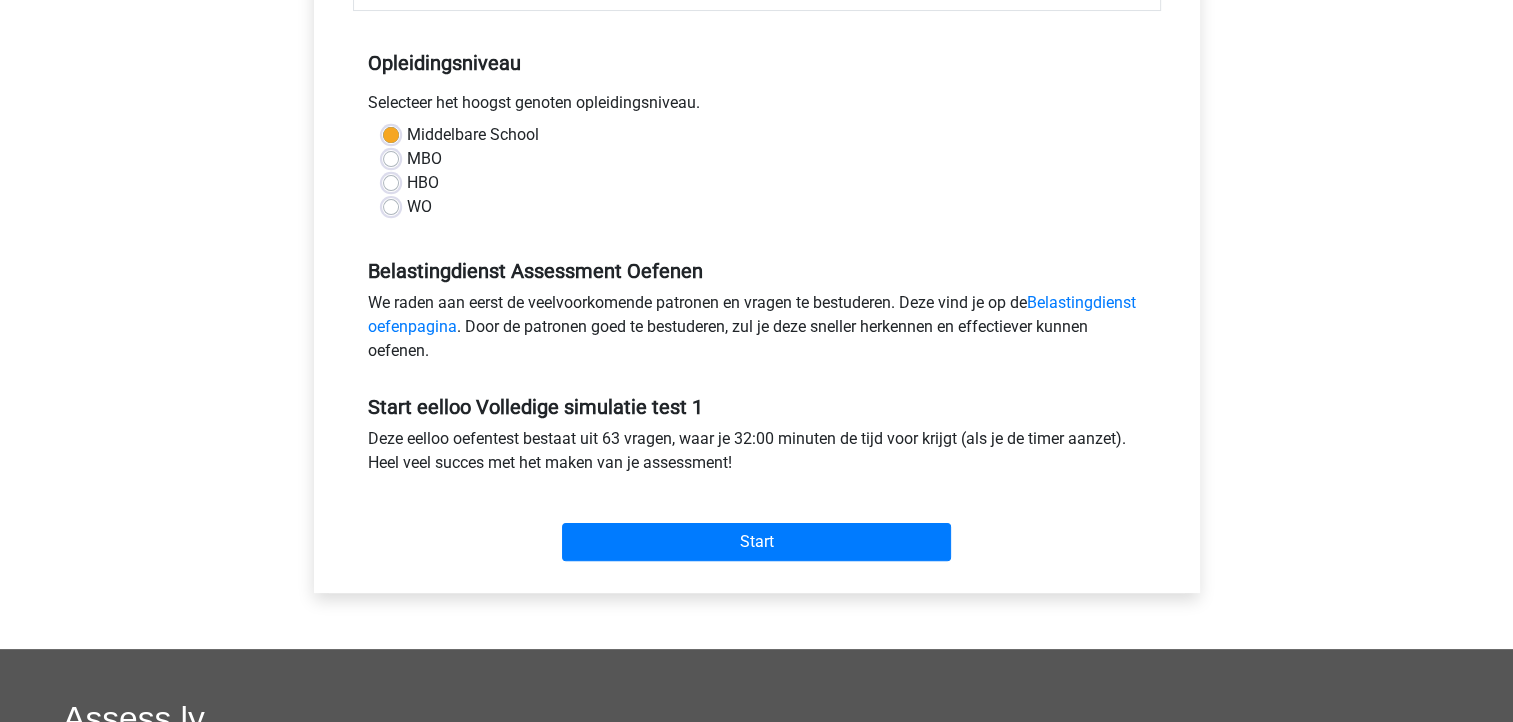 scroll, scrollTop: 400, scrollLeft: 0, axis: vertical 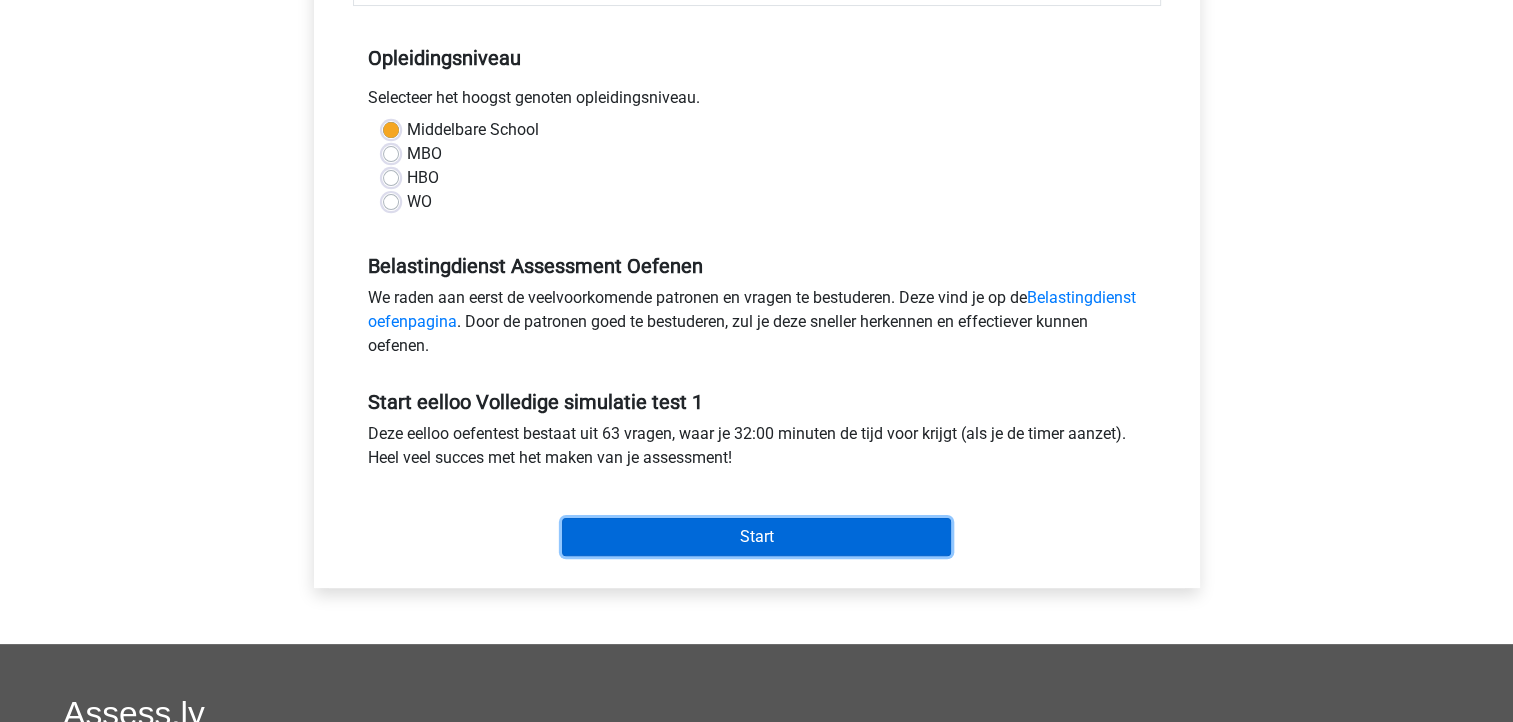 click on "Start" at bounding box center (756, 537) 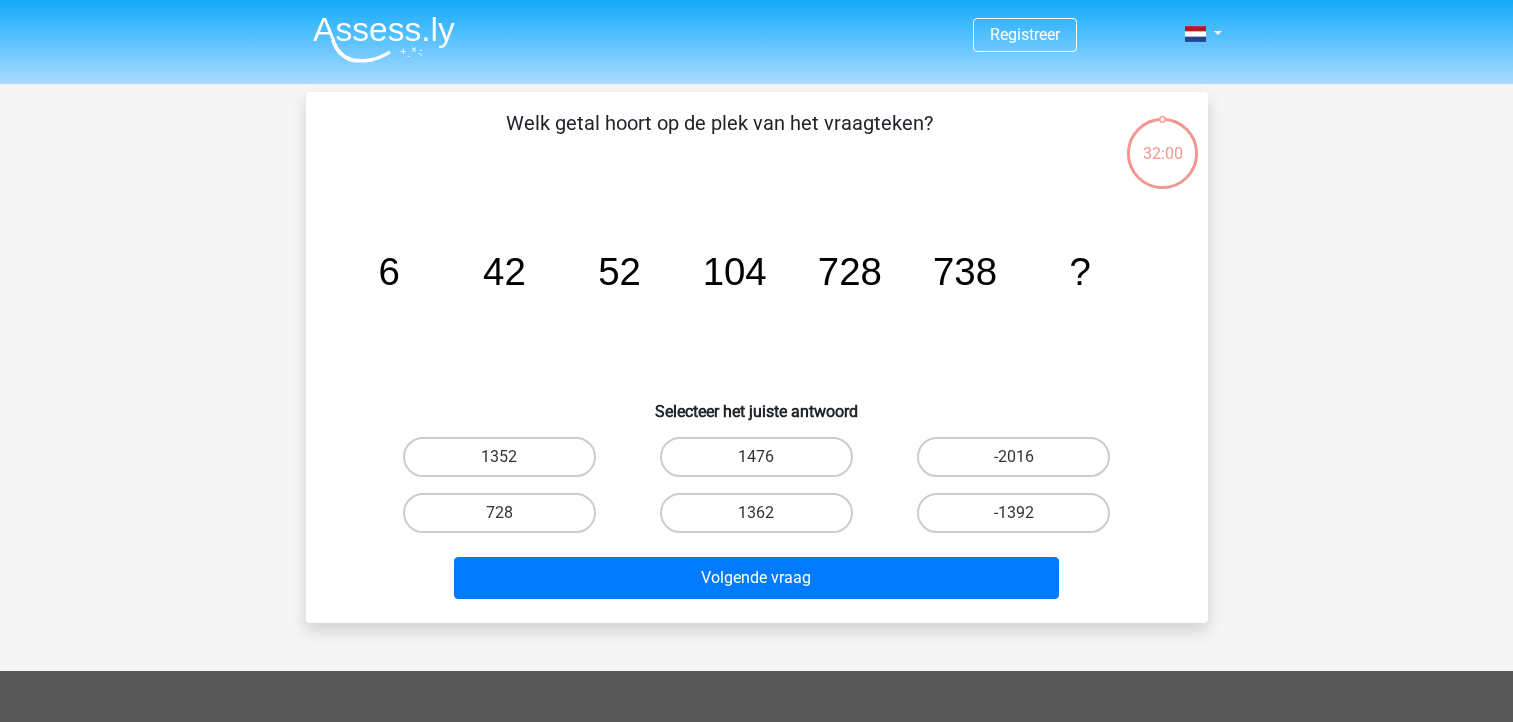 scroll, scrollTop: 0, scrollLeft: 0, axis: both 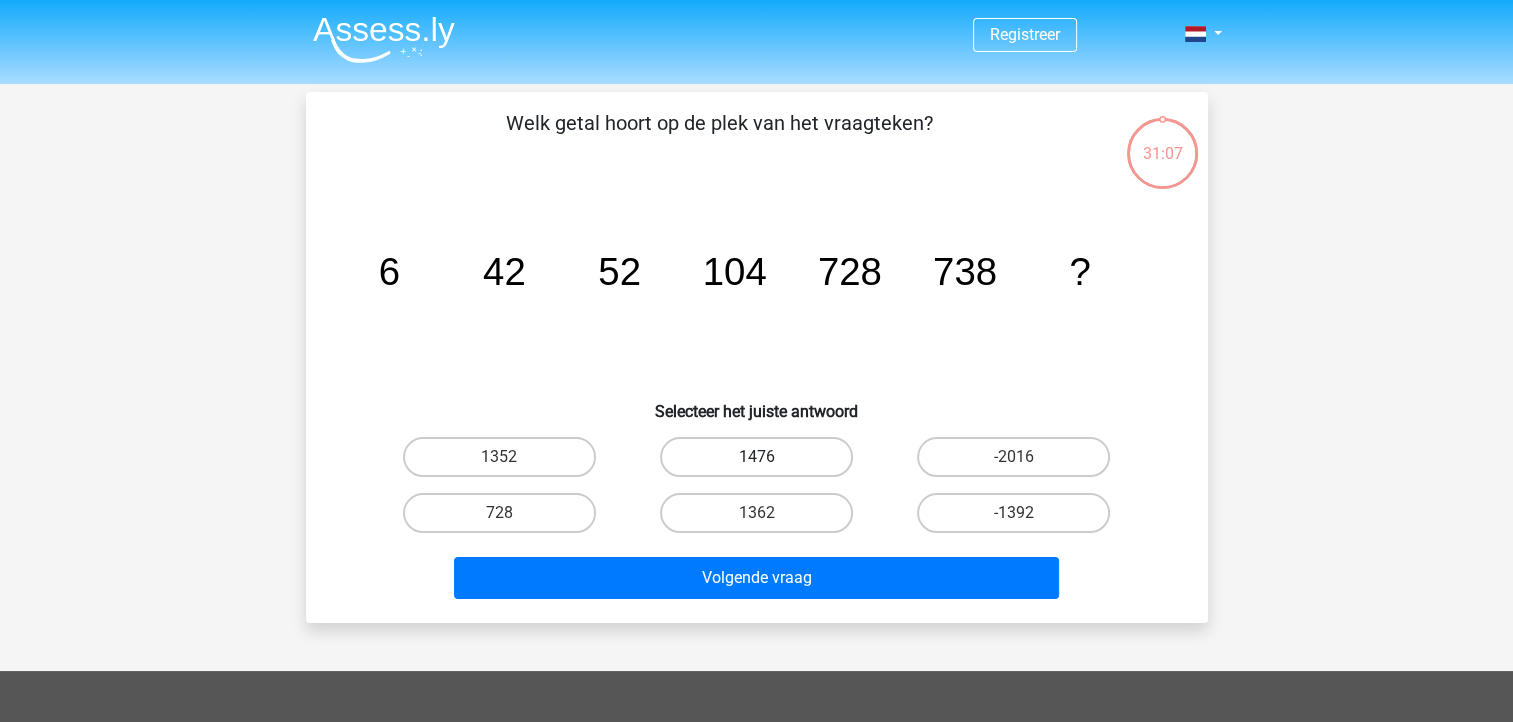 click on "1476" at bounding box center (756, 457) 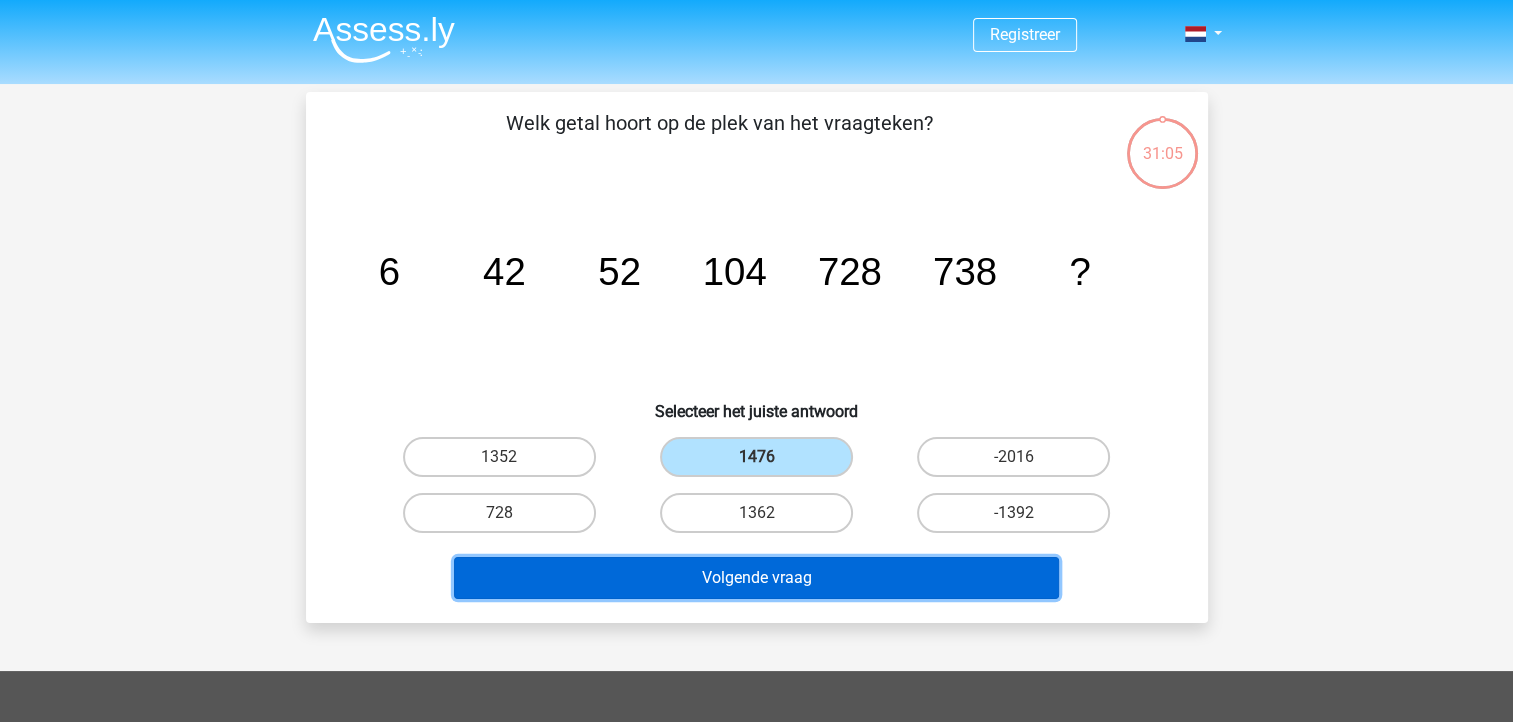 click on "Volgende vraag" at bounding box center [756, 578] 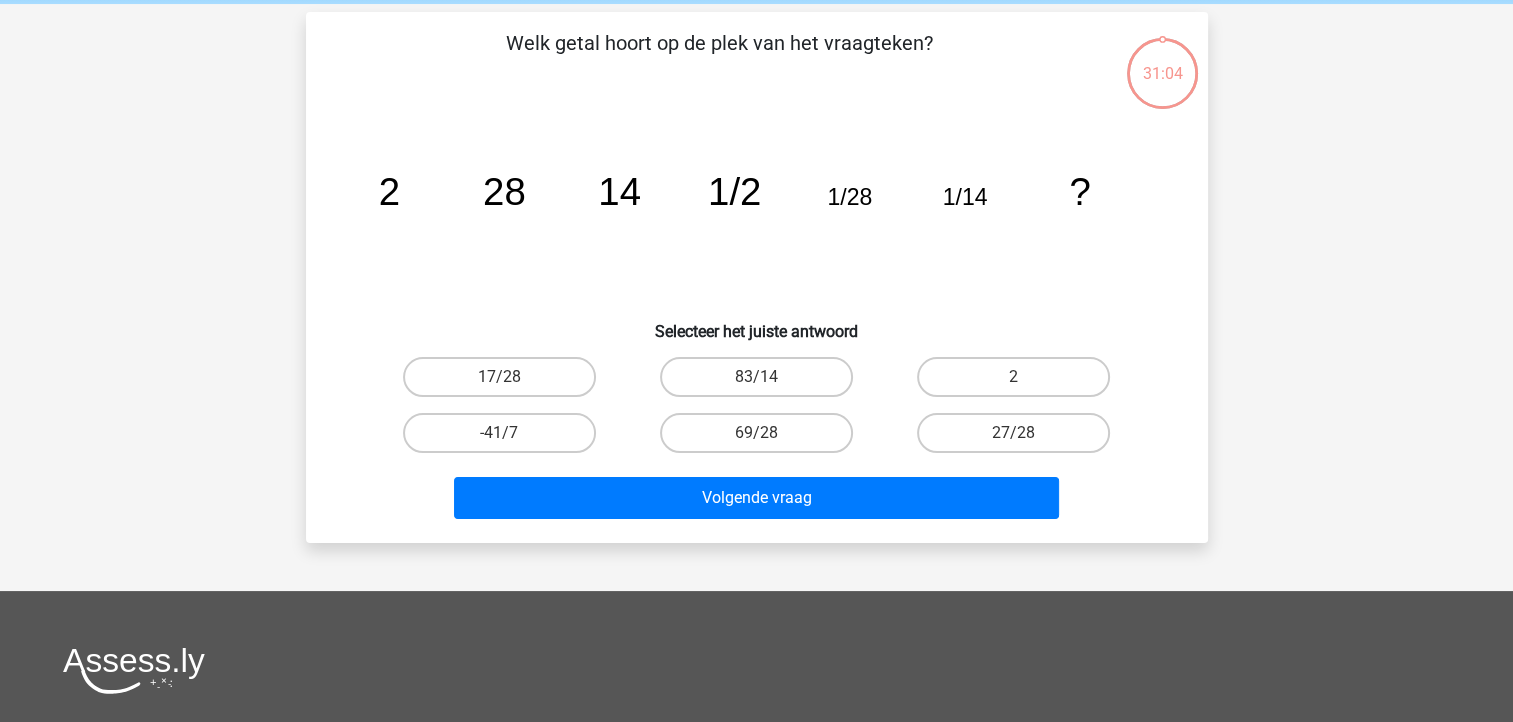 scroll, scrollTop: 92, scrollLeft: 0, axis: vertical 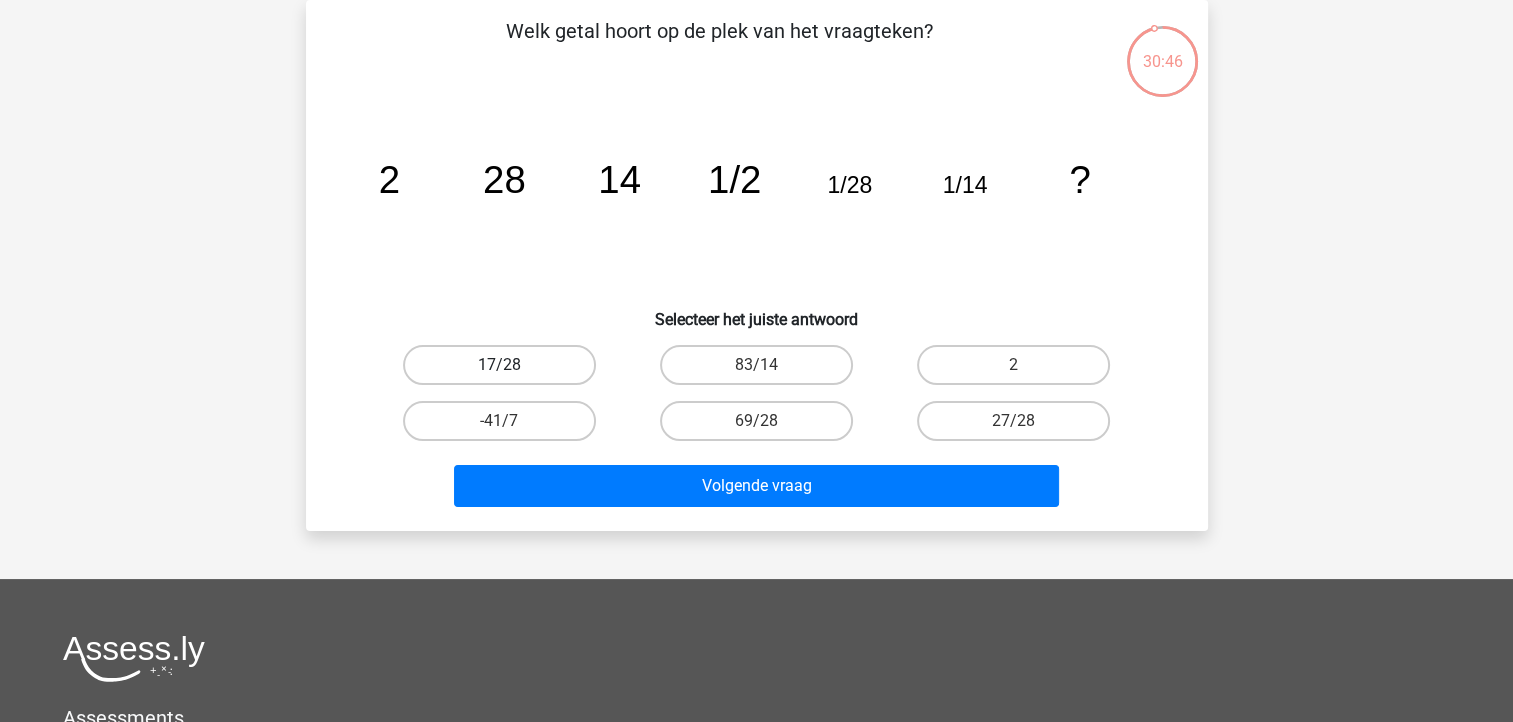click on "17/28" at bounding box center (499, 365) 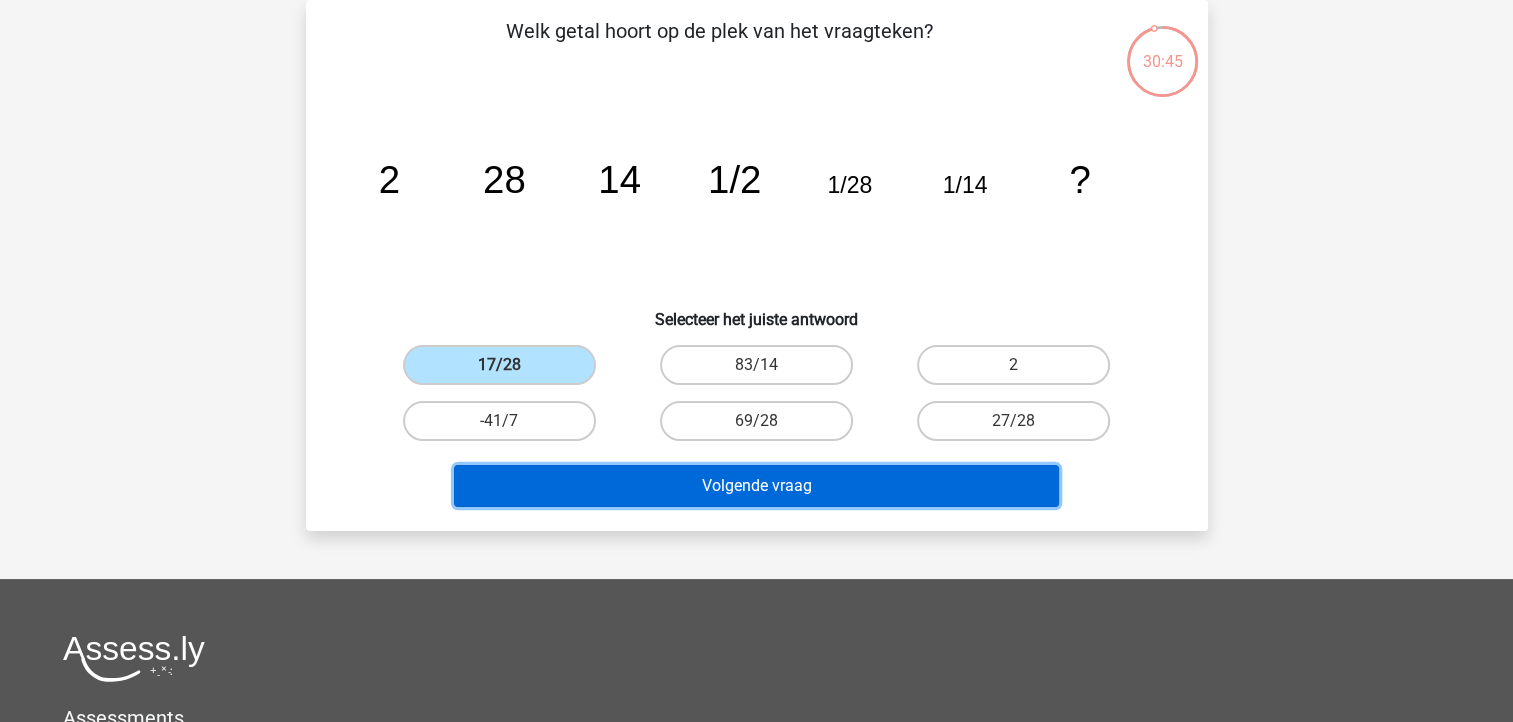 click on "Volgende vraag" at bounding box center (756, 486) 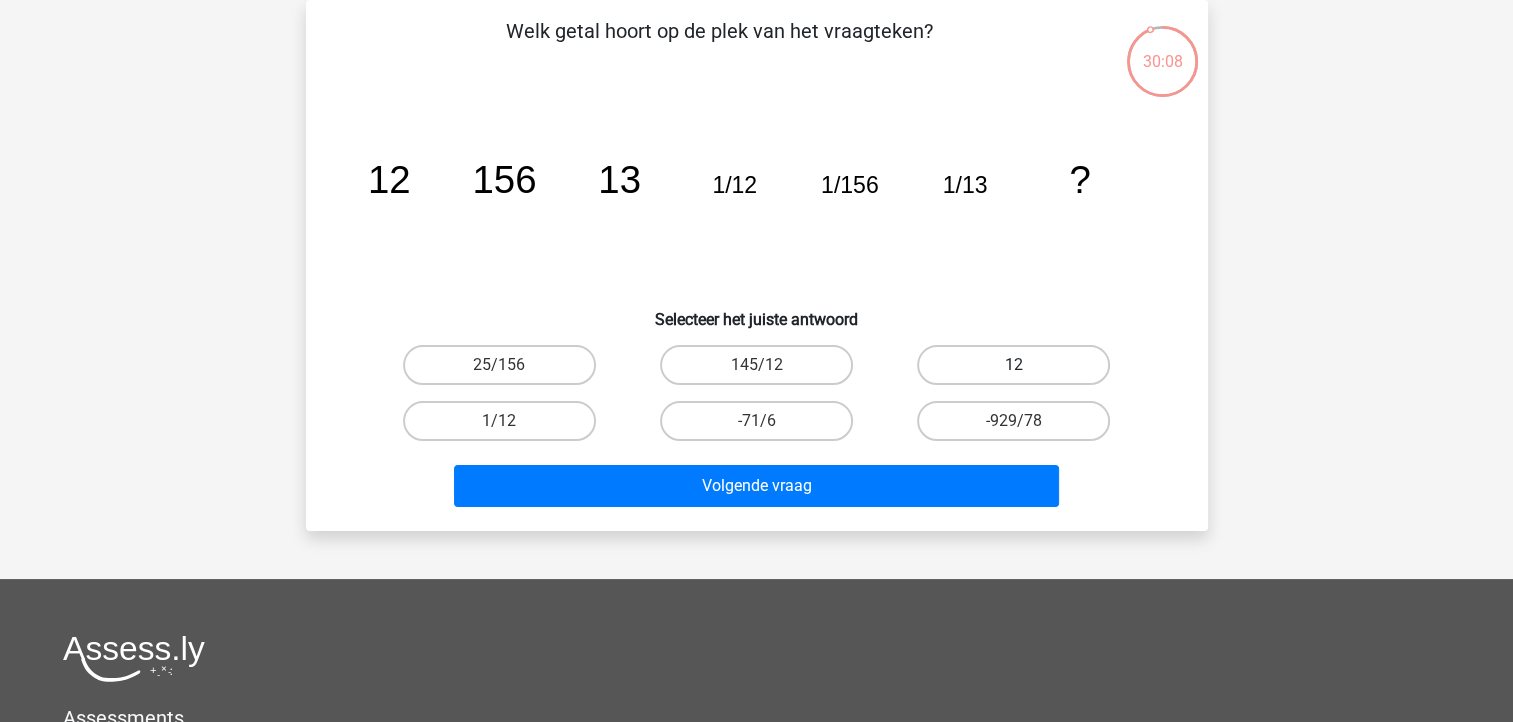 click on "12" at bounding box center [1013, 365] 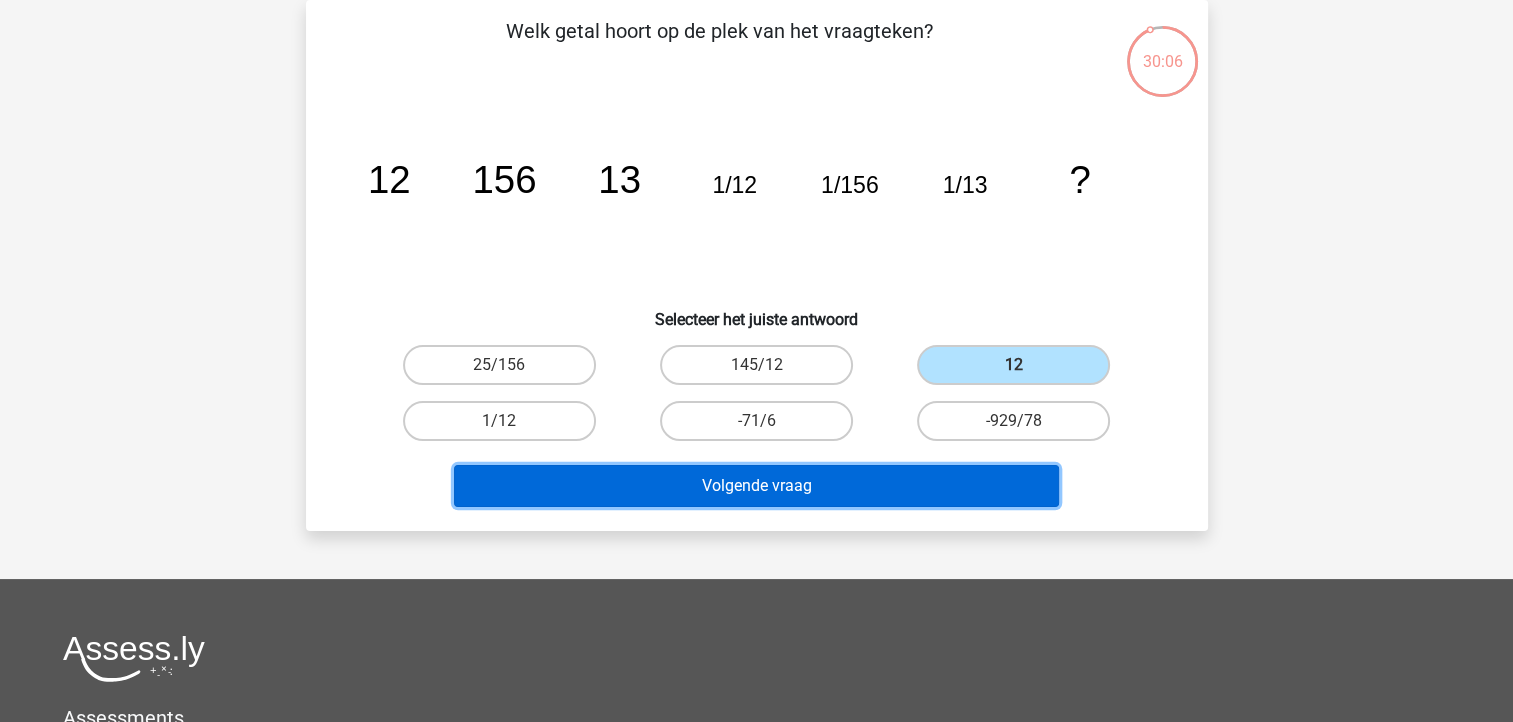 click on "Volgende vraag" at bounding box center [756, 486] 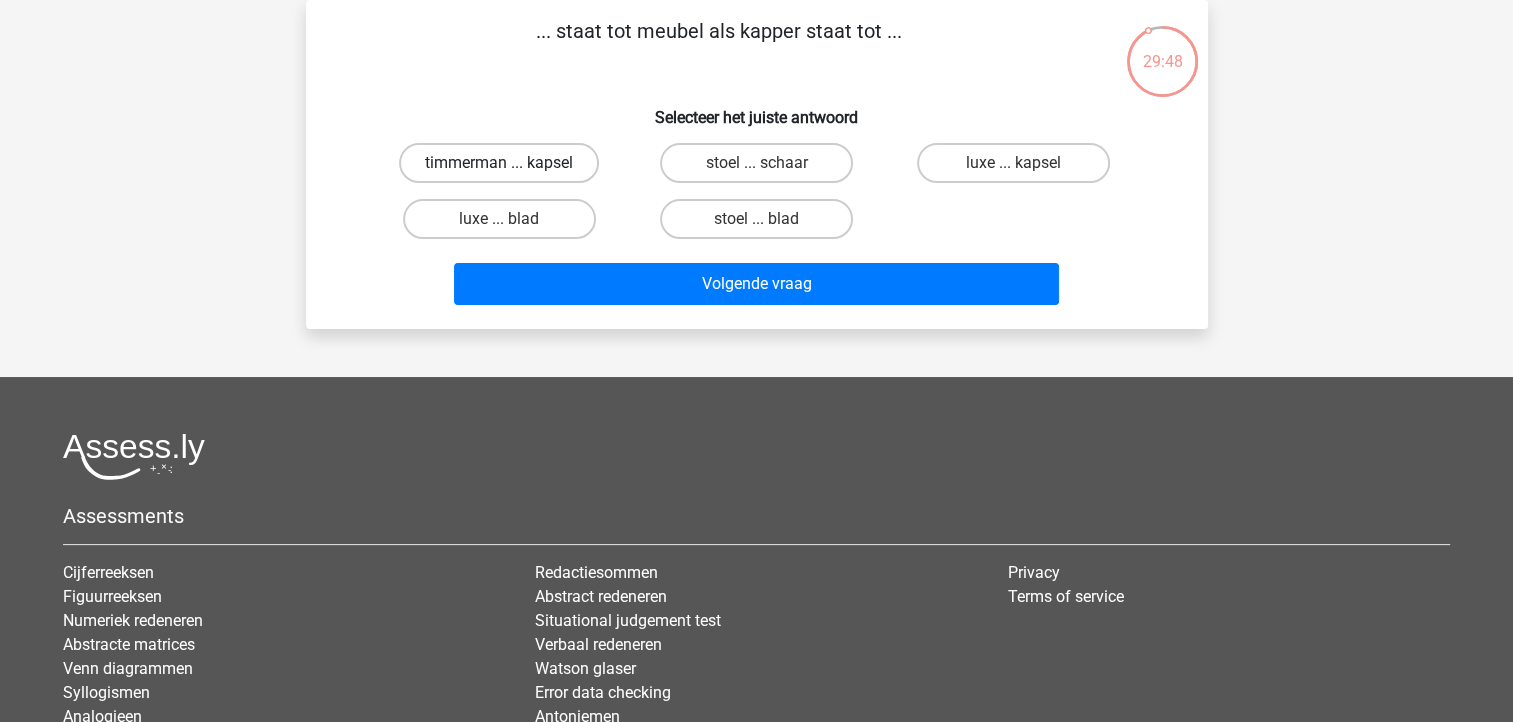 click on "timmerman ... kapsel" at bounding box center [499, 163] 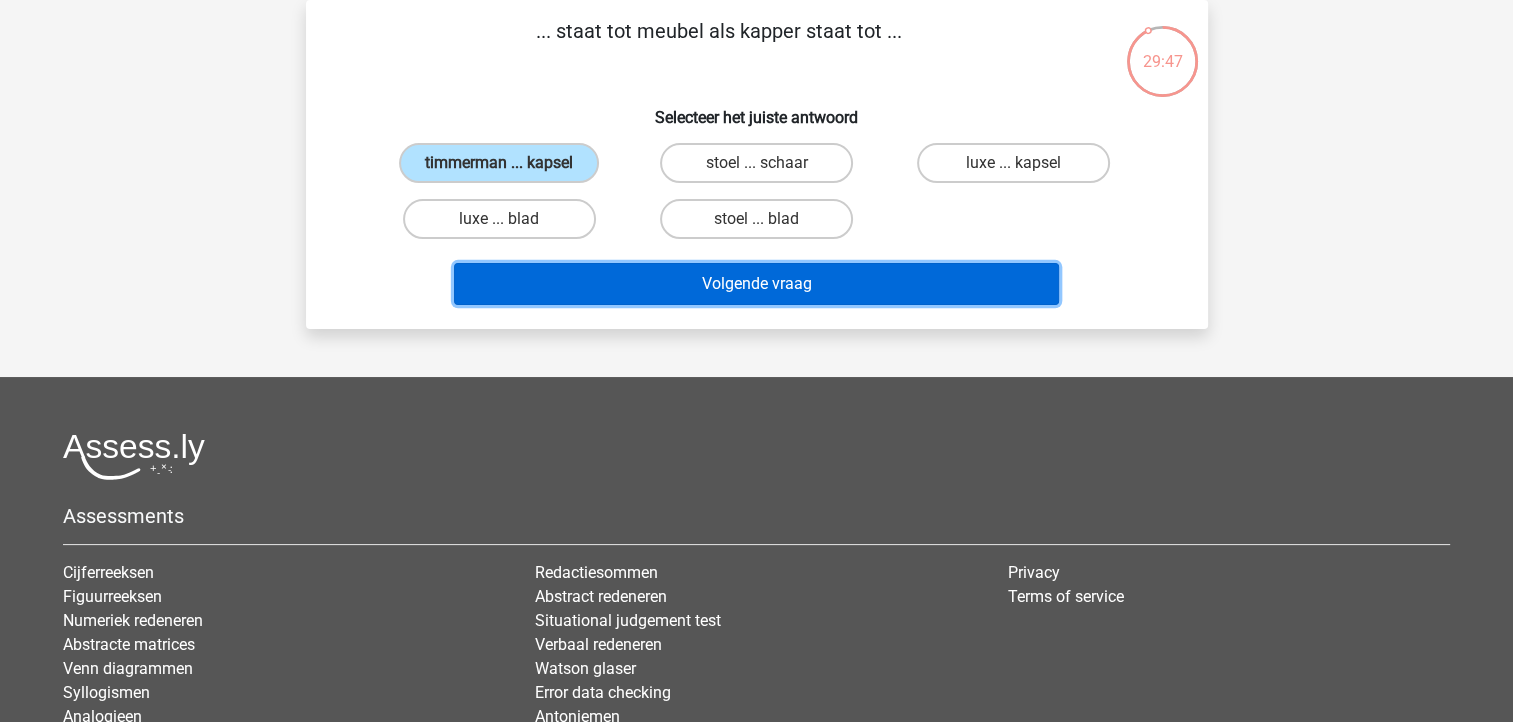 click on "Volgende vraag" at bounding box center (756, 284) 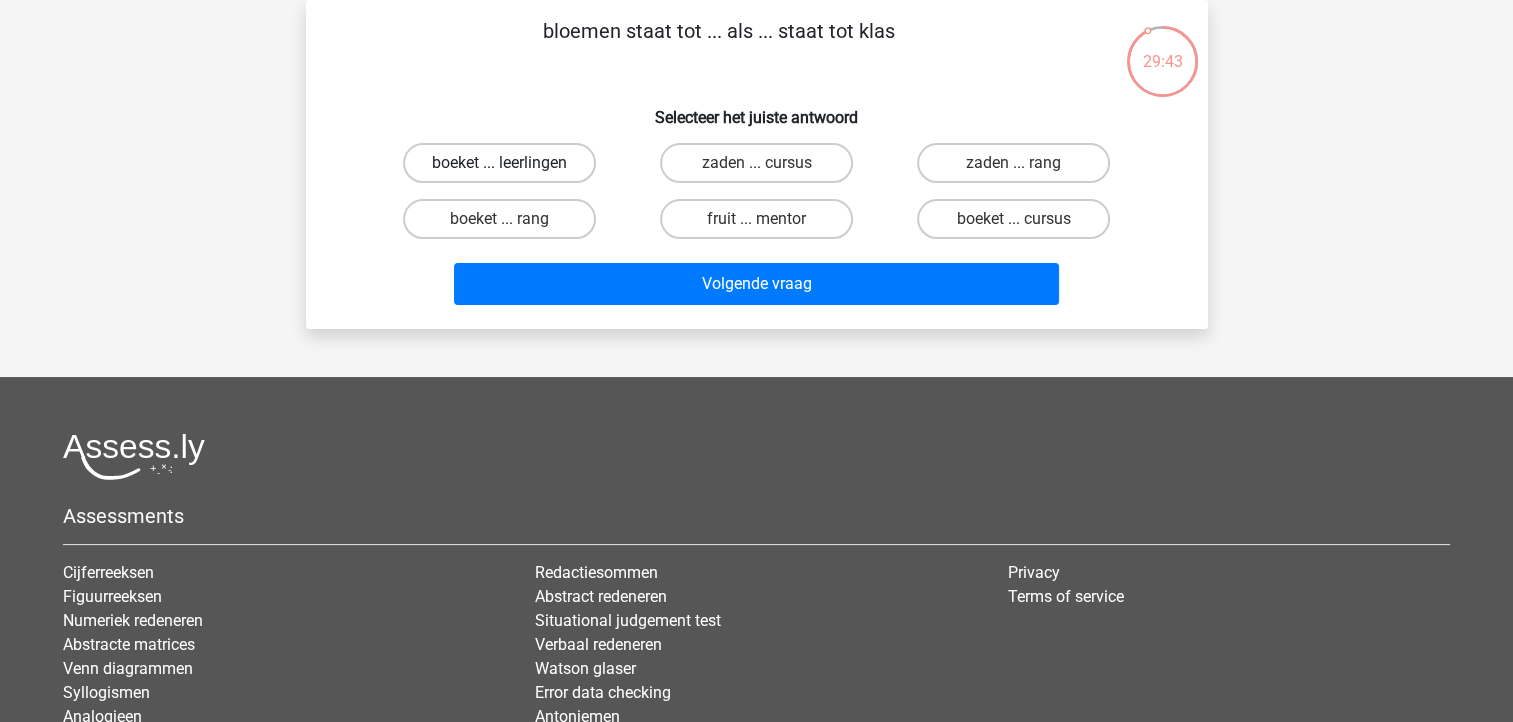 click on "boeket ... leerlingen" at bounding box center (499, 163) 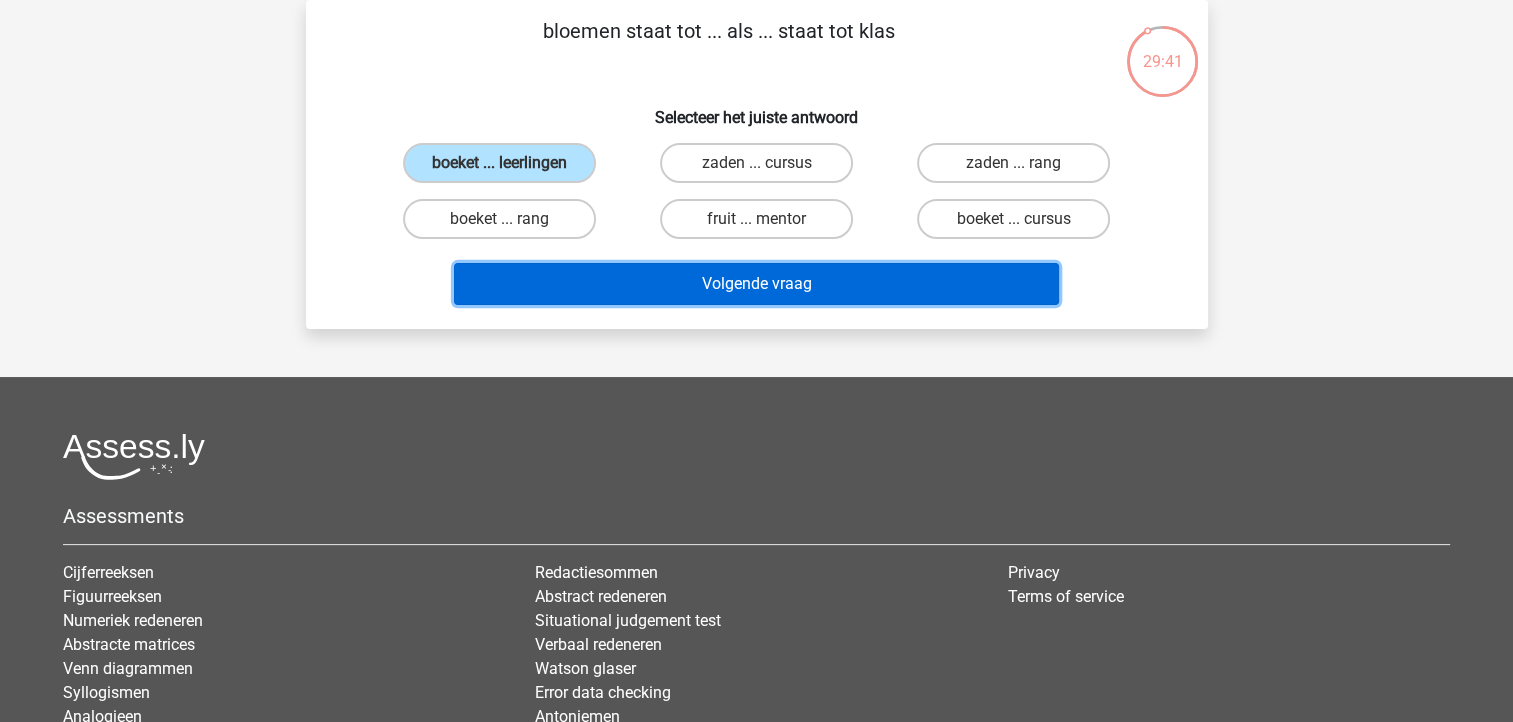 click on "Volgende vraag" at bounding box center (756, 284) 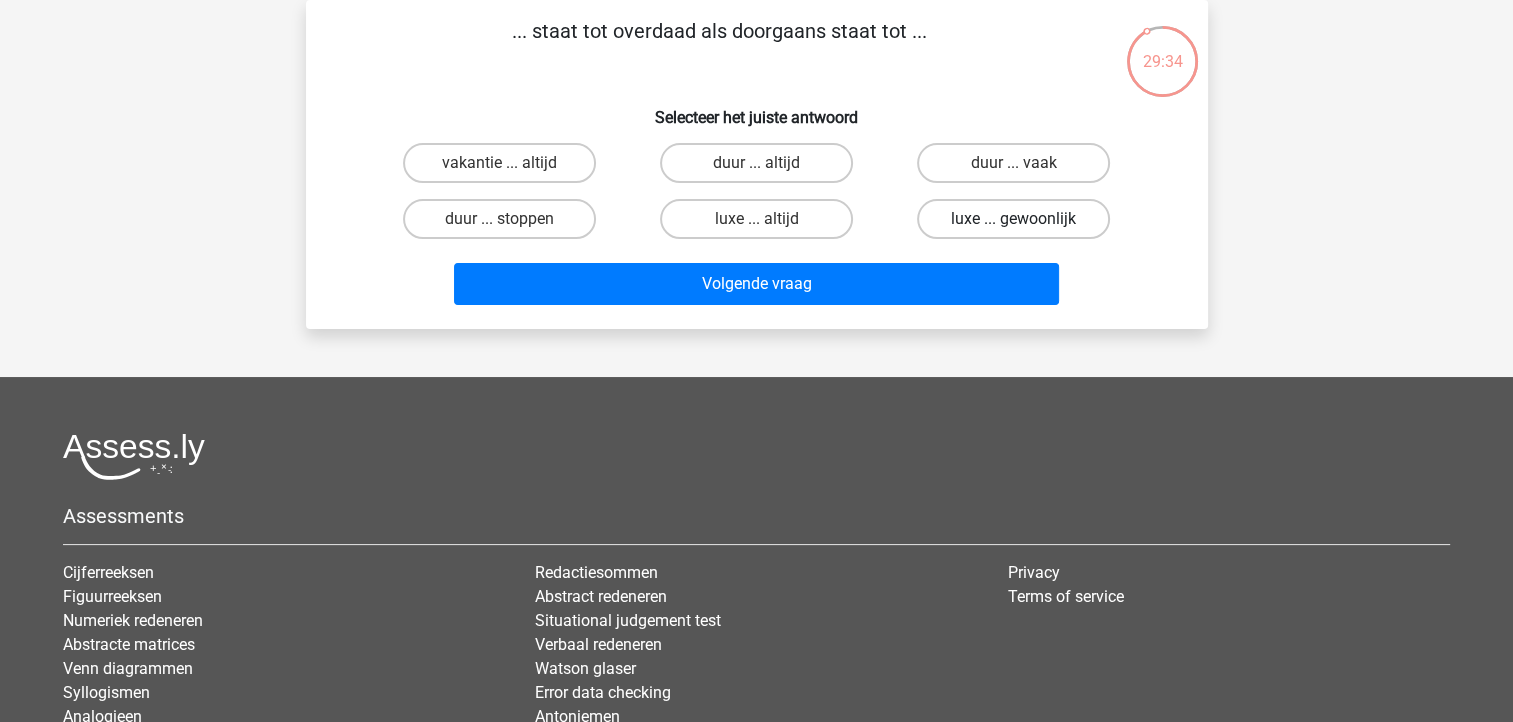 click on "luxe ... gewoonlijk" at bounding box center (1013, 219) 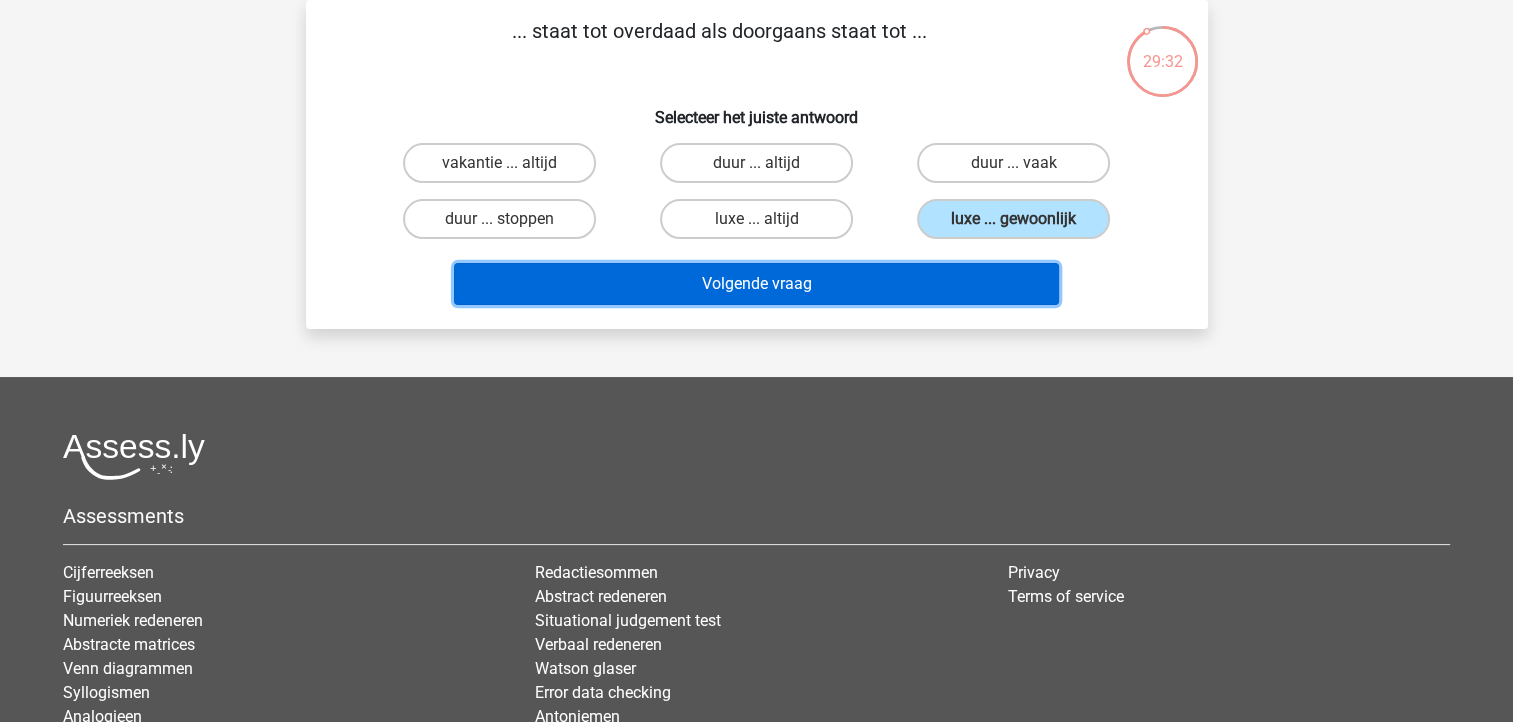 click on "Volgende vraag" at bounding box center [756, 284] 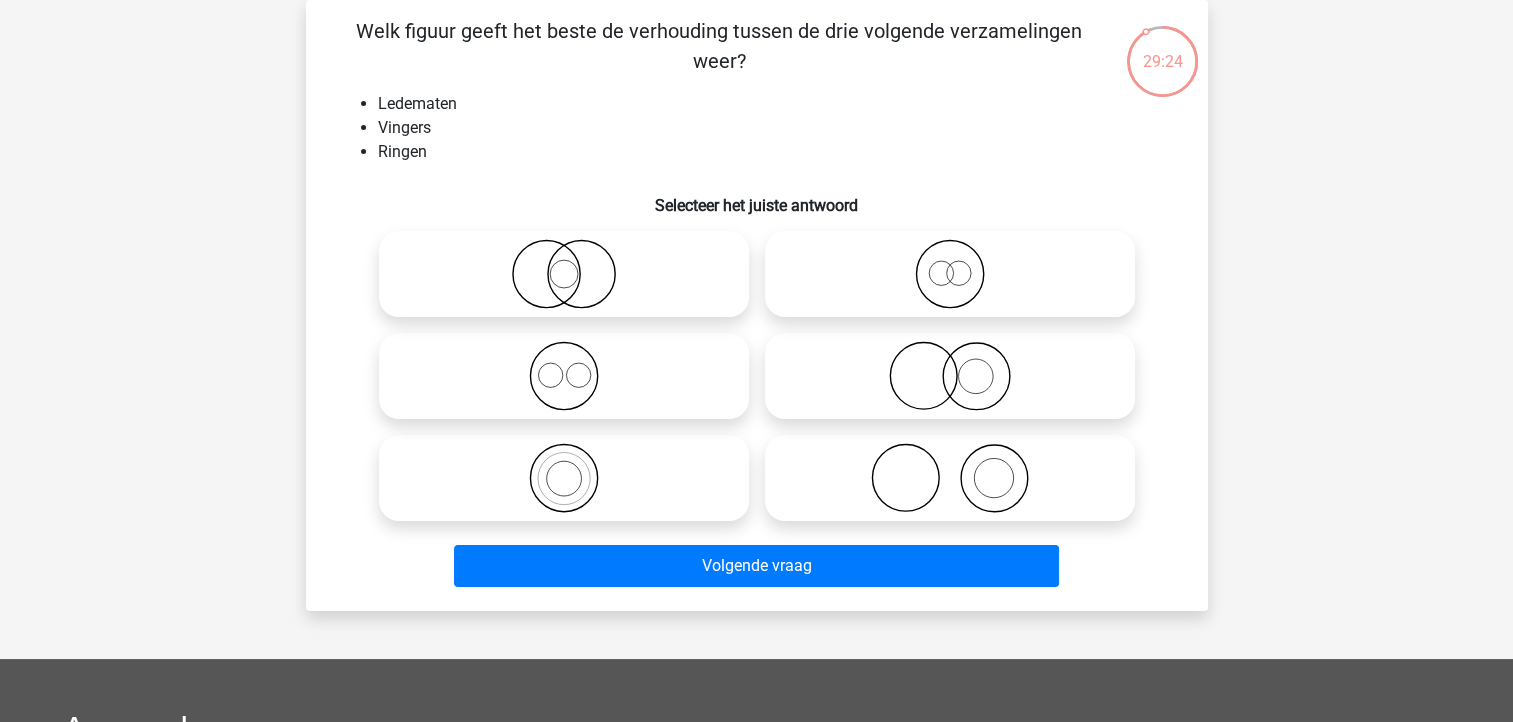 click at bounding box center [956, 359] 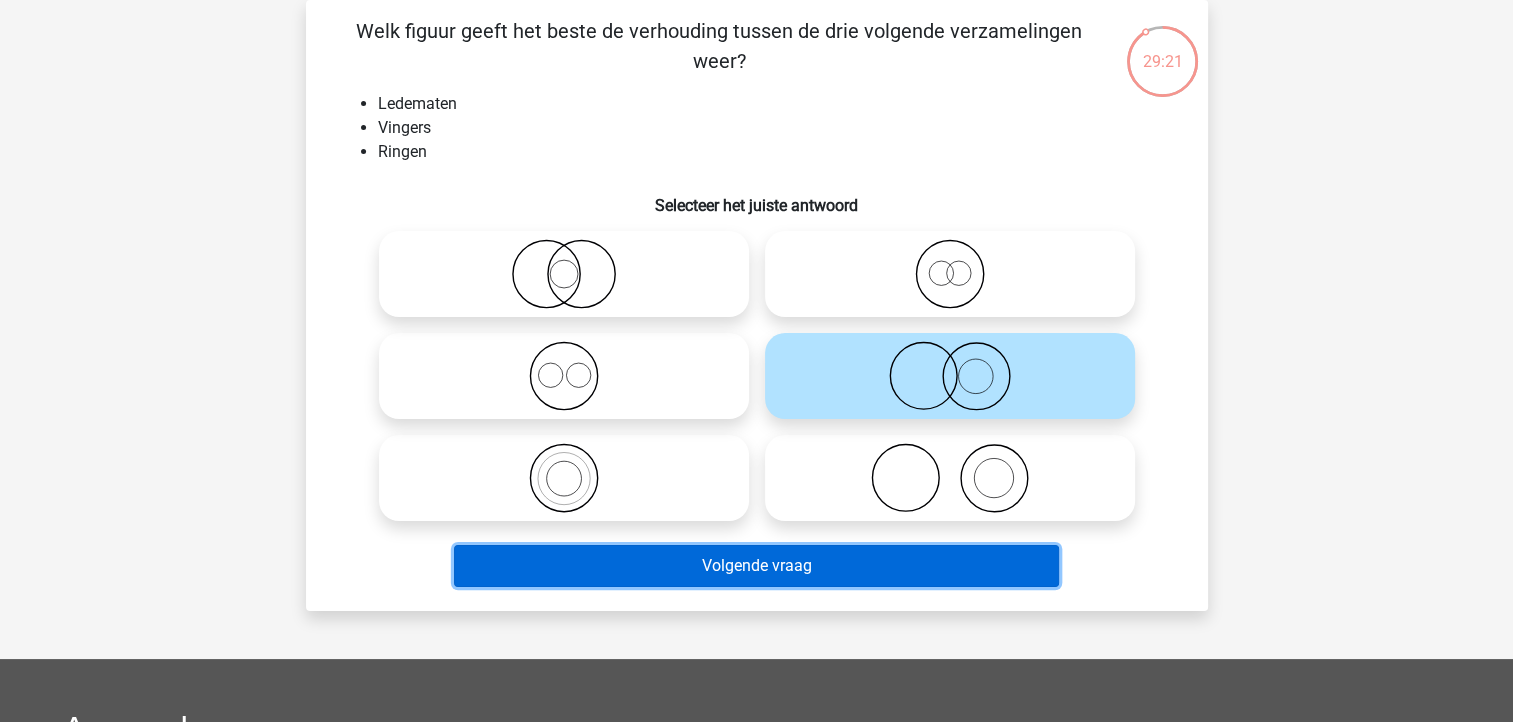 click on "Volgende vraag" at bounding box center (756, 566) 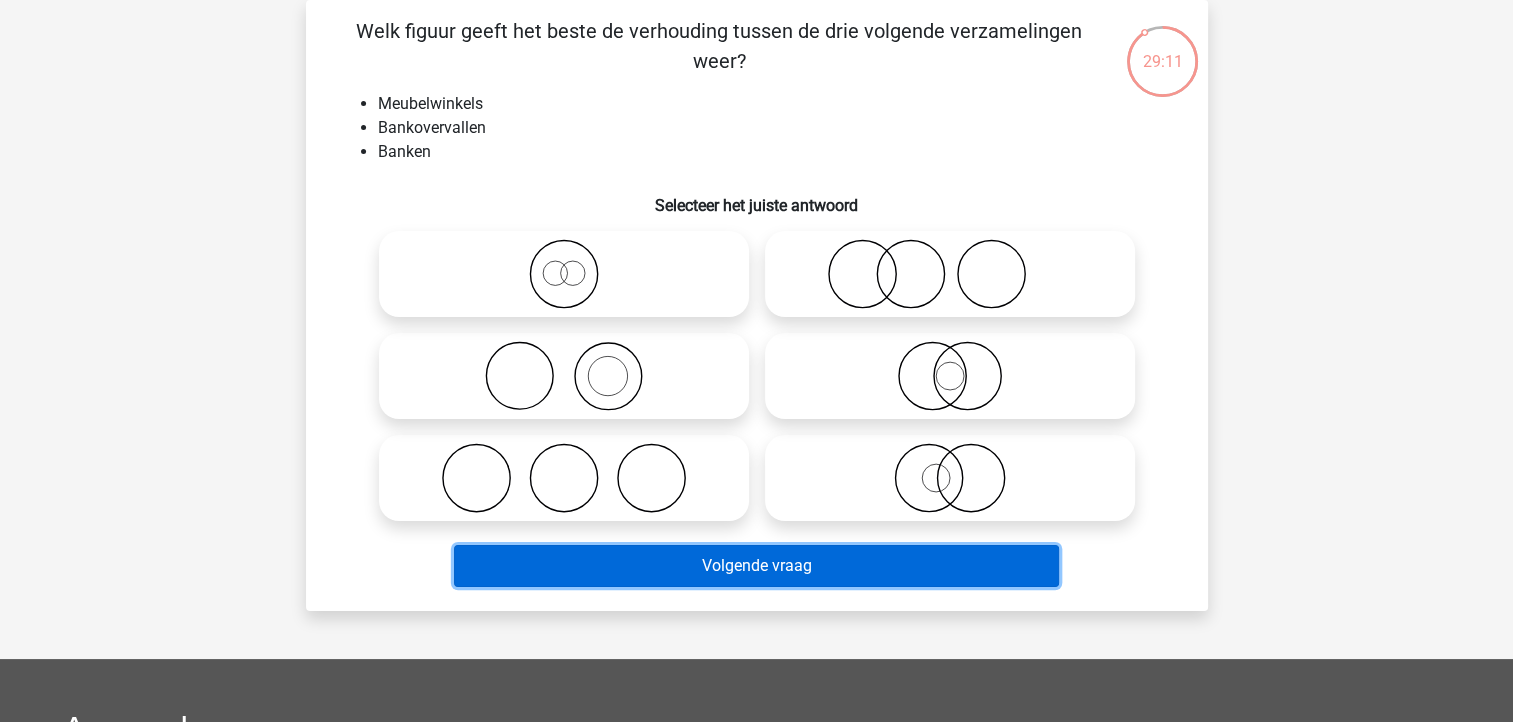 click on "Volgende vraag" at bounding box center [756, 566] 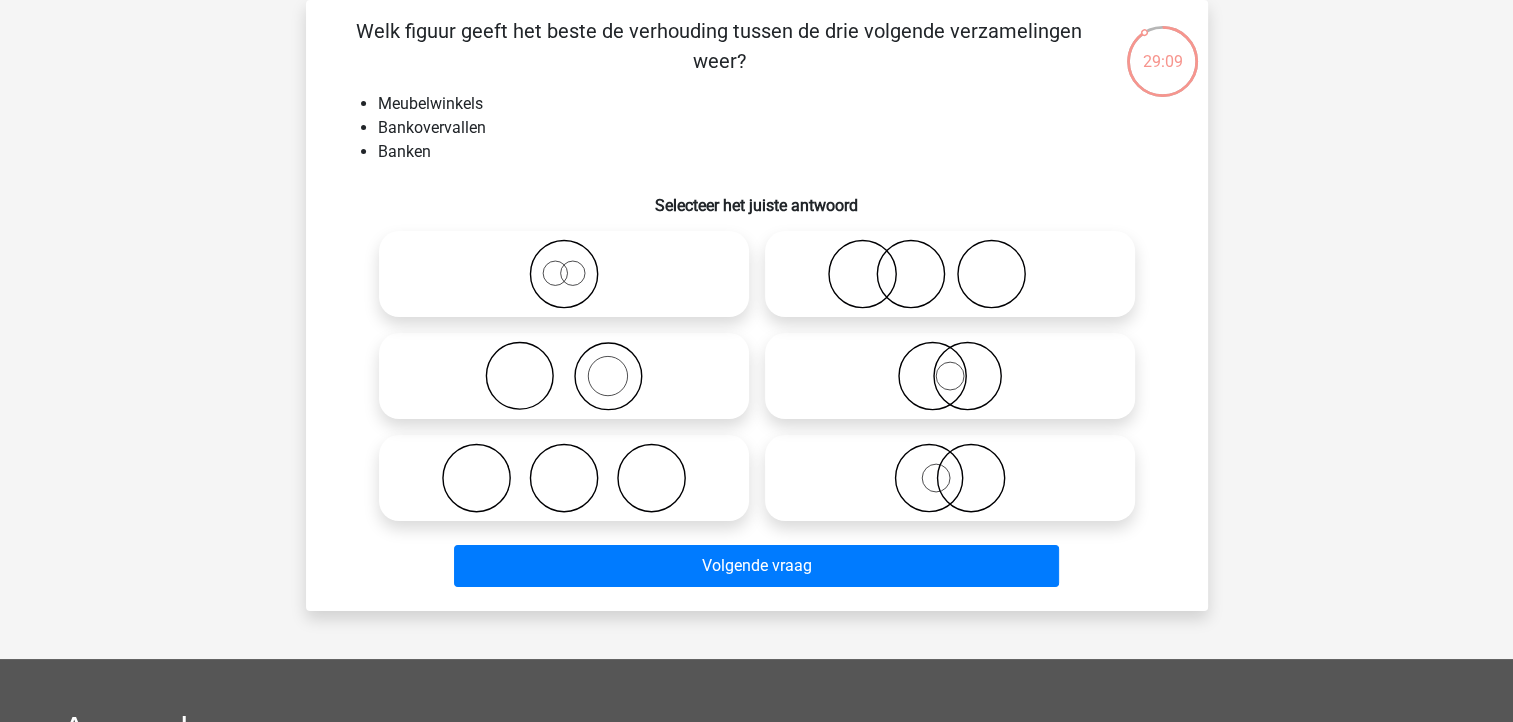 click 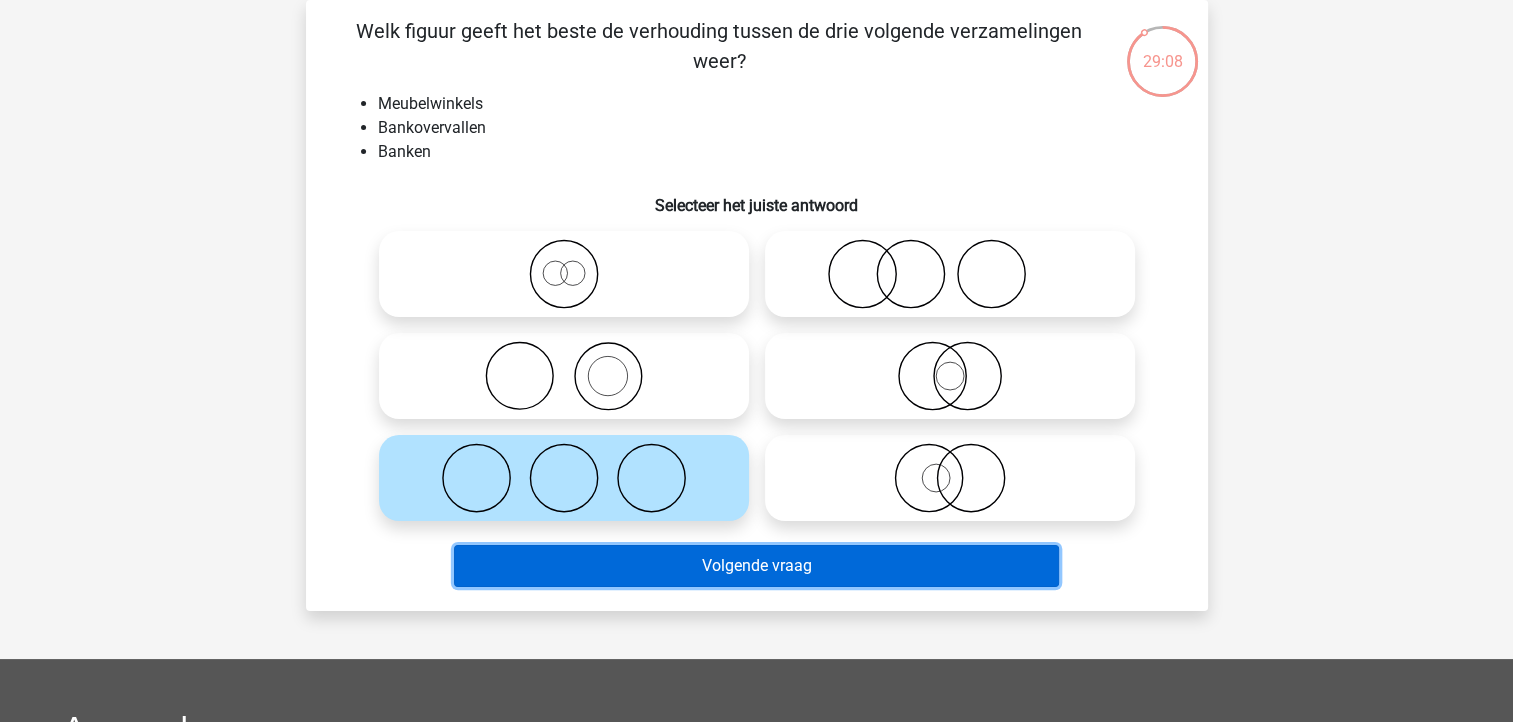 click on "Volgende vraag" at bounding box center [756, 566] 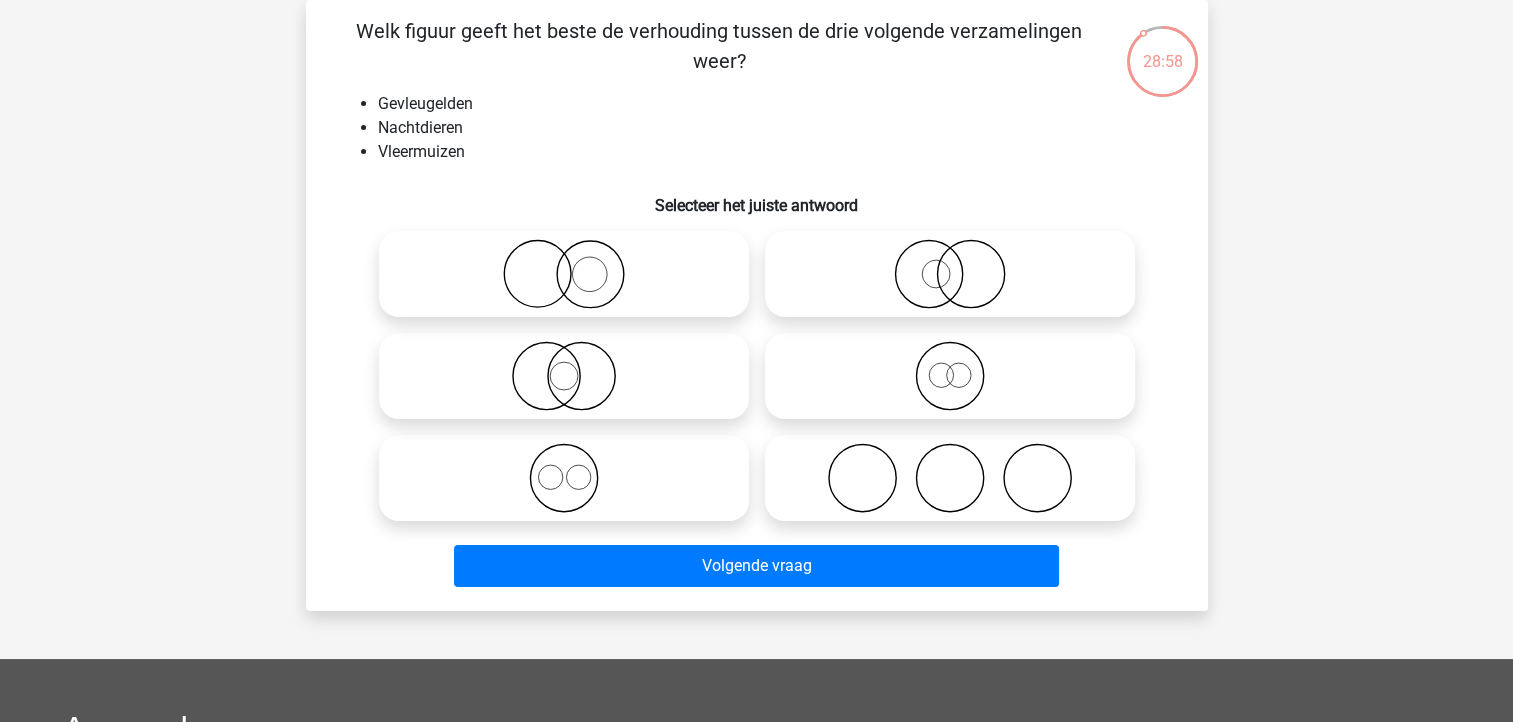 click 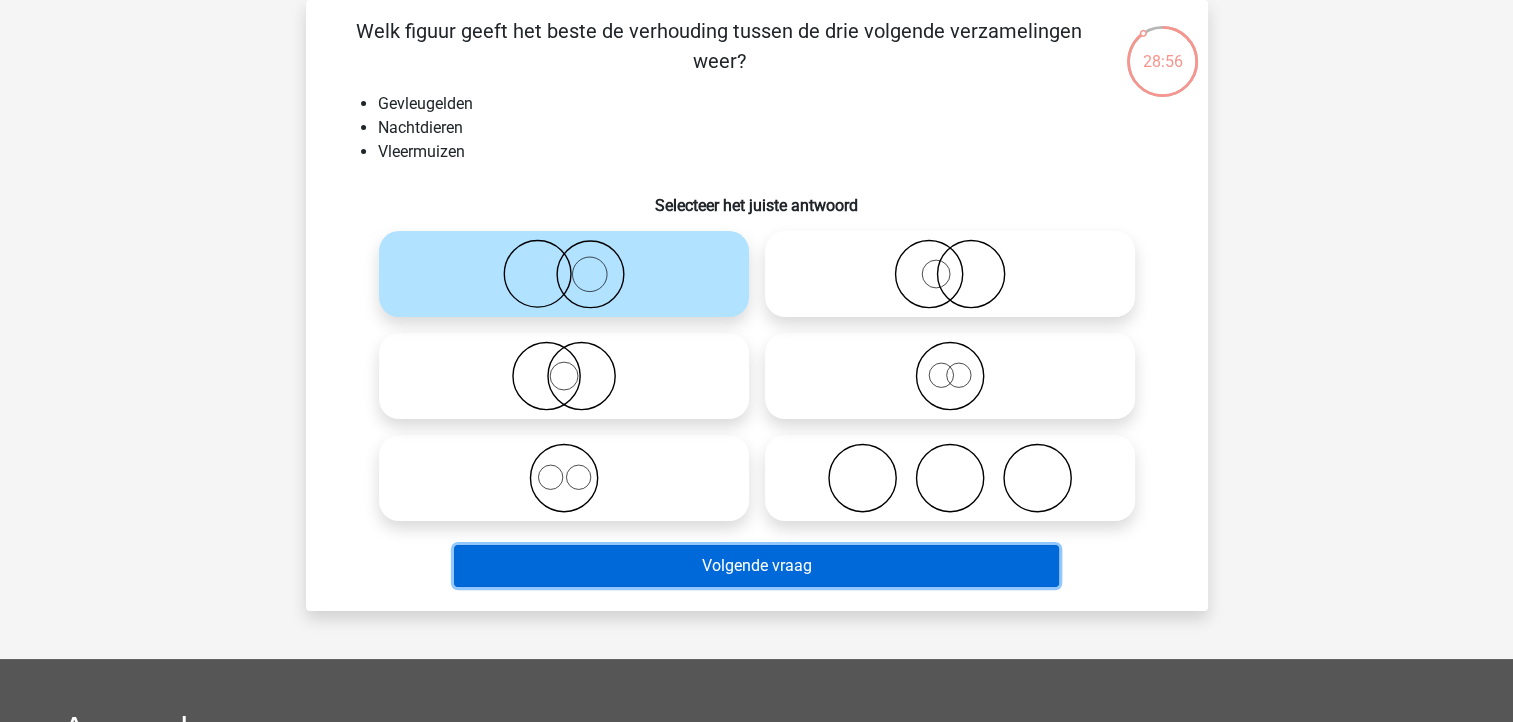 click on "Volgende vraag" at bounding box center [756, 566] 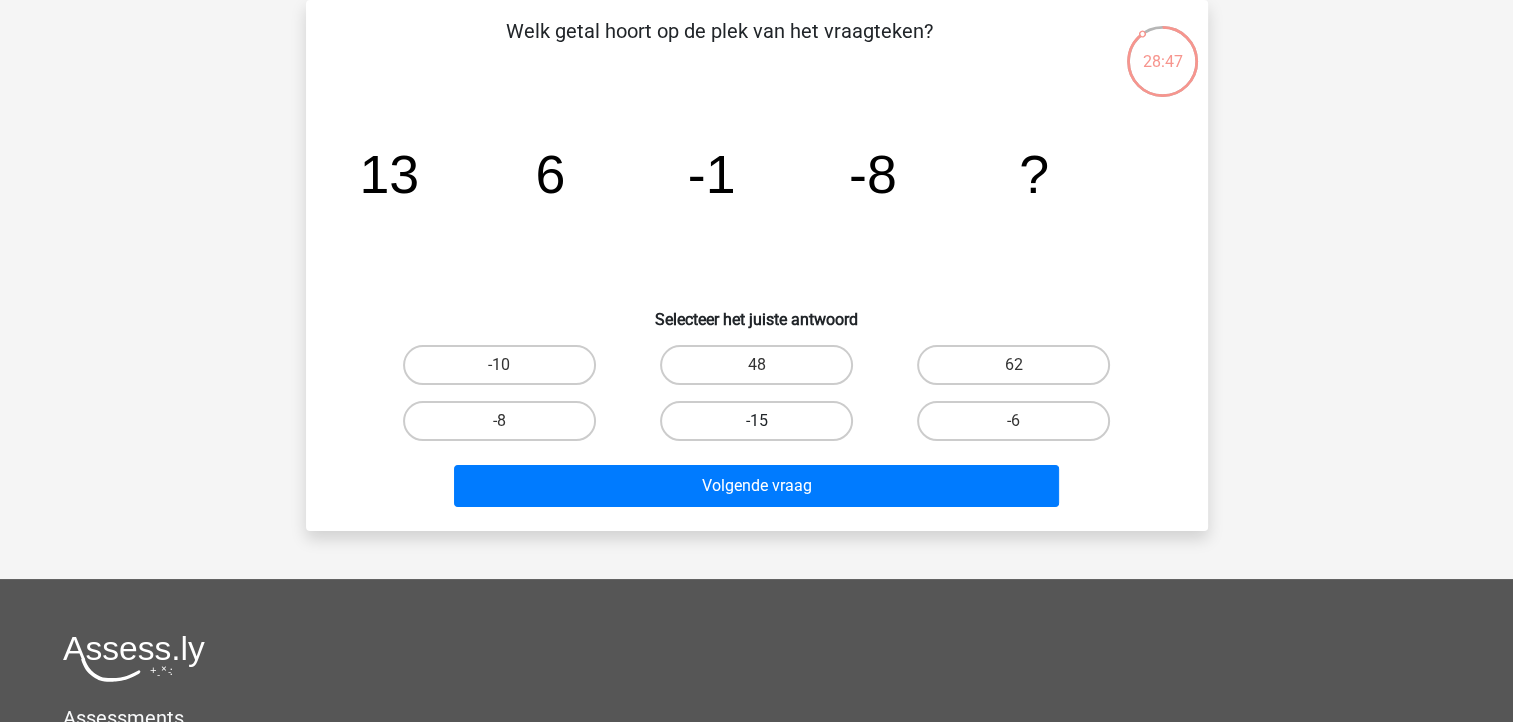 click on "-15" at bounding box center [756, 421] 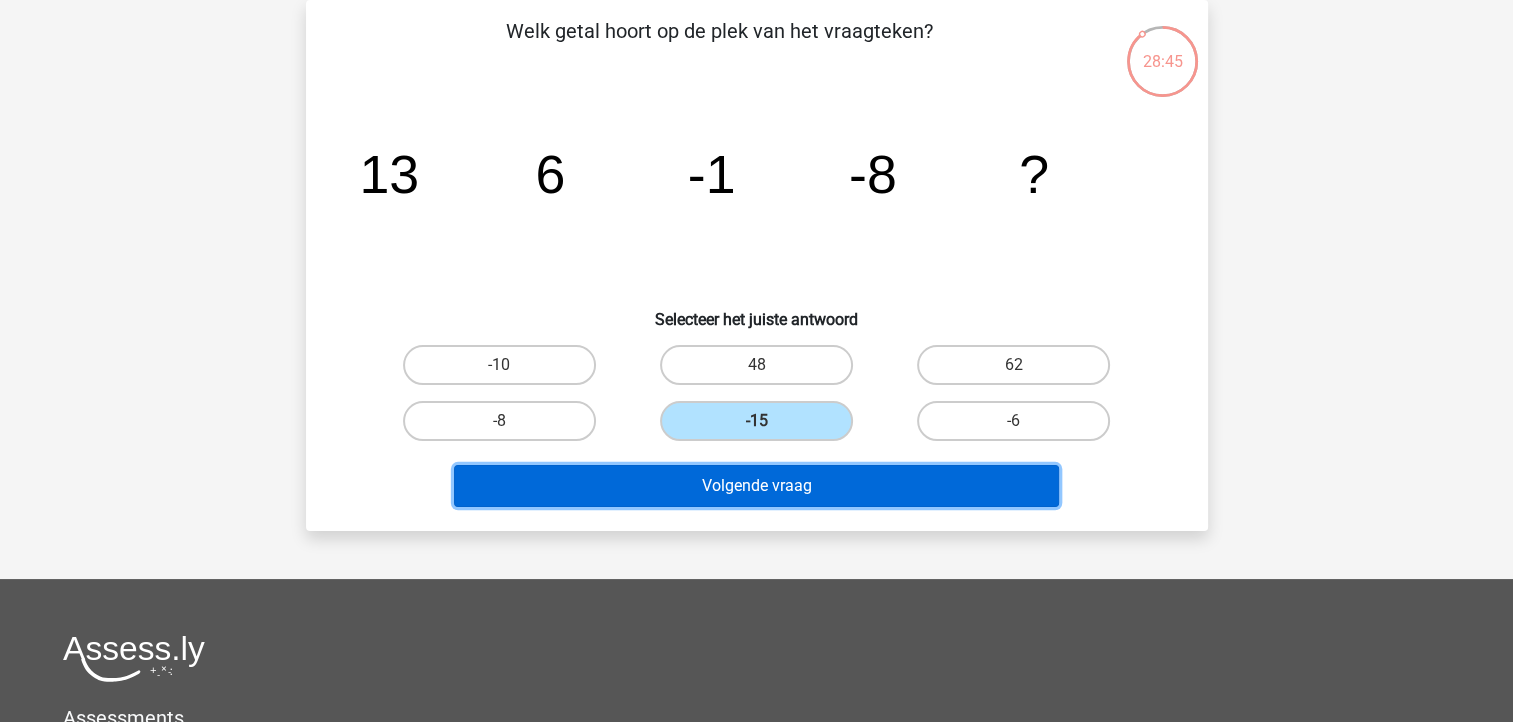 click on "Volgende vraag" at bounding box center [756, 486] 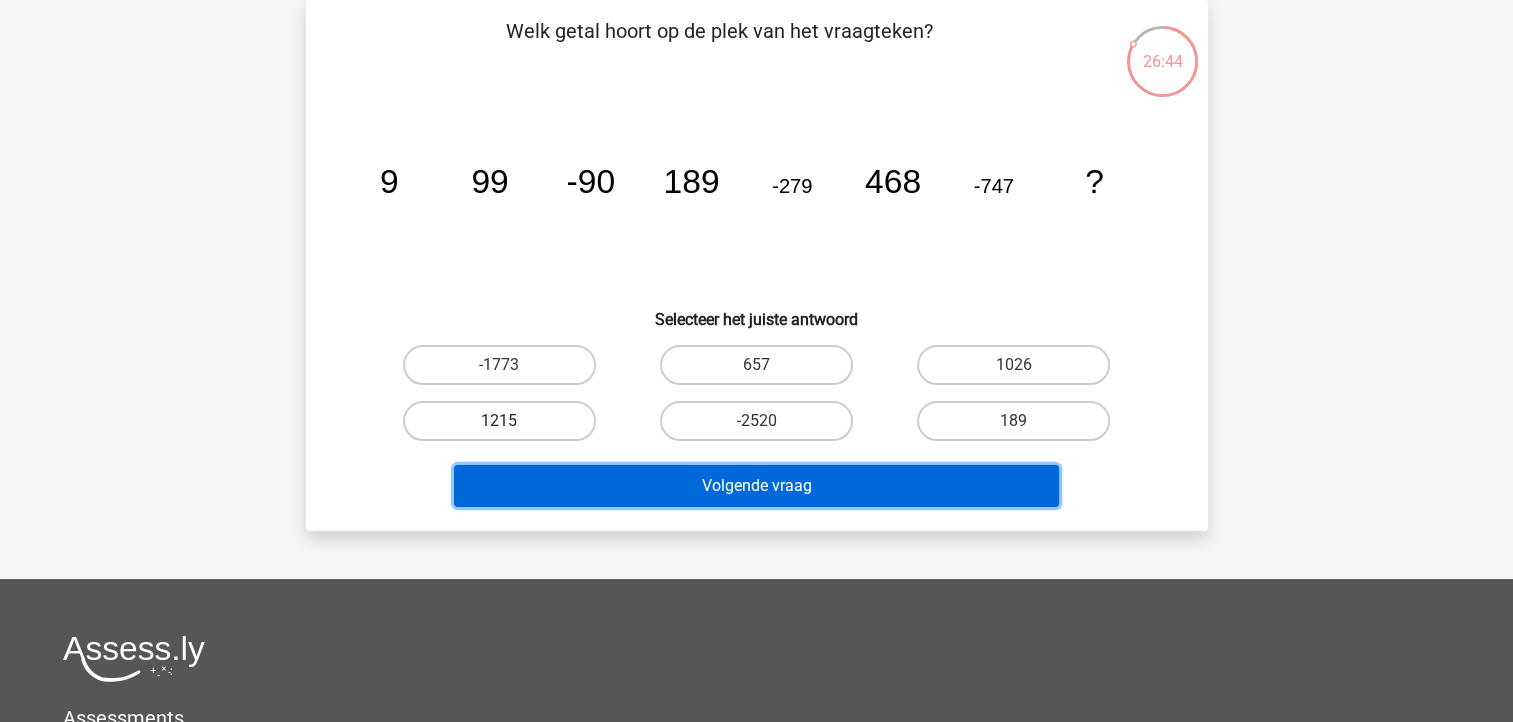 drag, startPoint x: 810, startPoint y: 466, endPoint x: 542, endPoint y: 416, distance: 272.6243 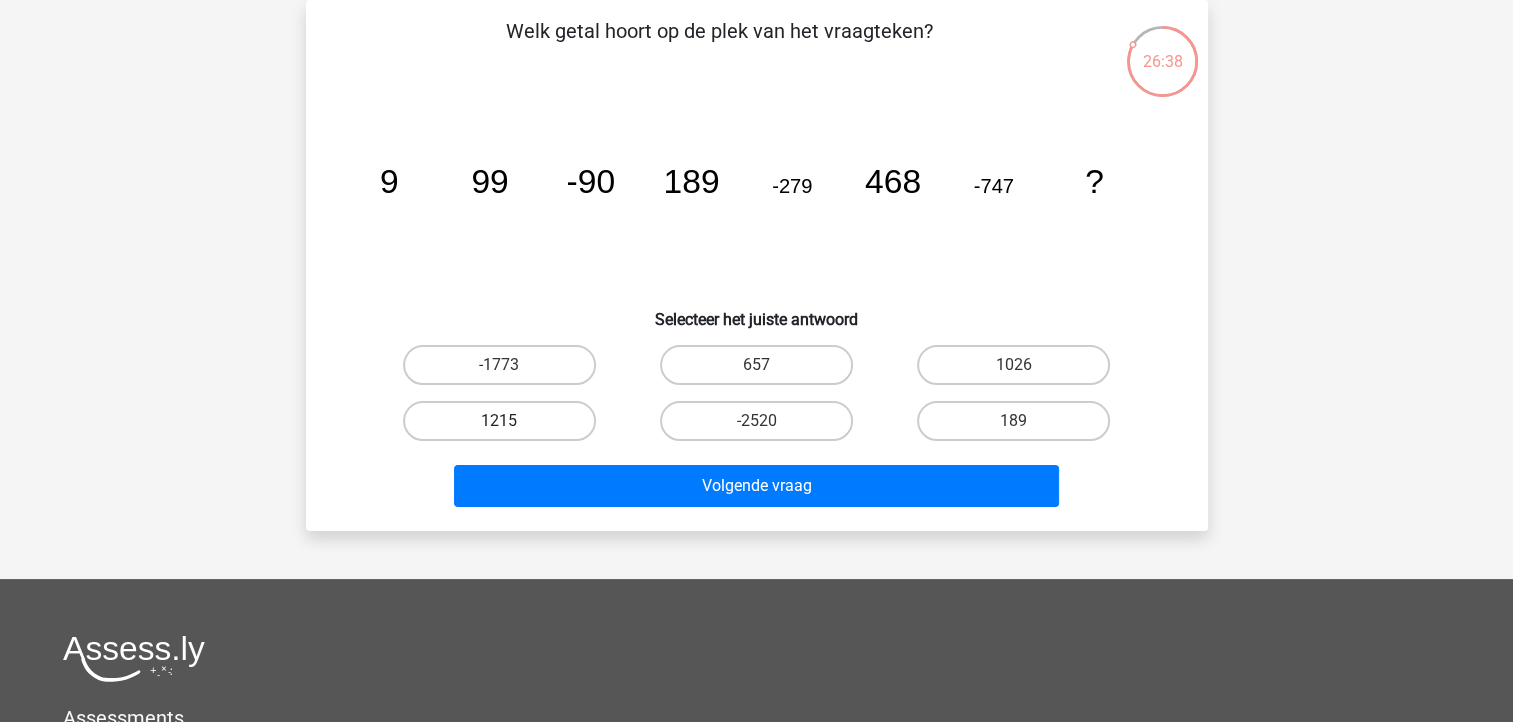 click on "1215" at bounding box center [499, 421] 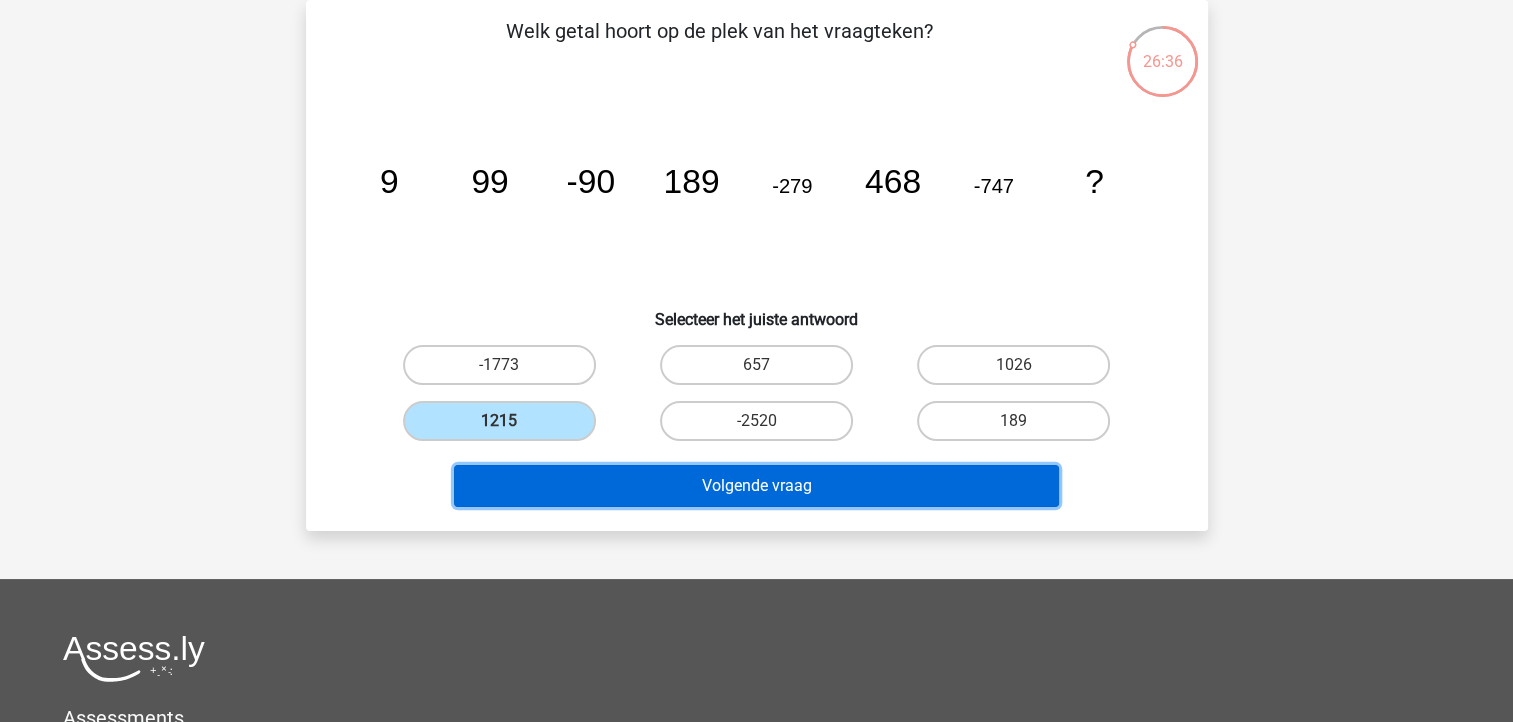 click on "Volgende vraag" at bounding box center [756, 486] 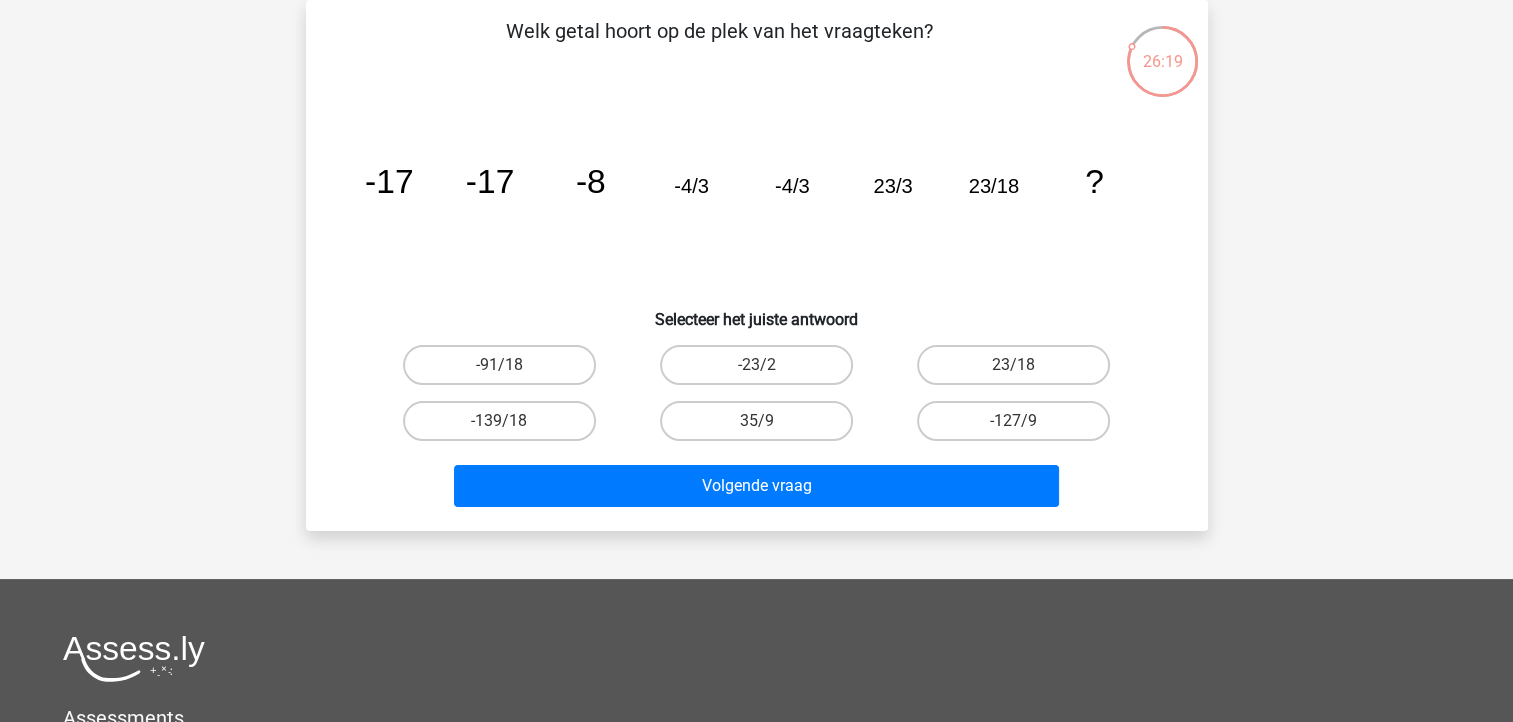click on "35/9" at bounding box center (762, 427) 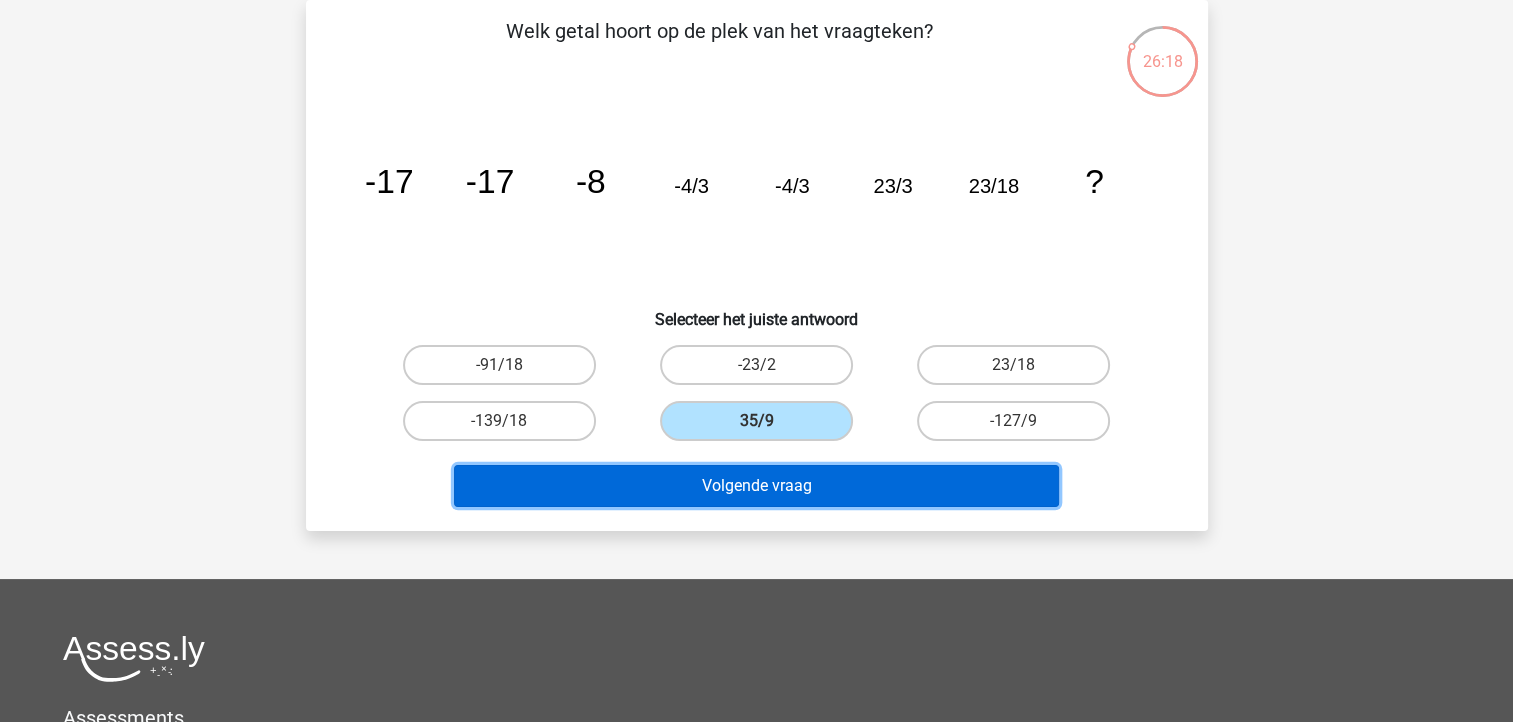 click on "Volgende vraag" at bounding box center (756, 486) 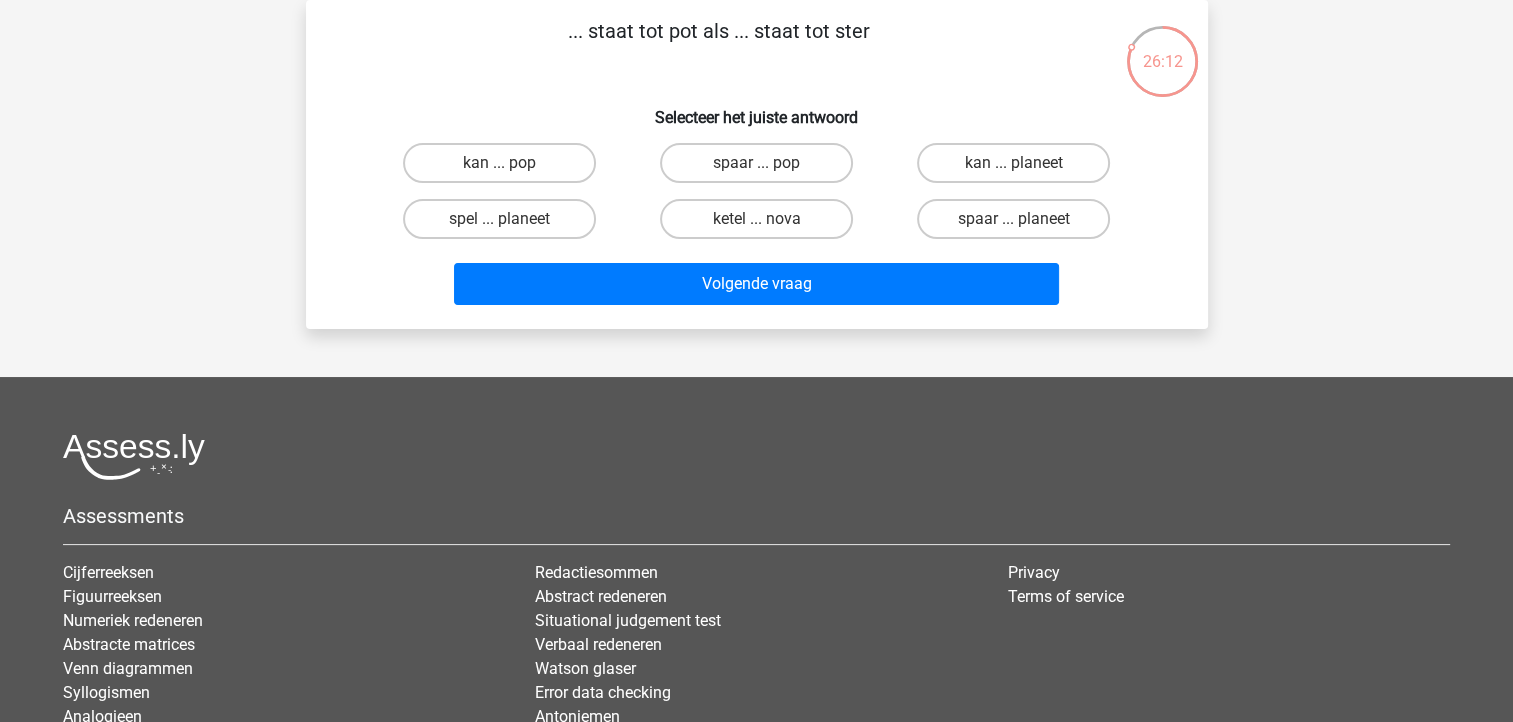 click on "spaar ... pop" at bounding box center (762, 169) 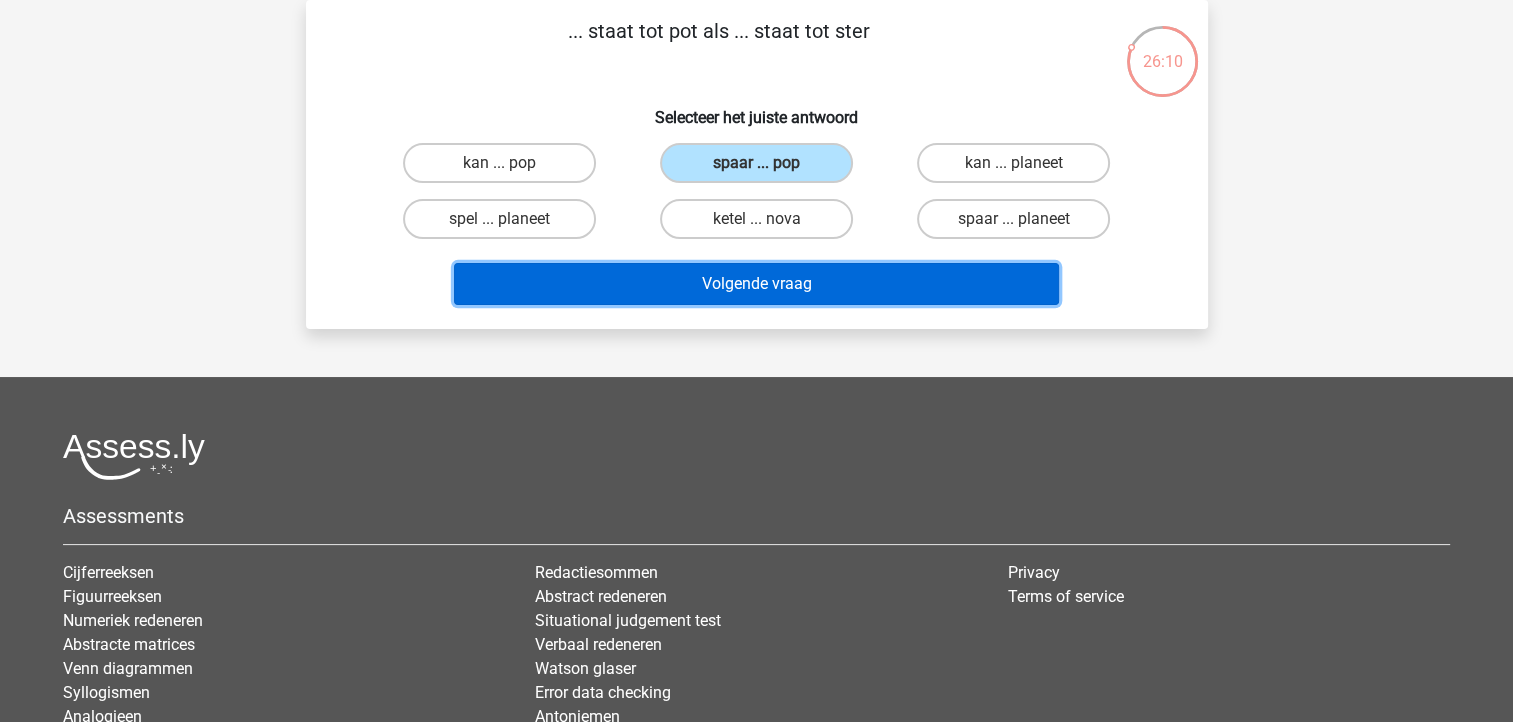 click on "Volgende vraag" at bounding box center [756, 284] 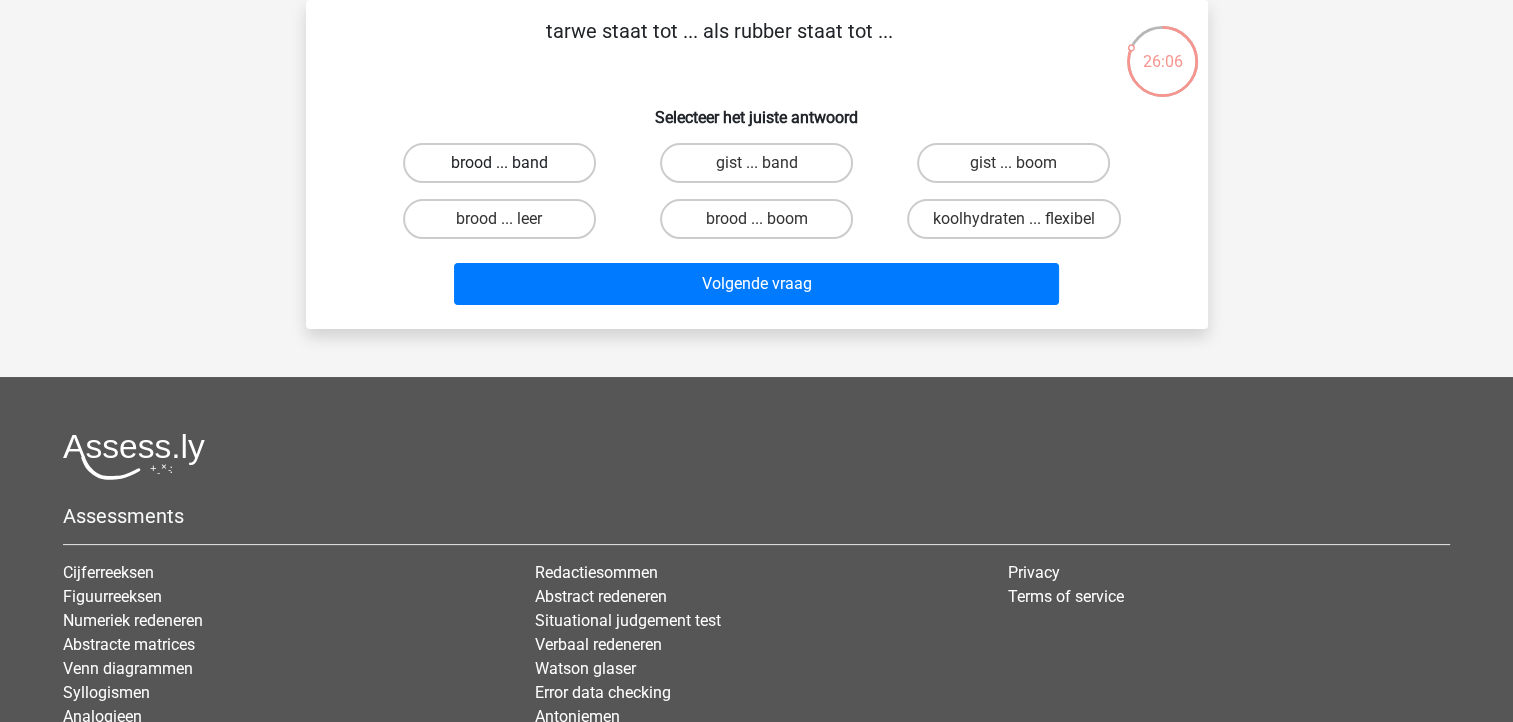 click on "brood ... band" at bounding box center (499, 163) 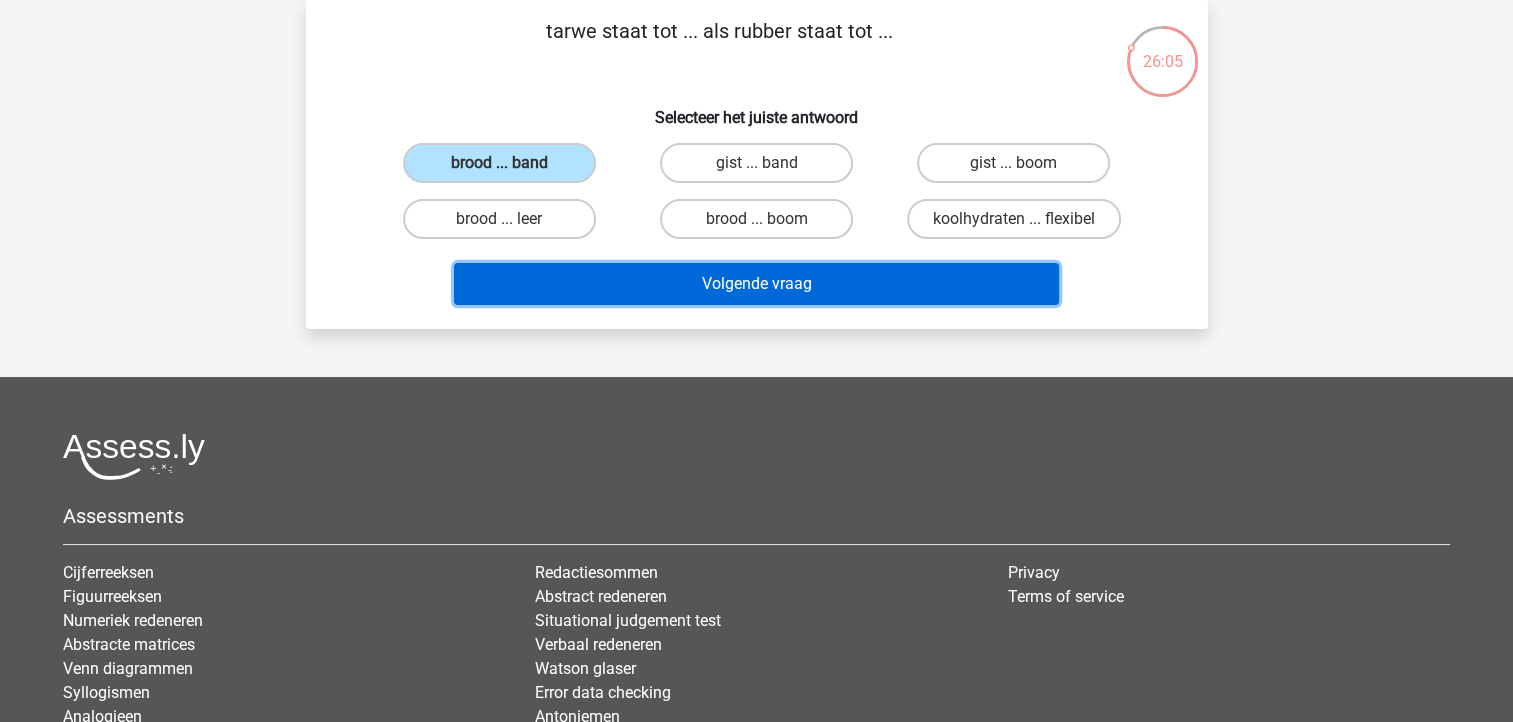 click on "Volgende vraag" at bounding box center (756, 284) 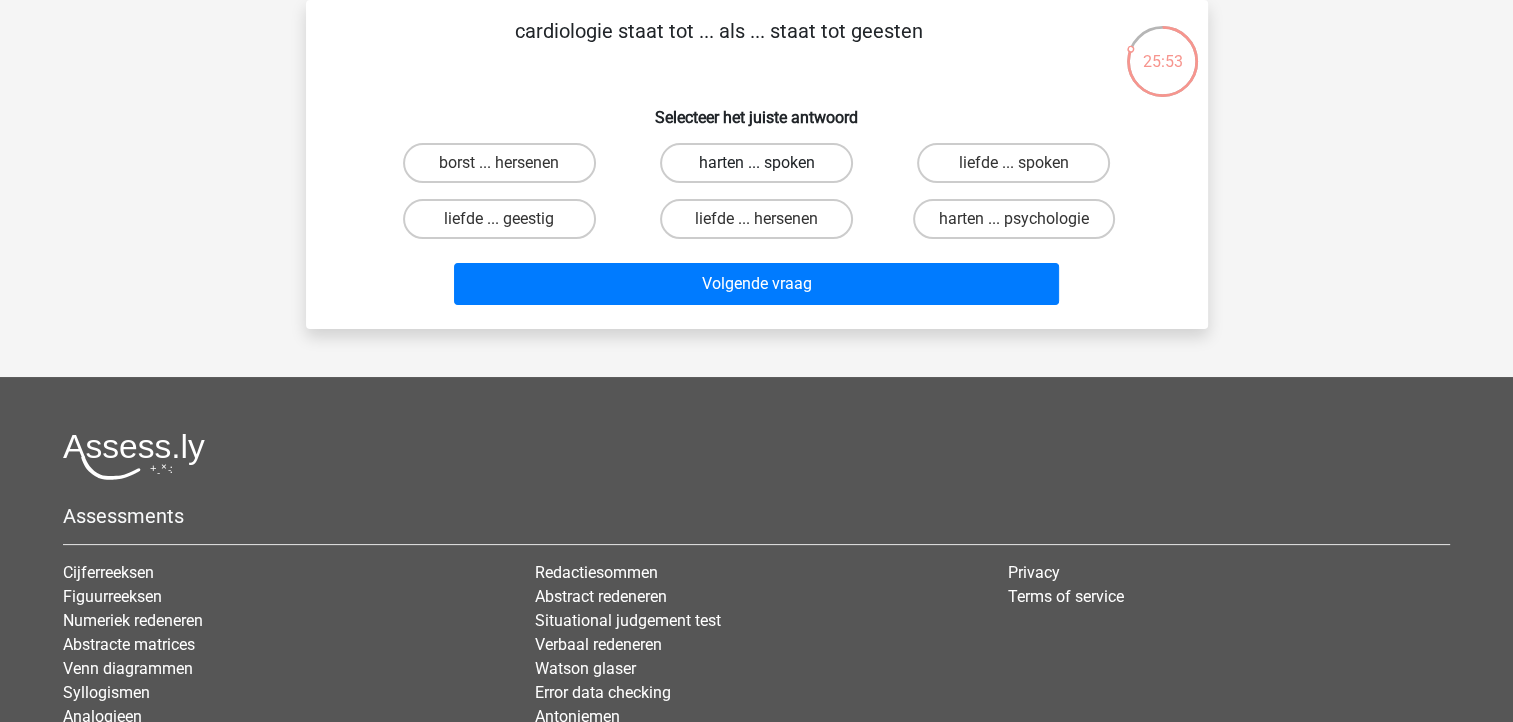 click on "harten ... spoken" at bounding box center (756, 163) 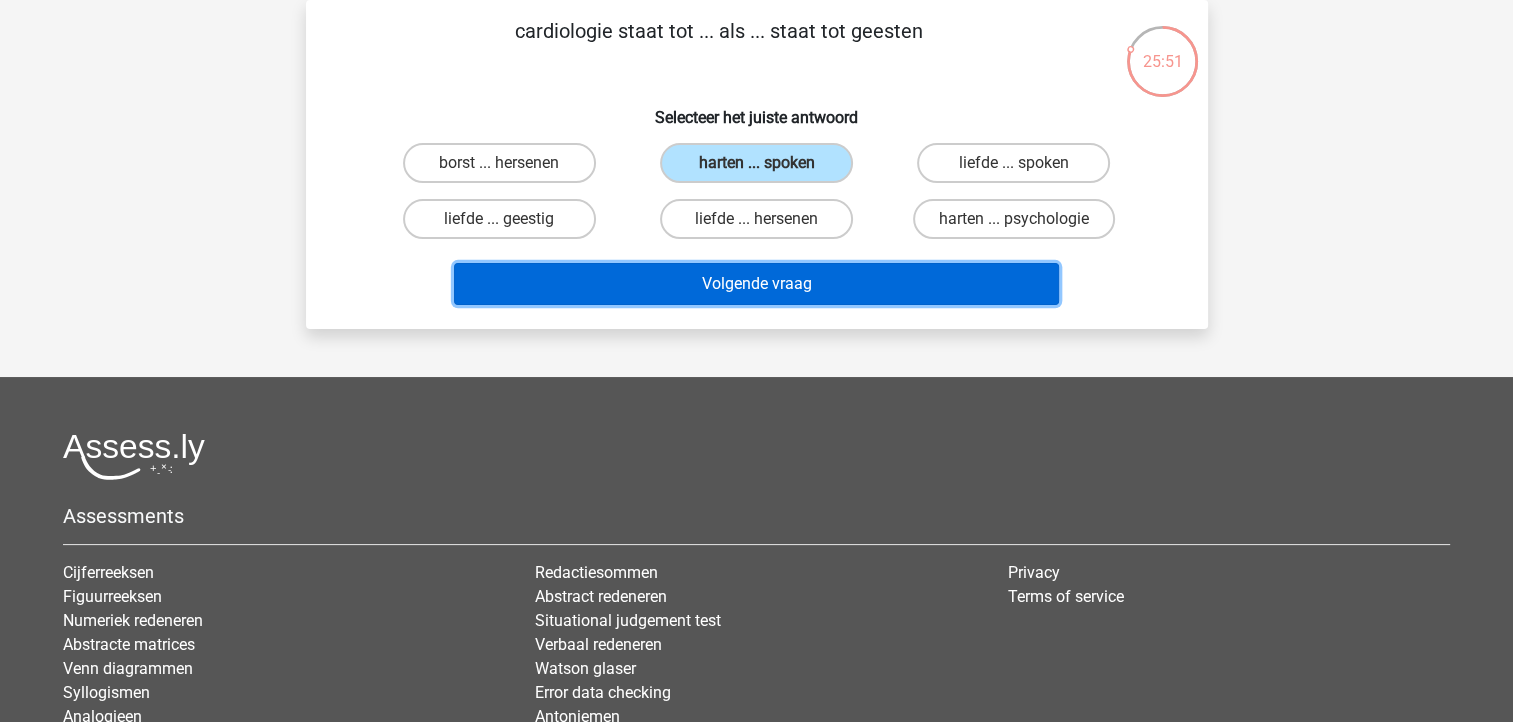 click on "Volgende vraag" at bounding box center (756, 284) 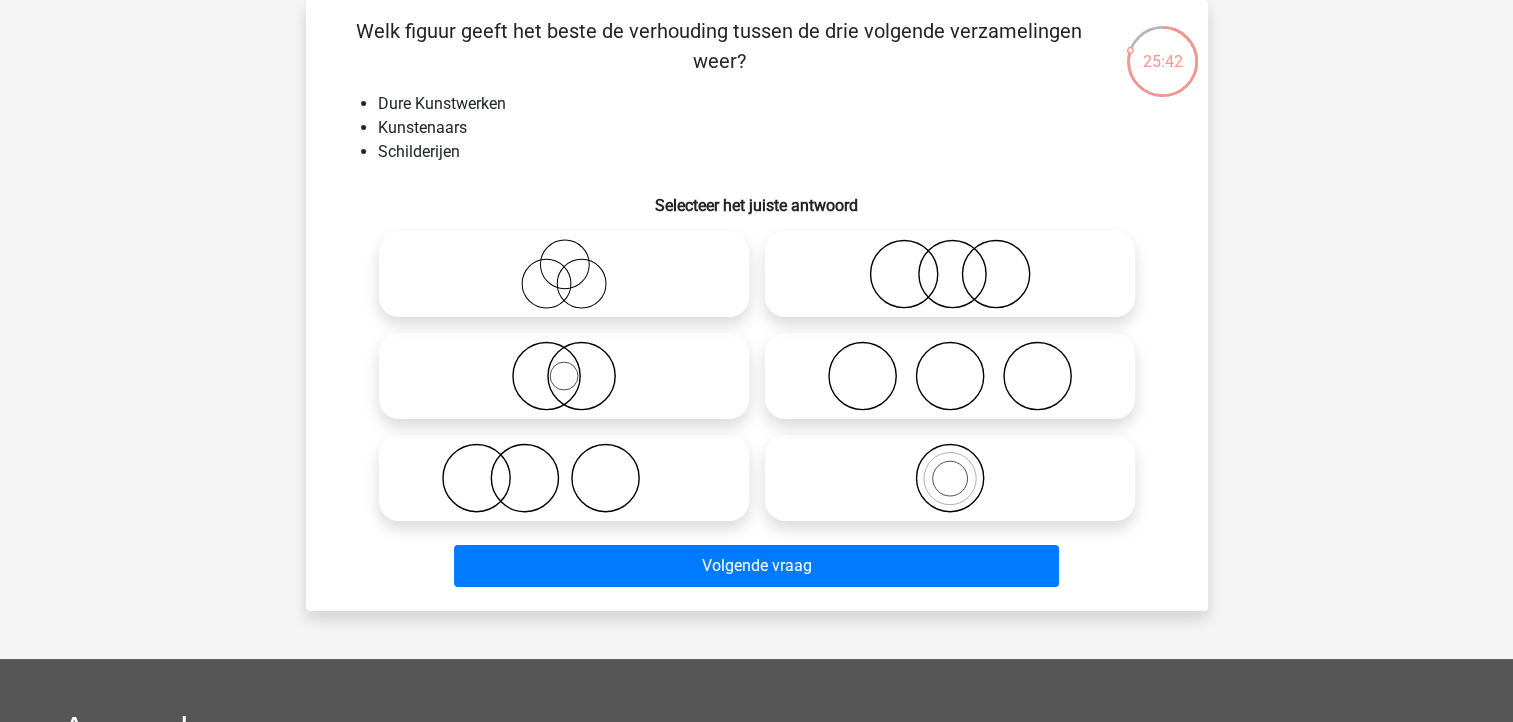 click 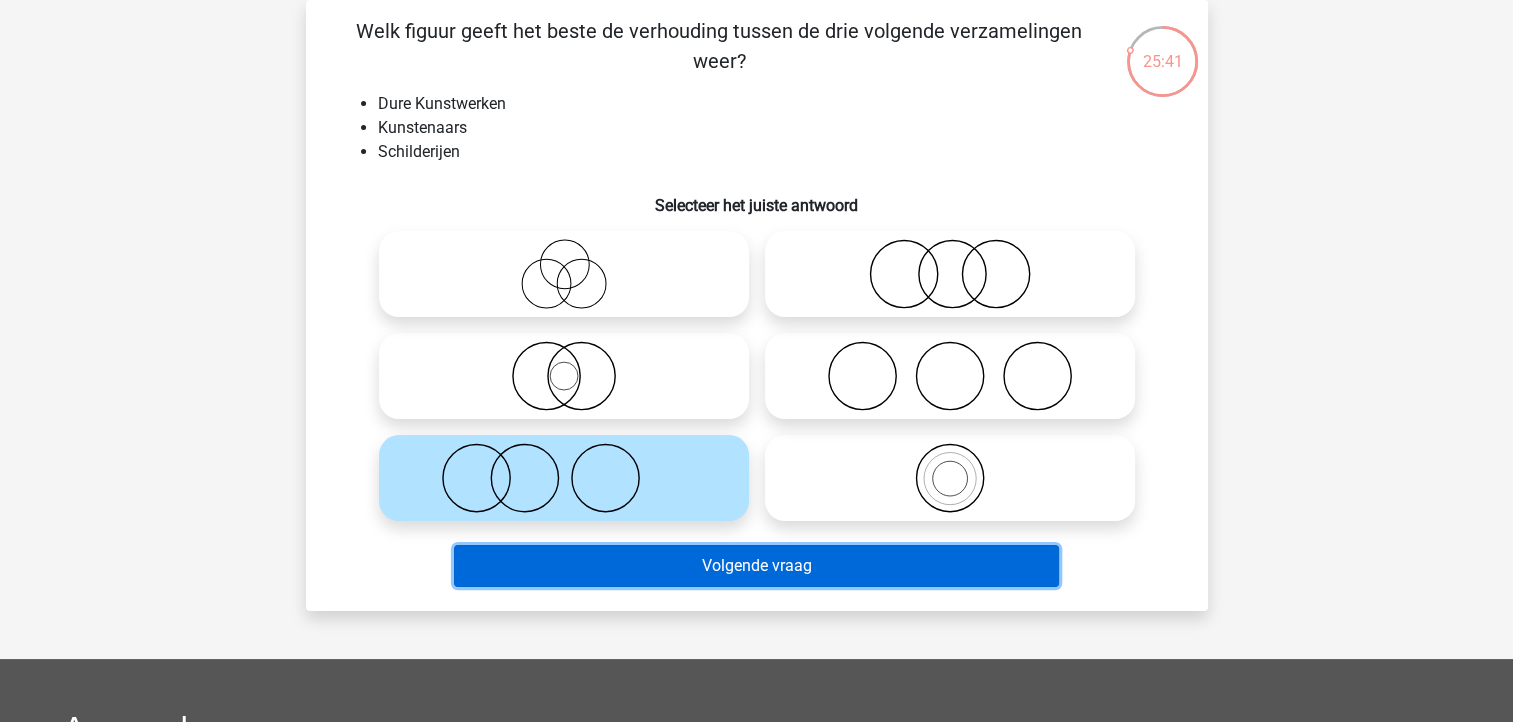 click on "Volgende vraag" at bounding box center (756, 566) 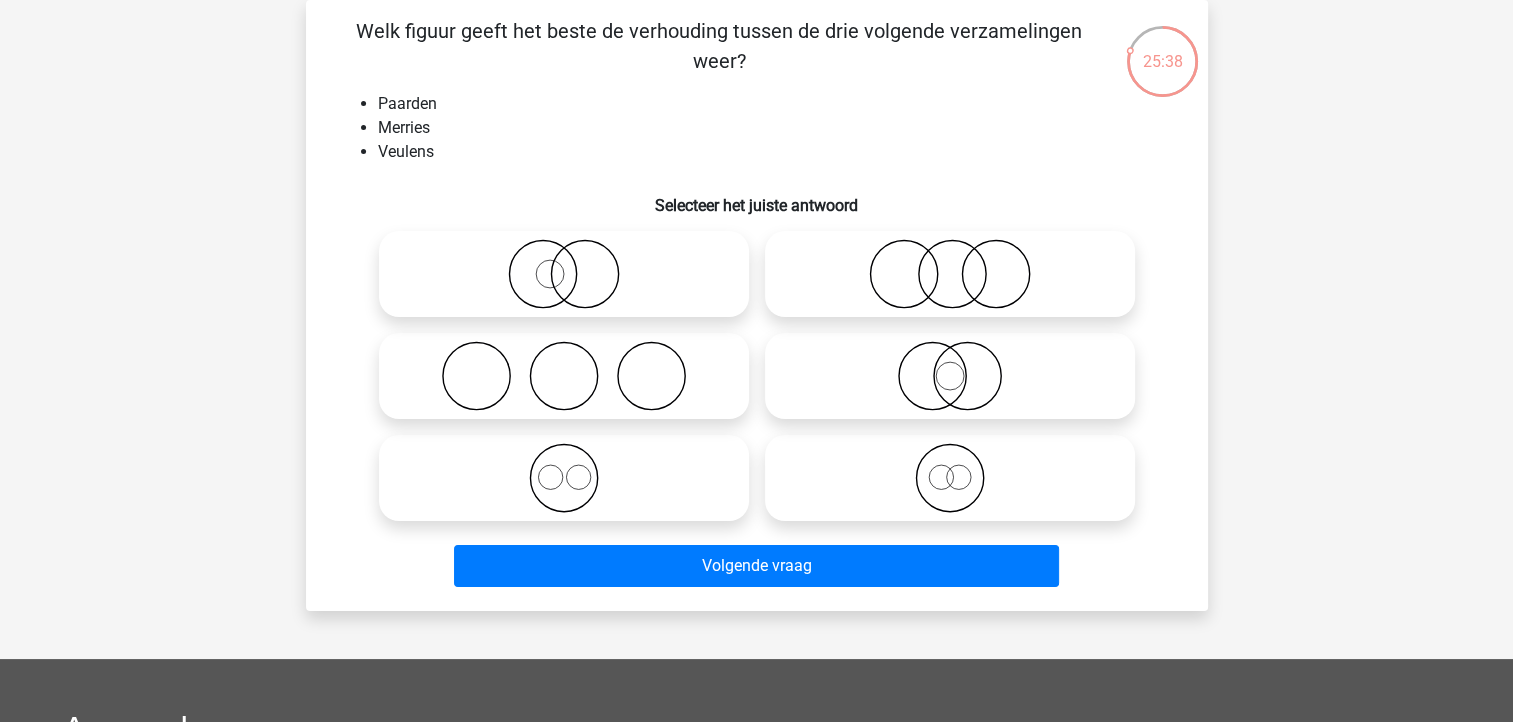 click 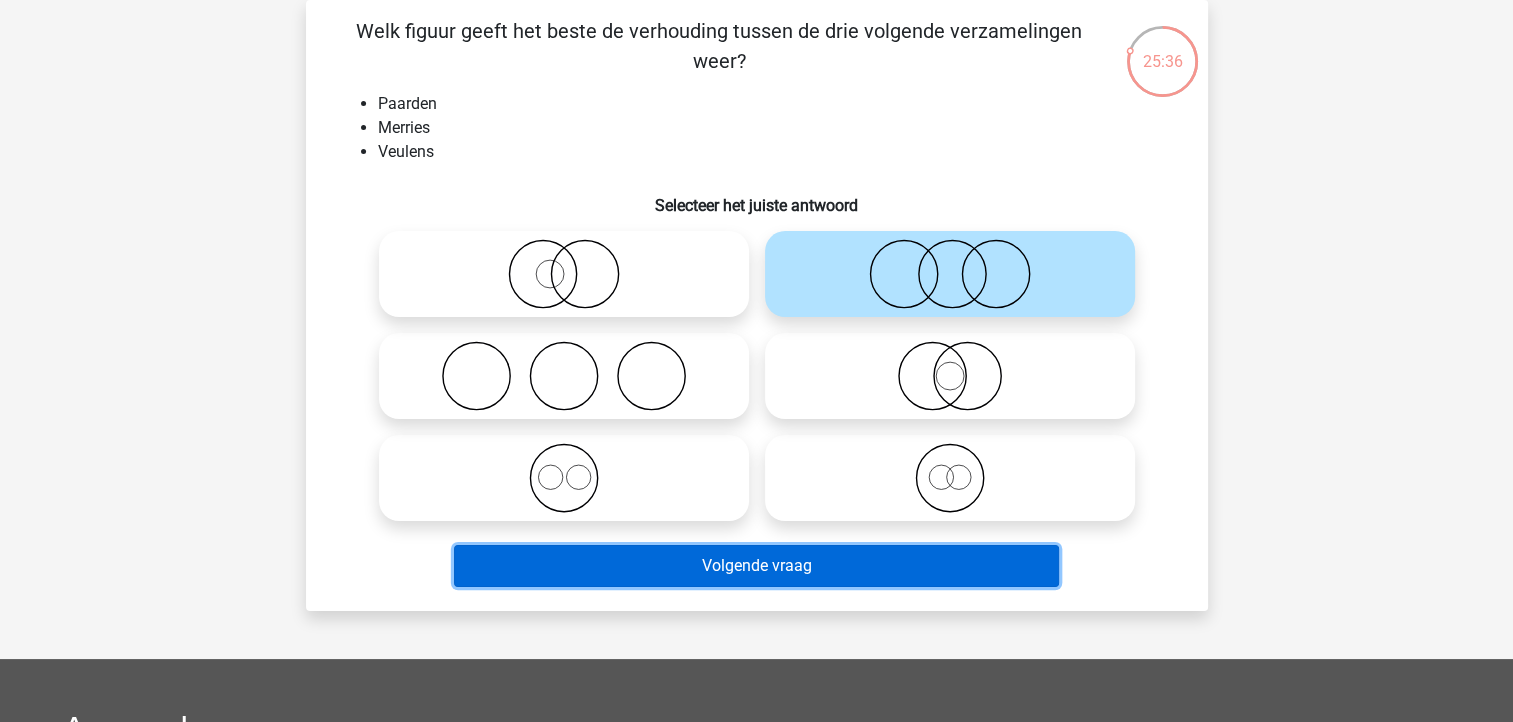 click on "Volgende vraag" at bounding box center [756, 566] 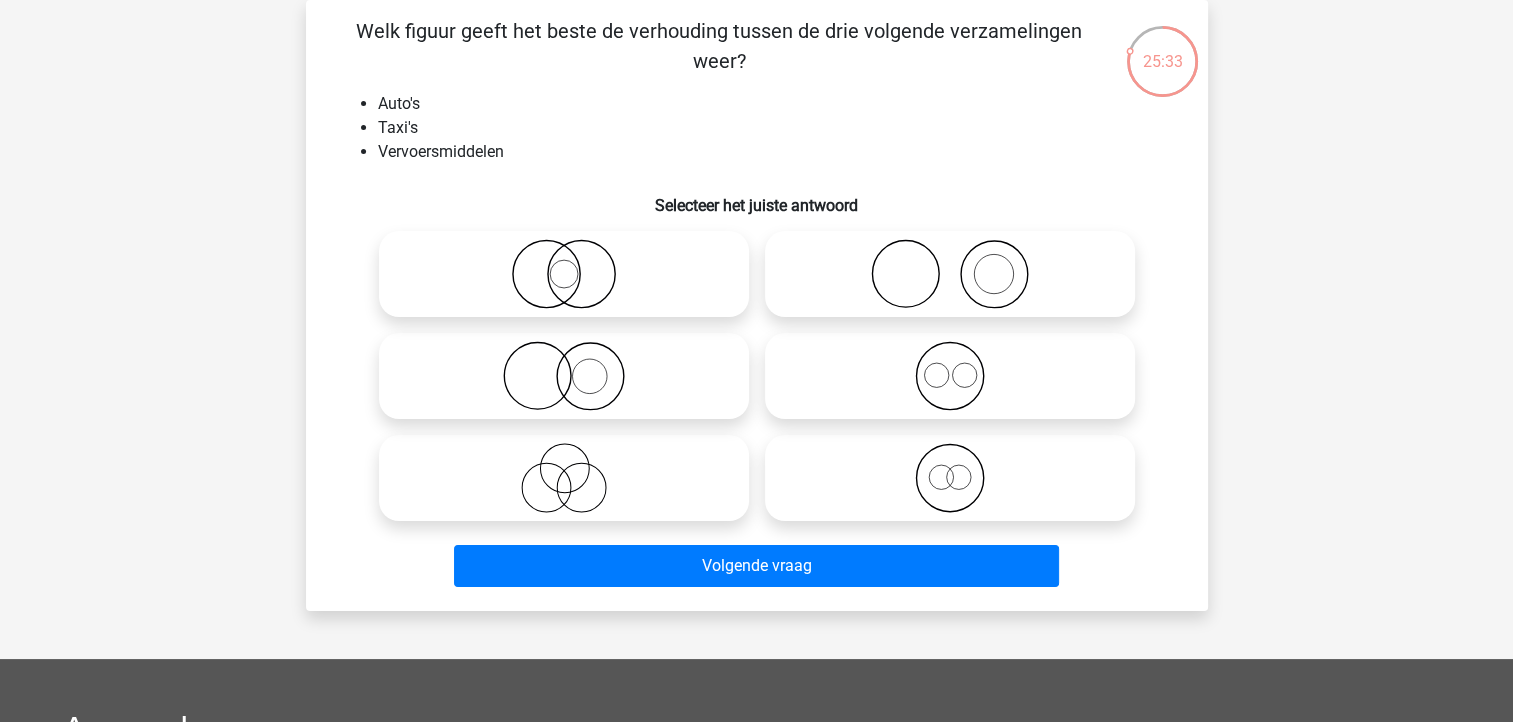 click 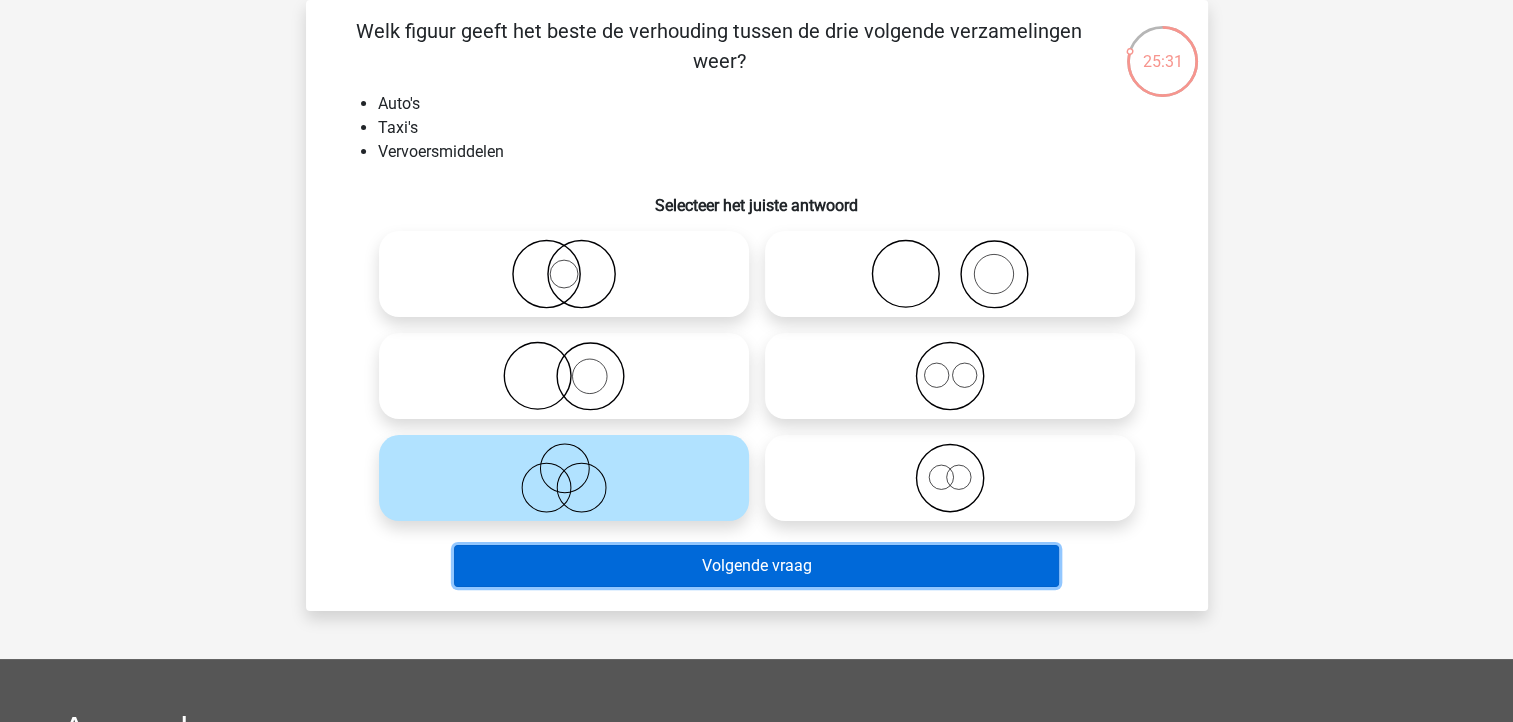 click on "Volgende vraag" at bounding box center (756, 566) 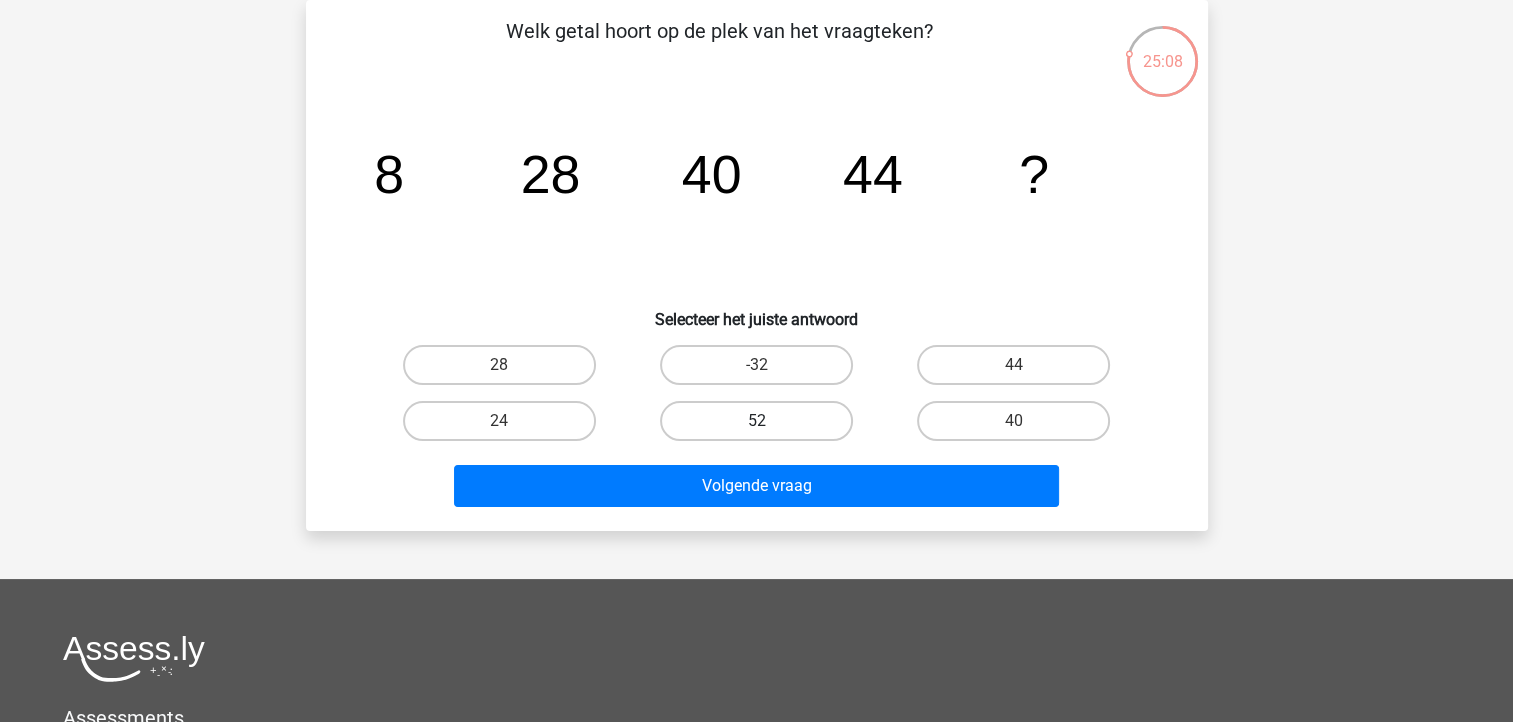 click on "52" at bounding box center [756, 421] 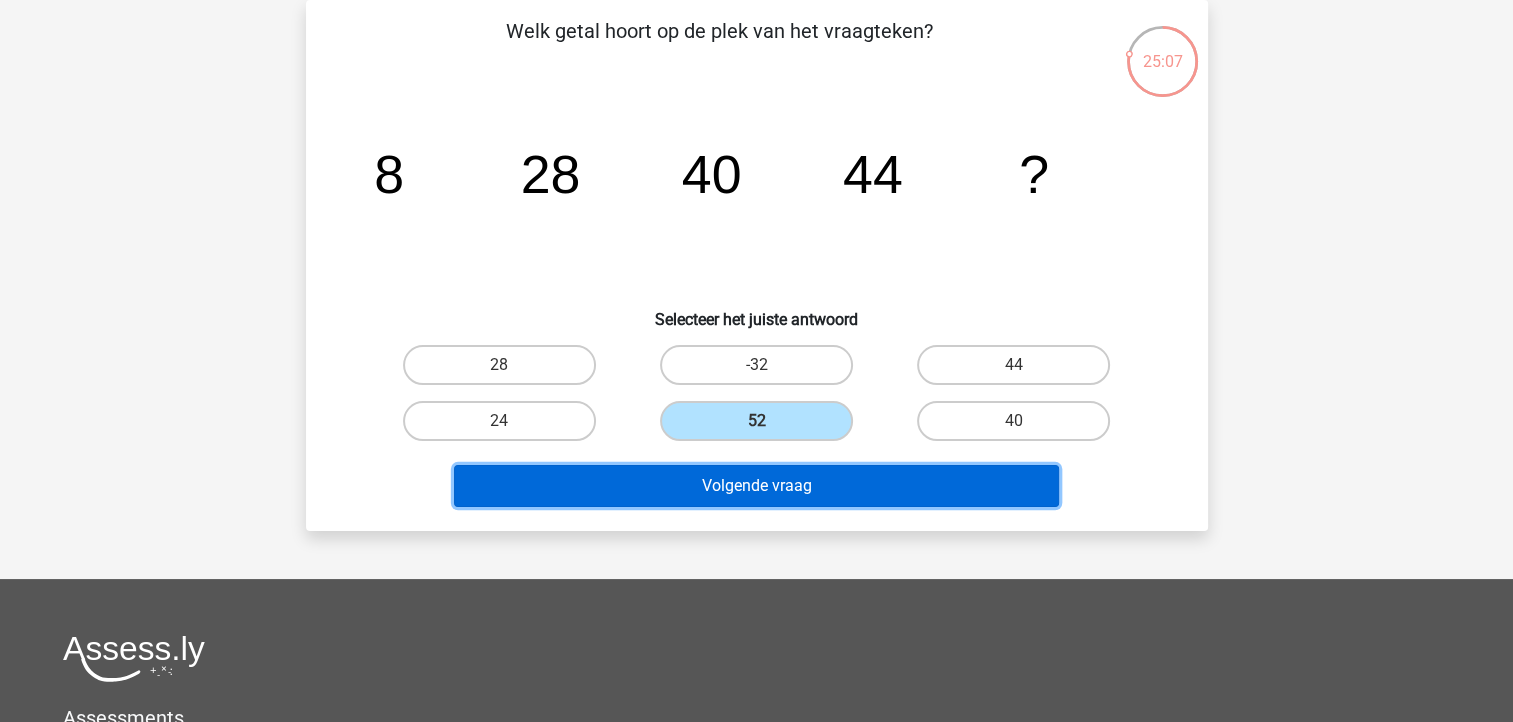 click on "Volgende vraag" at bounding box center [756, 486] 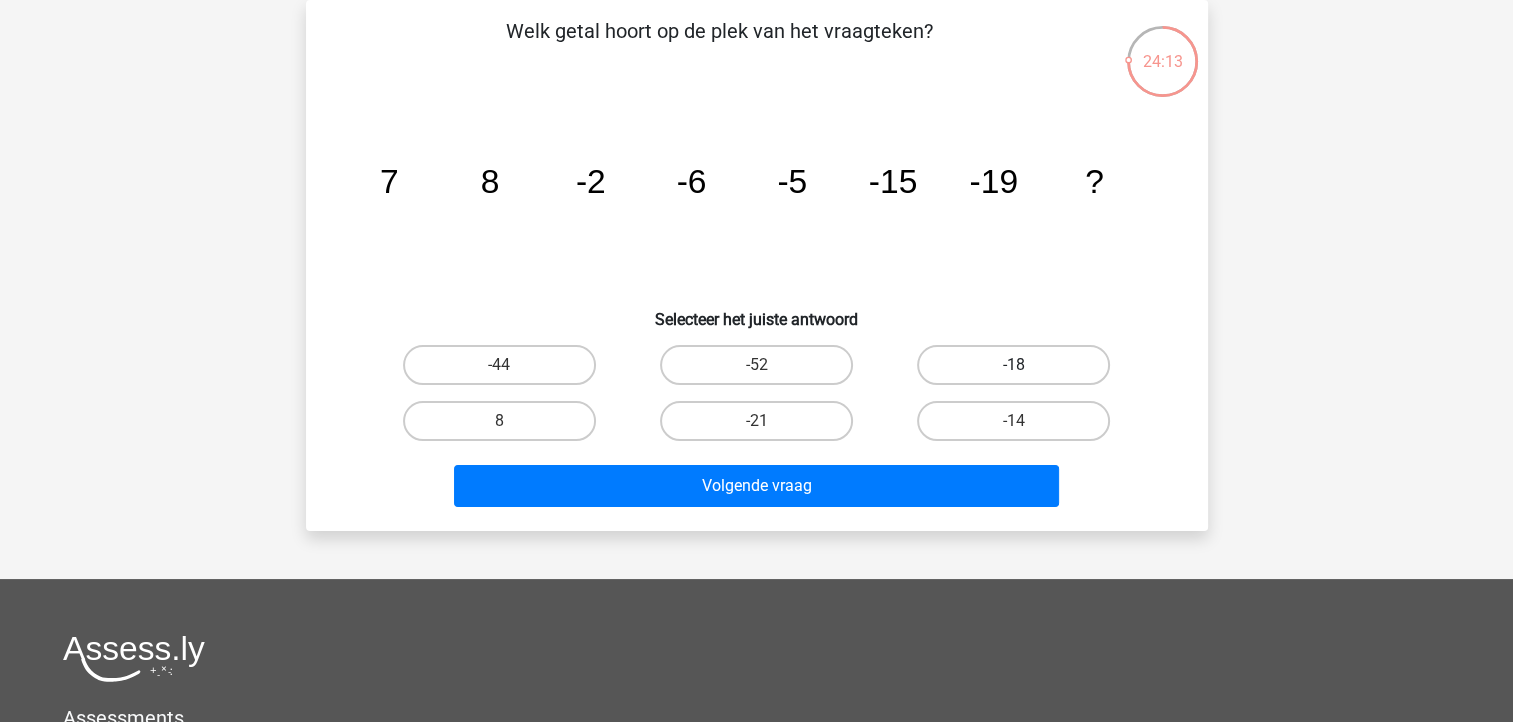 click on "-18" at bounding box center (1013, 365) 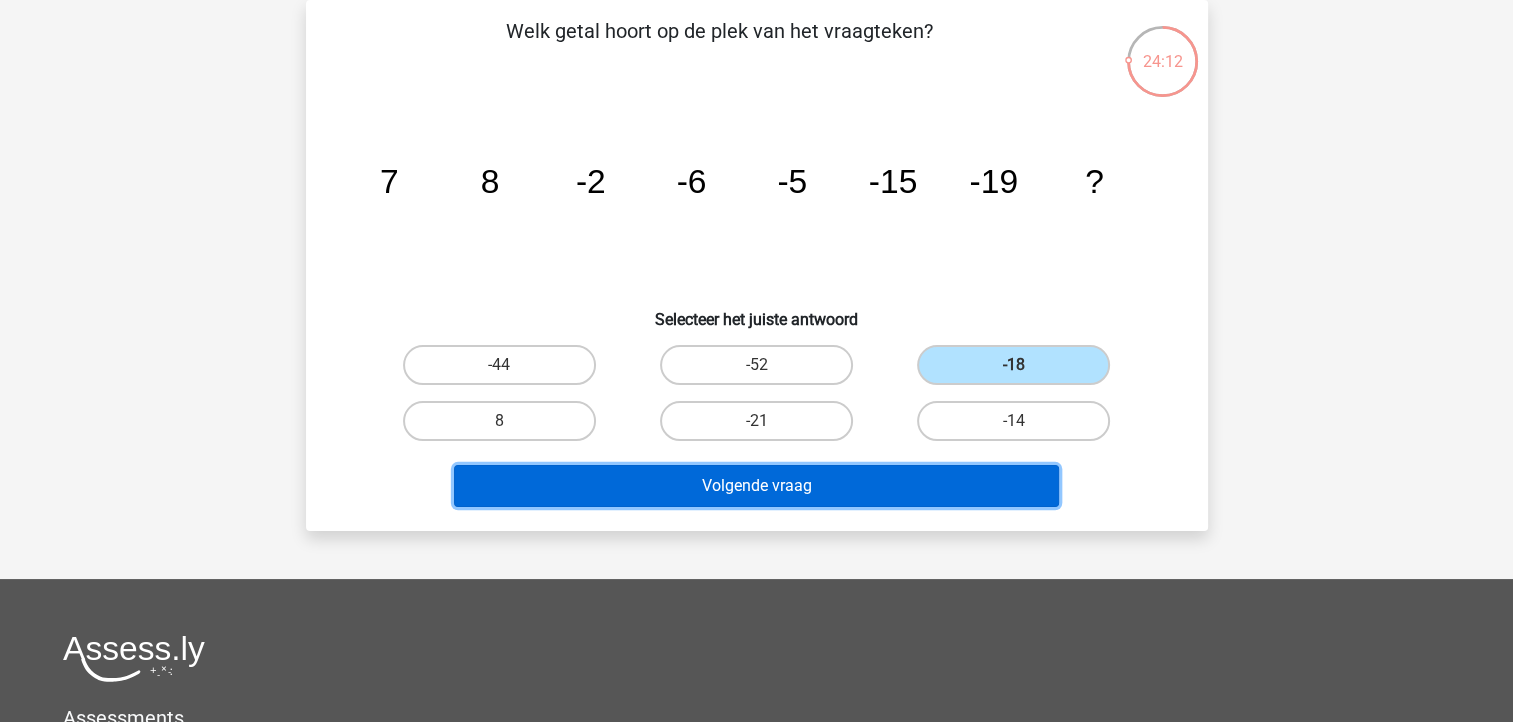 click on "Volgende vraag" at bounding box center (756, 486) 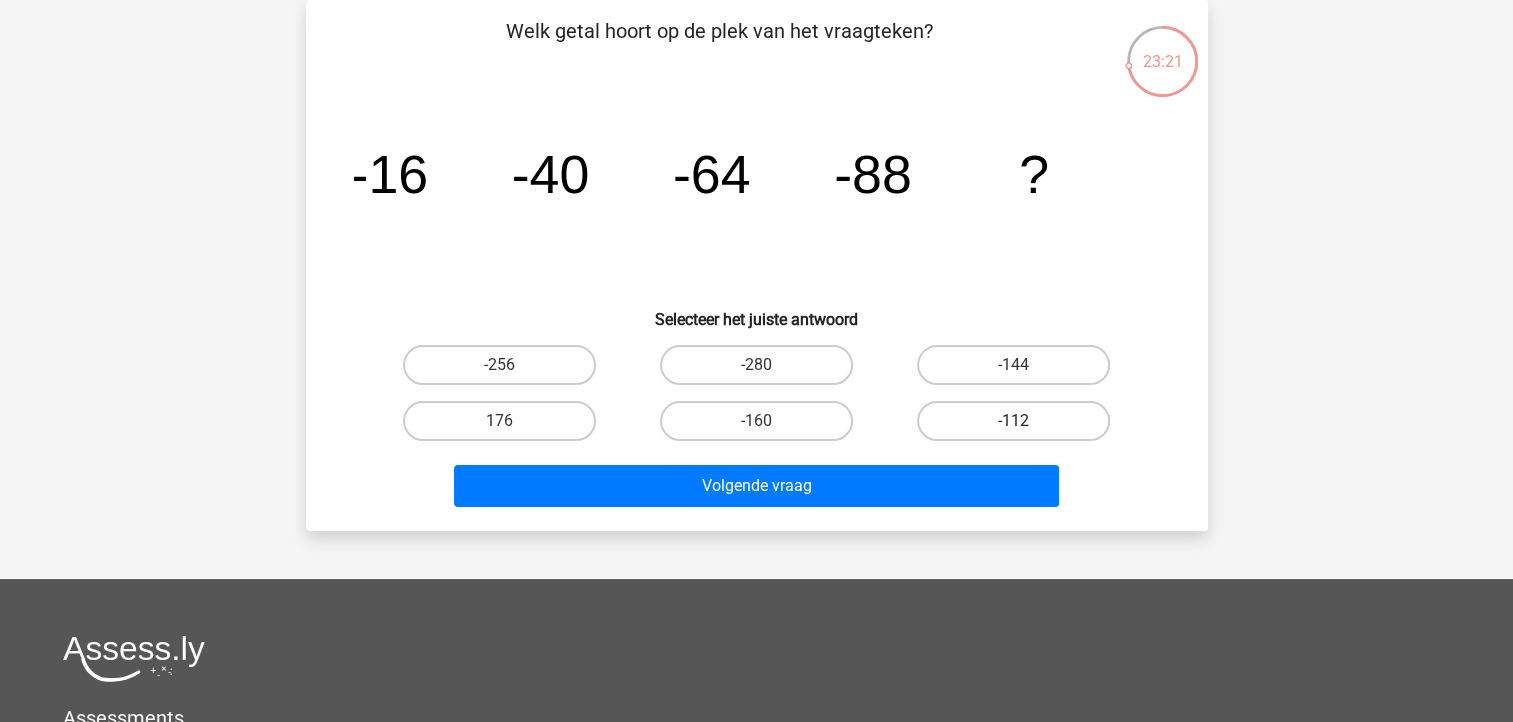 click on "-112" at bounding box center (1013, 421) 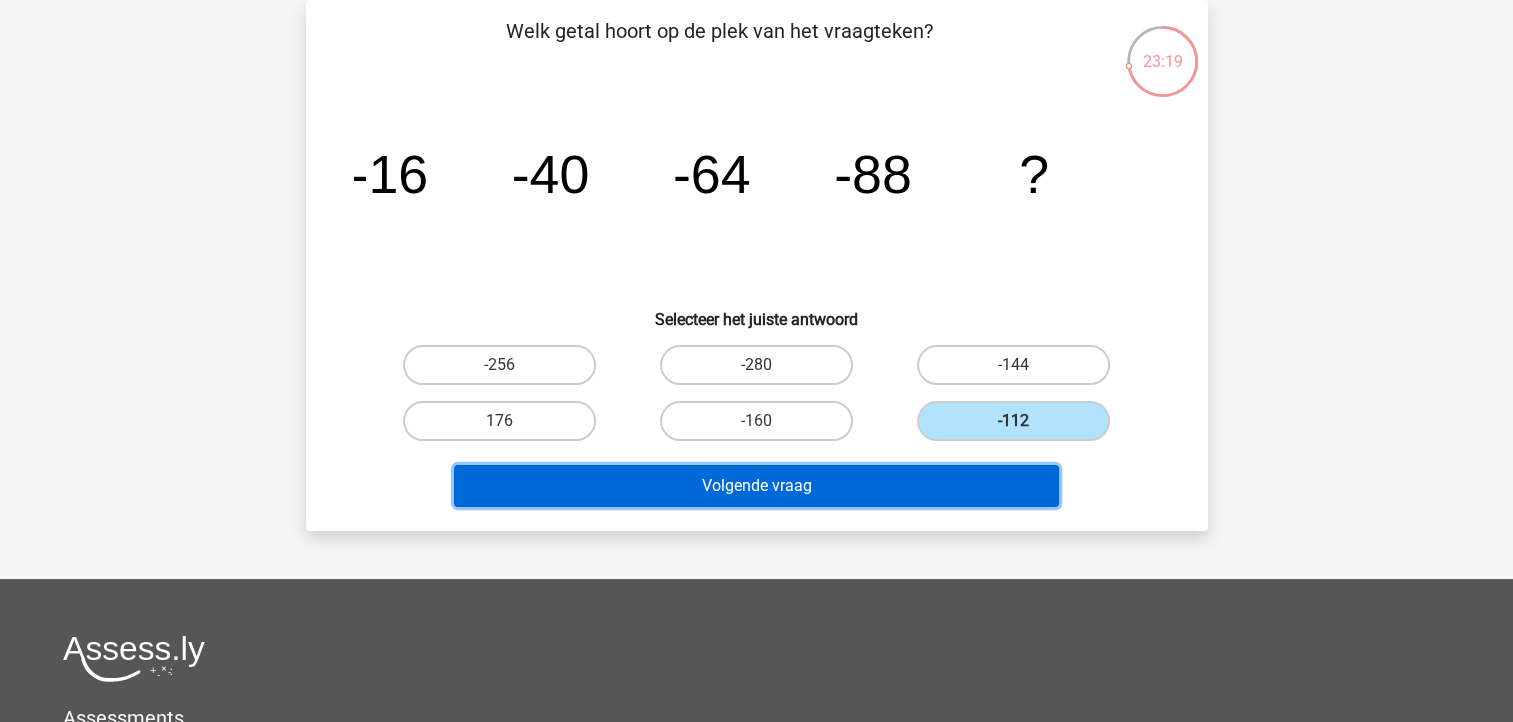 click on "Volgende vraag" at bounding box center (756, 486) 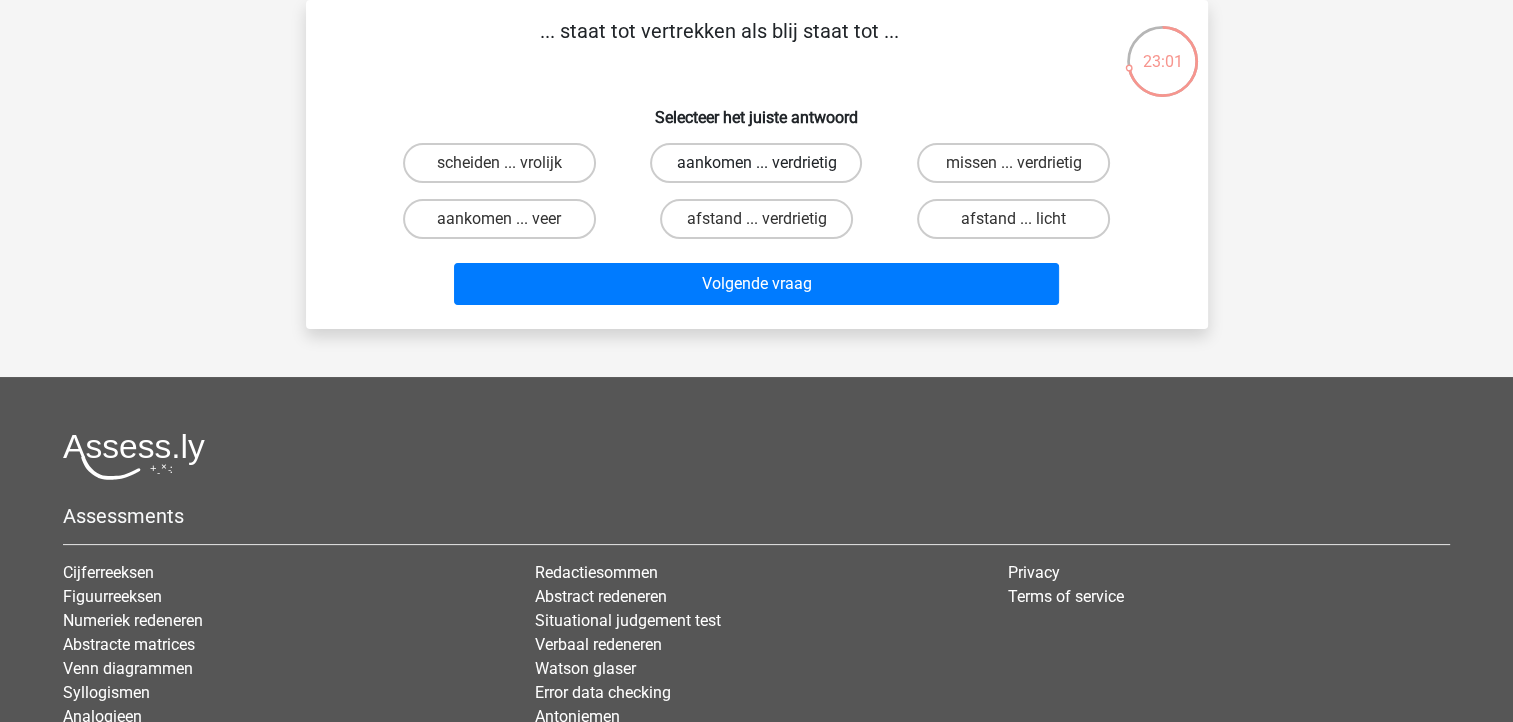 click on "aankomen ... verdrietig" at bounding box center (756, 163) 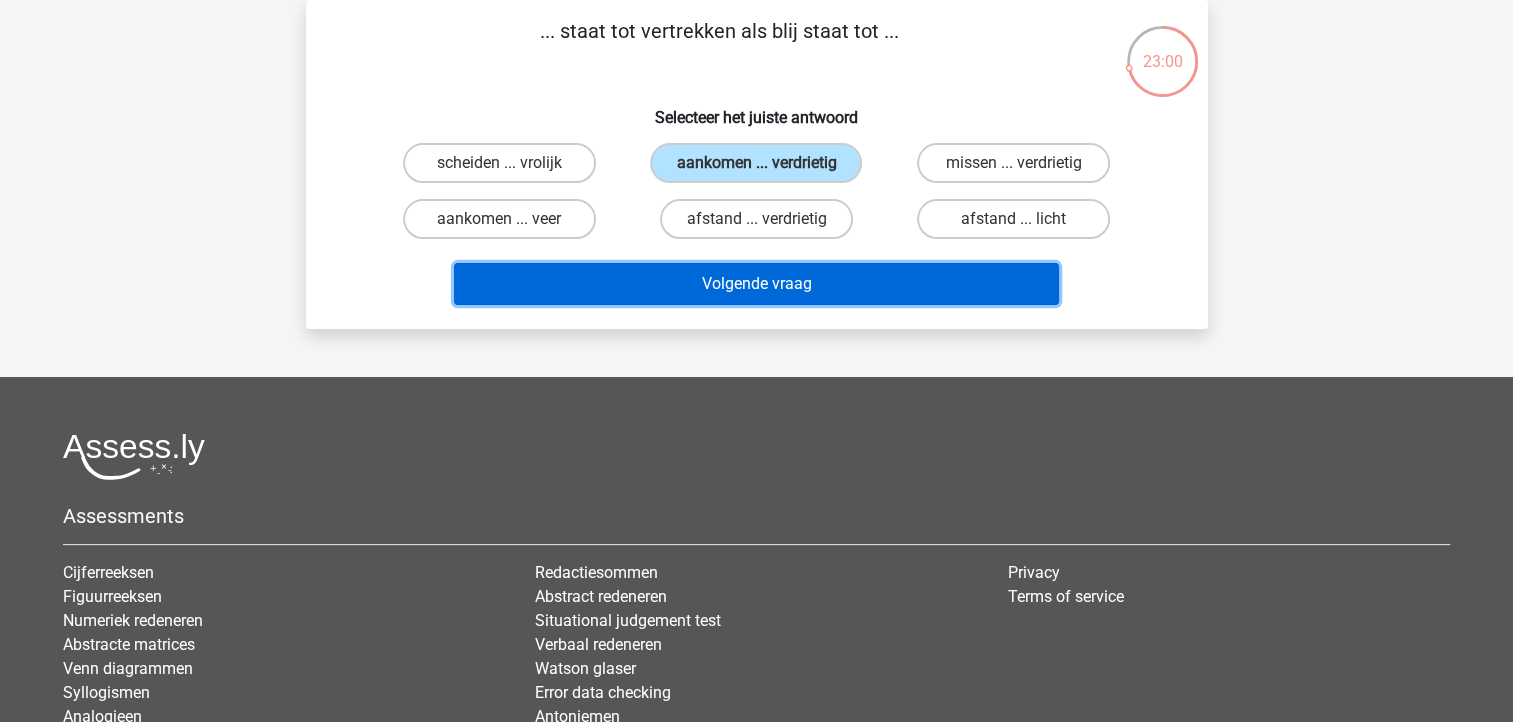 click on "Volgende vraag" at bounding box center (756, 284) 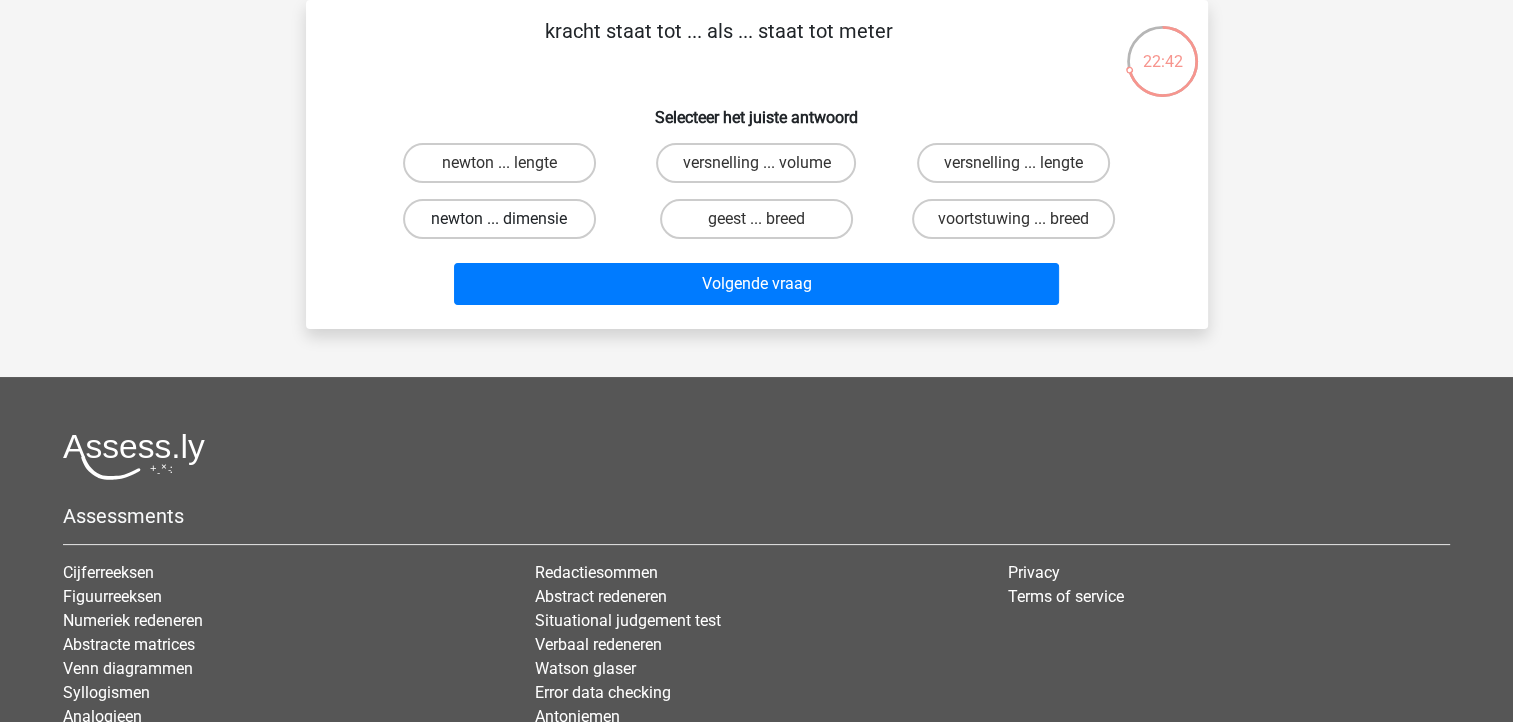 click on "newton ... dimensie" at bounding box center [499, 219] 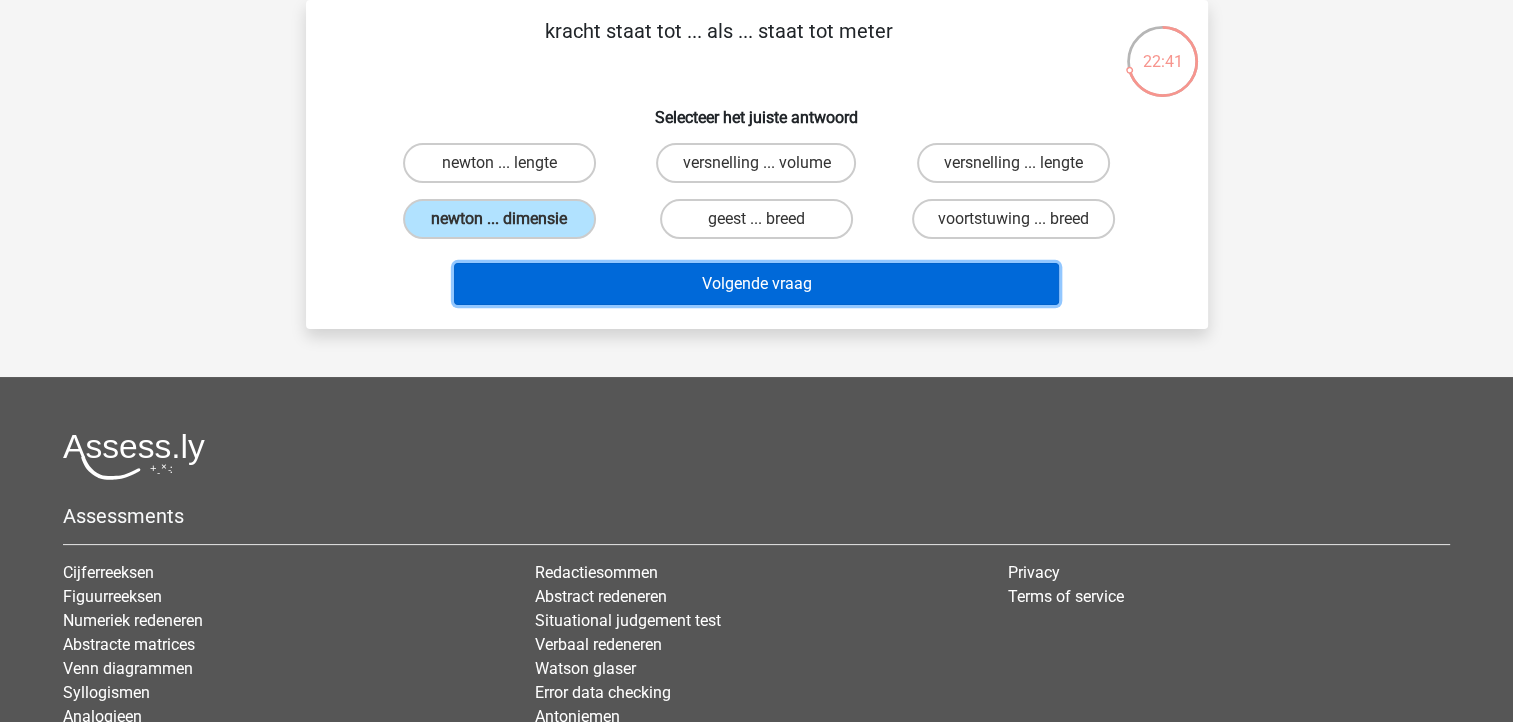 click on "Volgende vraag" at bounding box center [756, 284] 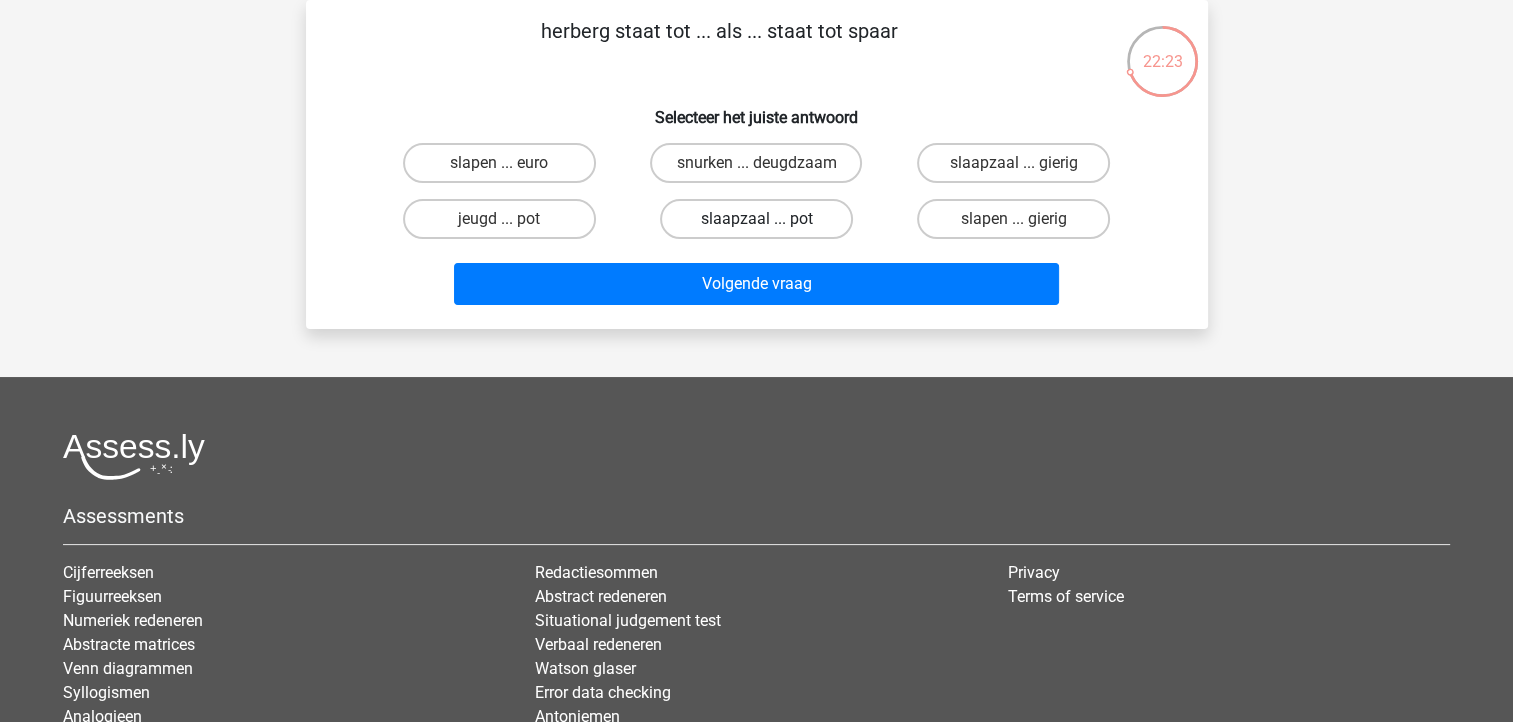 click on "slaapzaal ... pot" at bounding box center (756, 219) 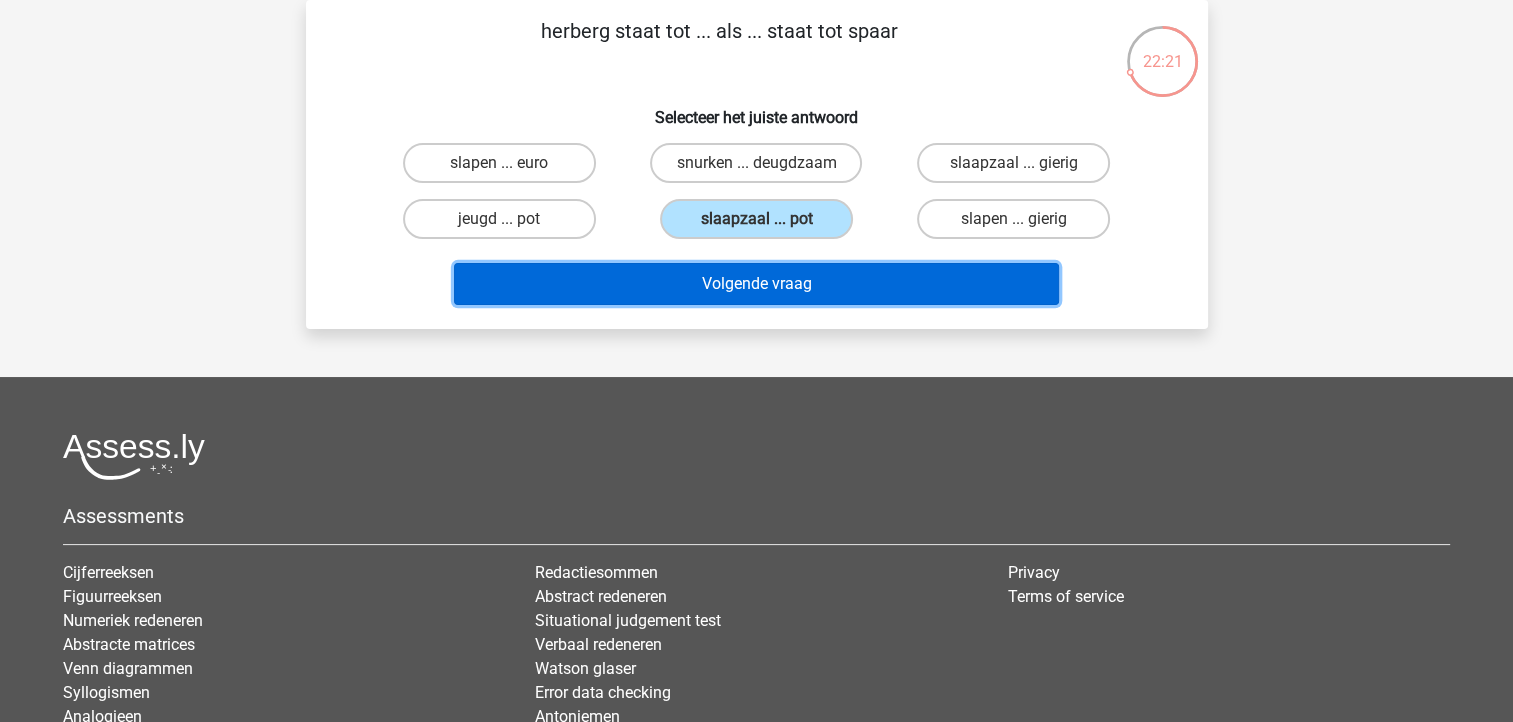 click on "Volgende vraag" at bounding box center [756, 284] 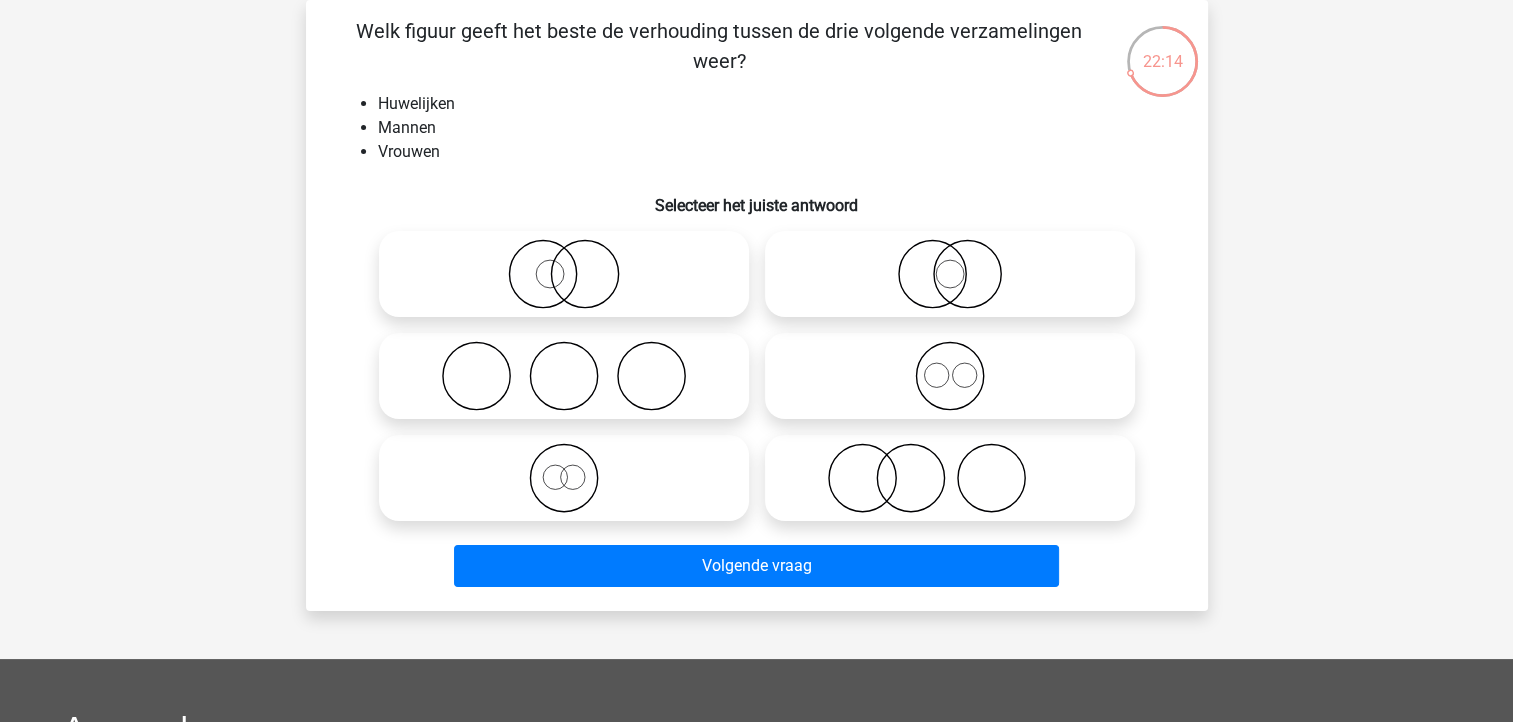 click 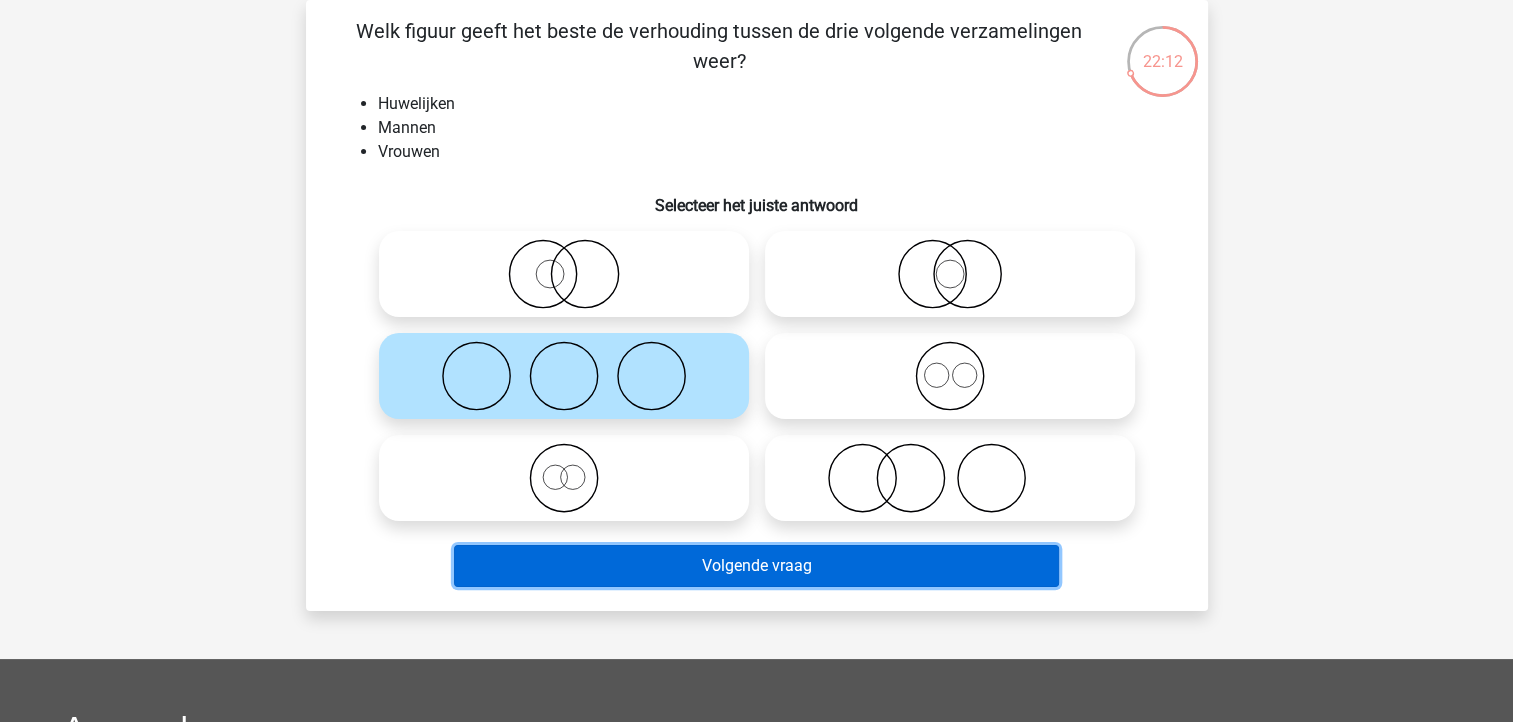 click on "Volgende vraag" at bounding box center [756, 566] 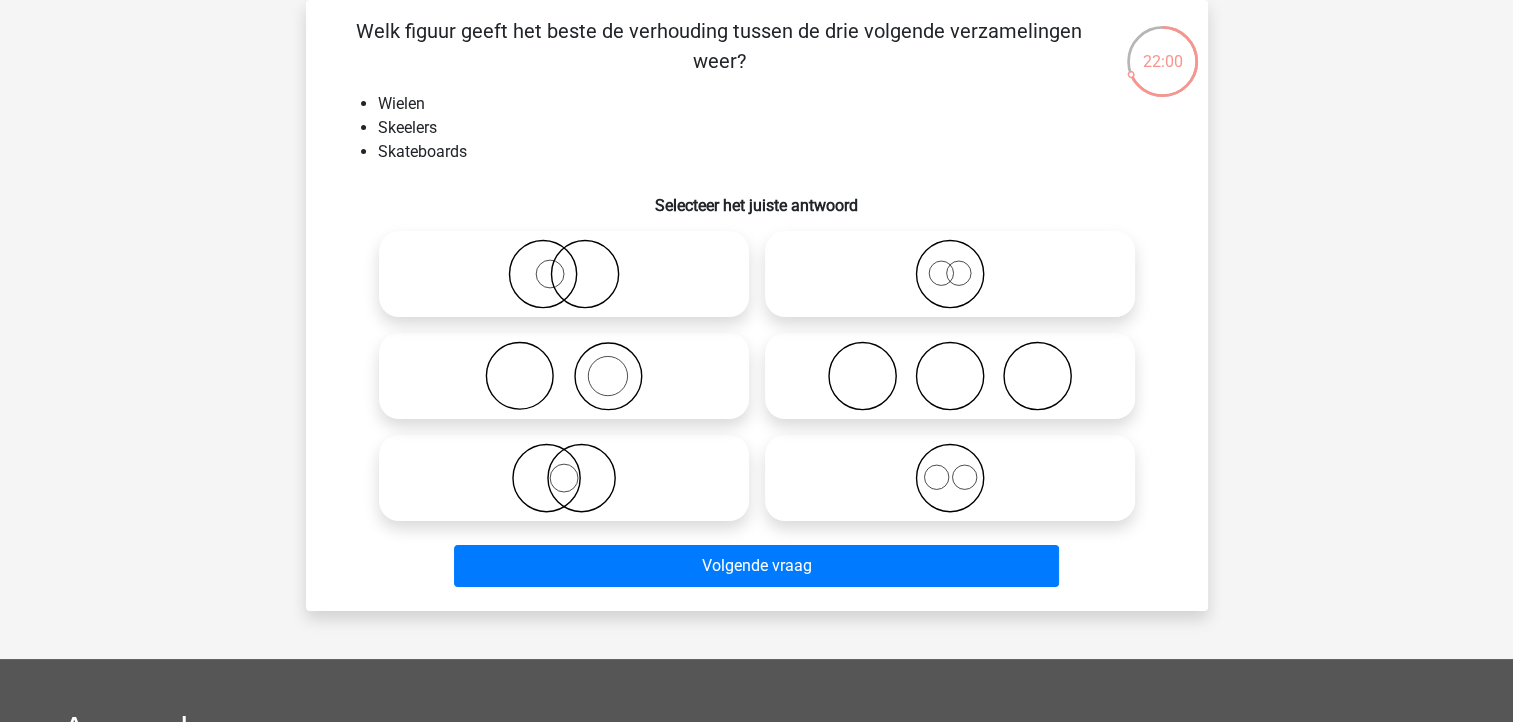 click 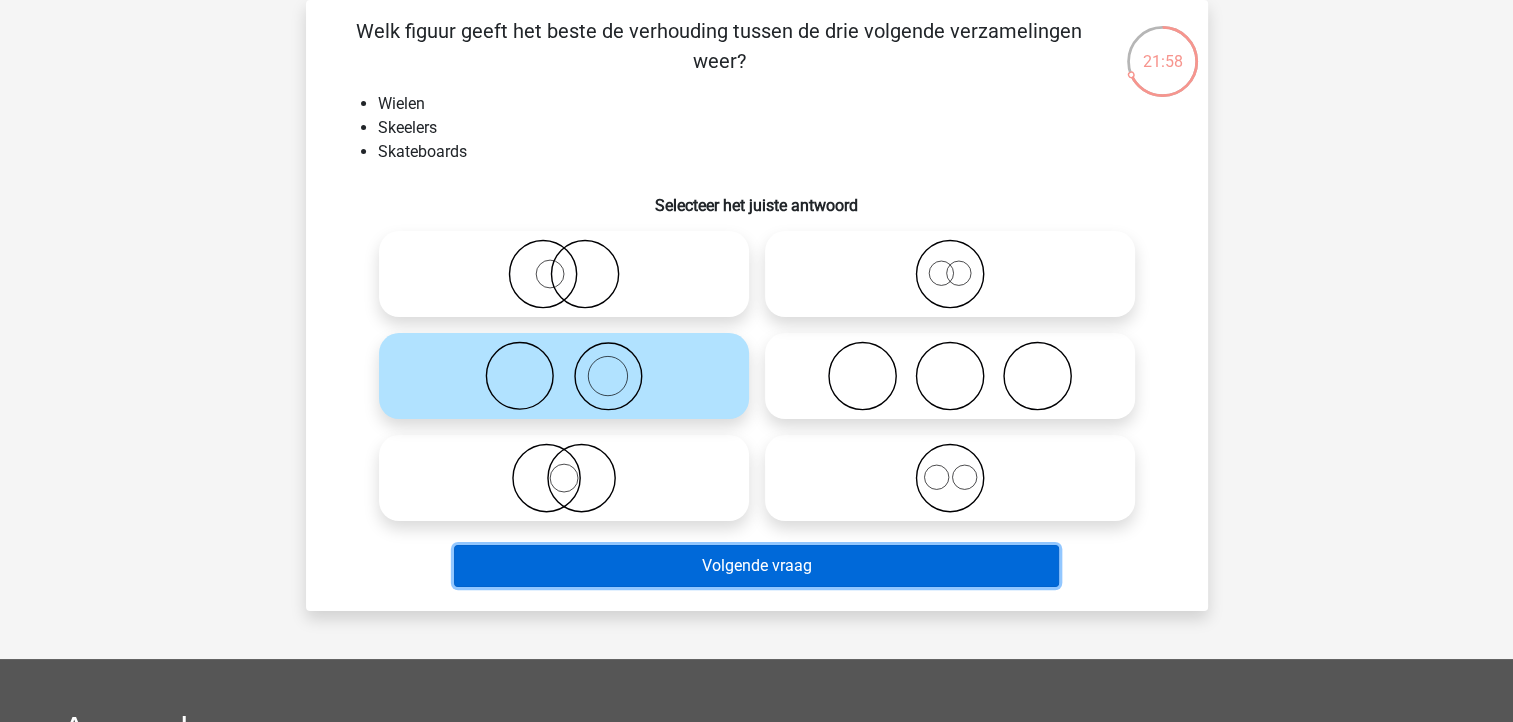 click on "Volgende vraag" at bounding box center [756, 566] 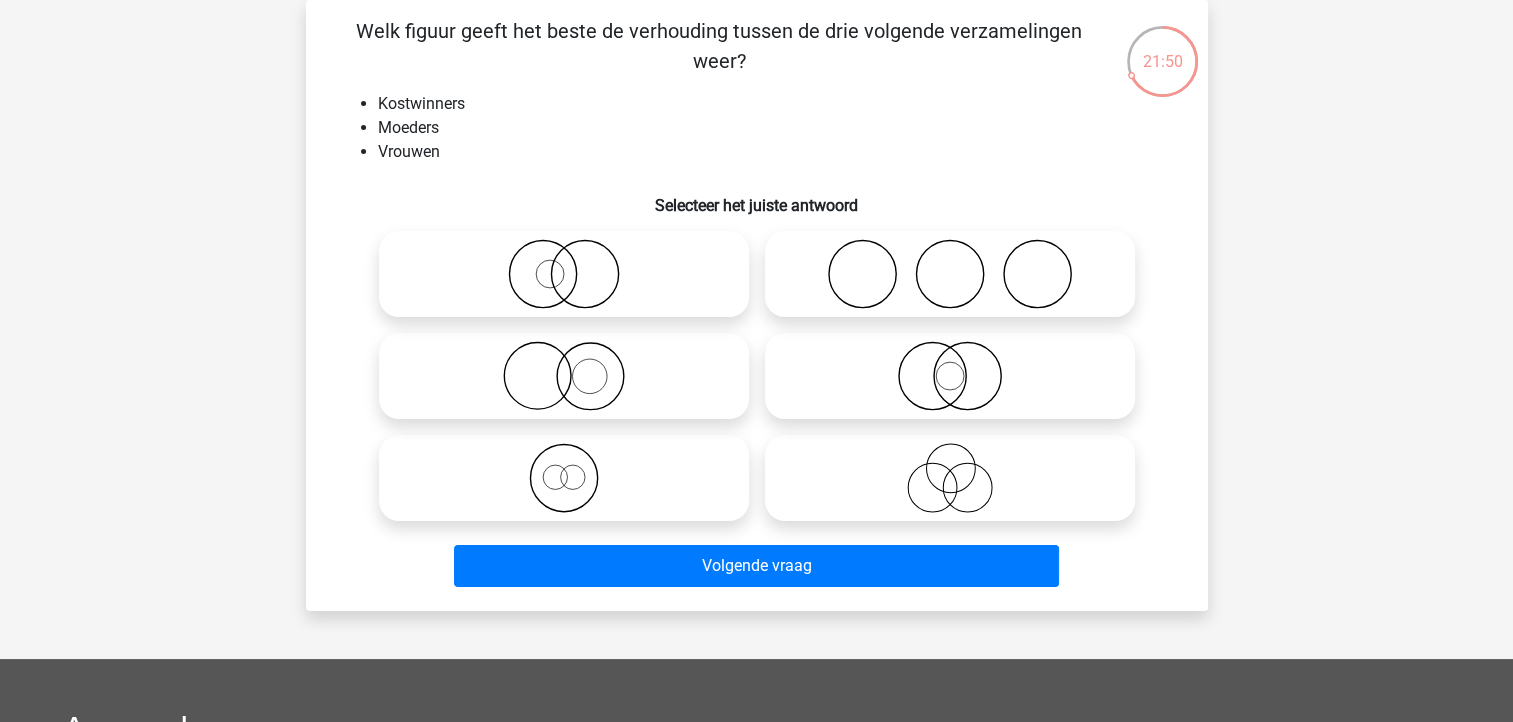click 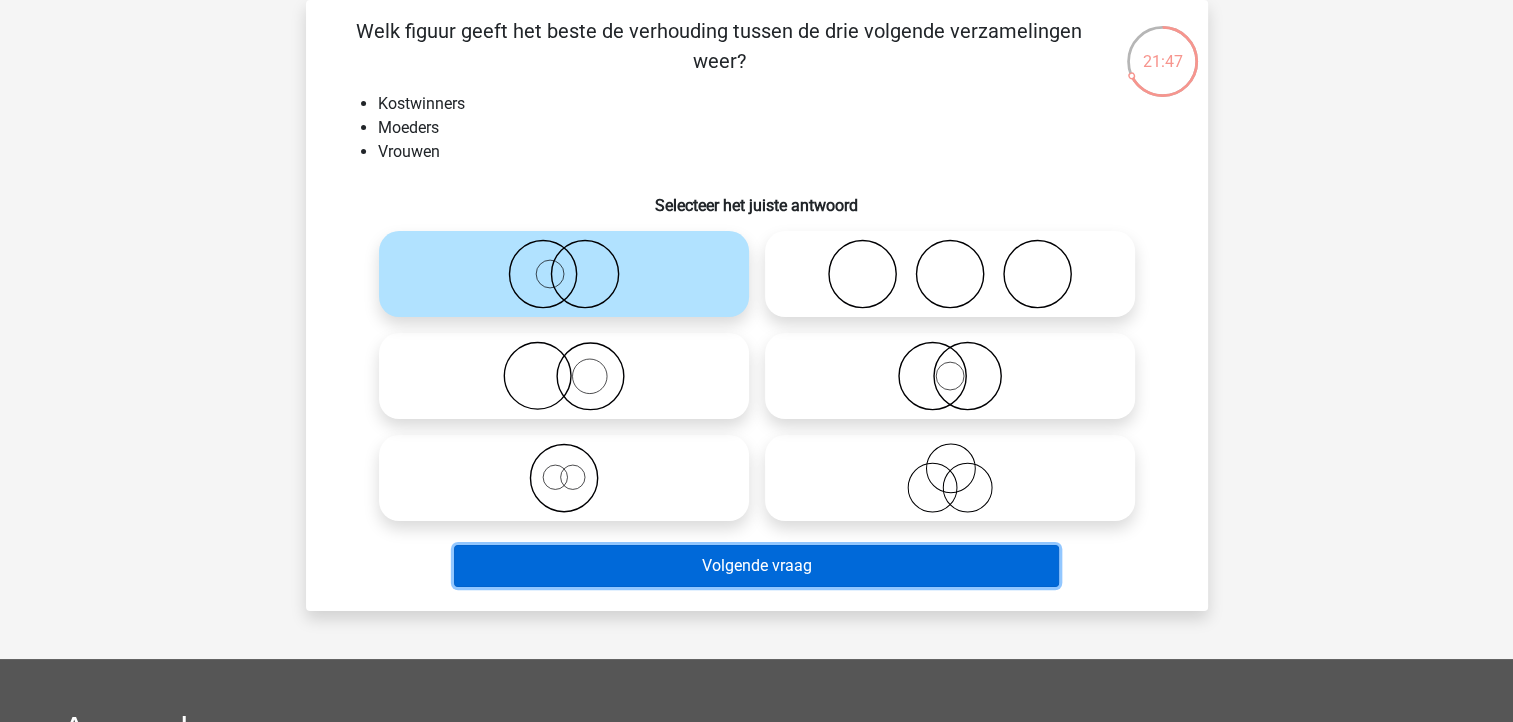 click on "Volgende vraag" at bounding box center (756, 566) 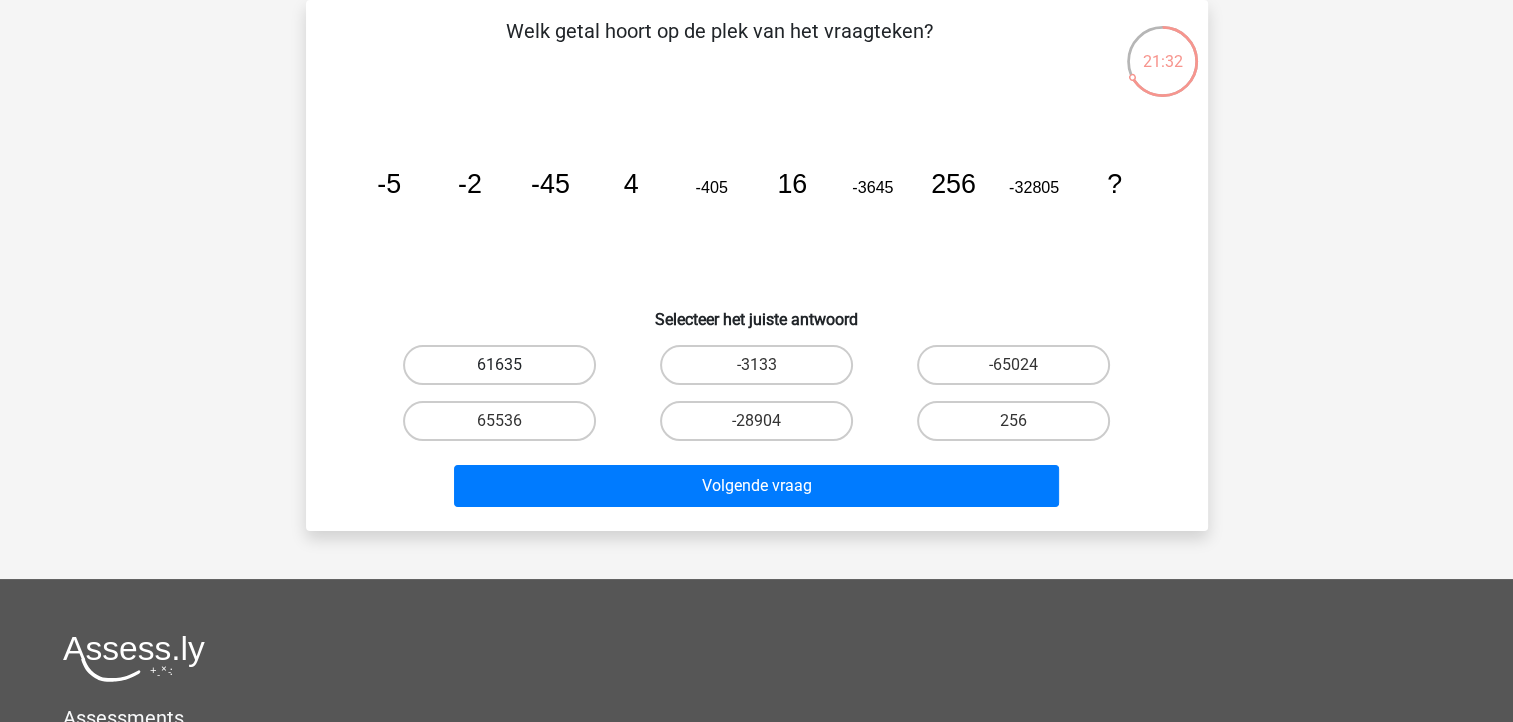 click on "61635" at bounding box center [499, 365] 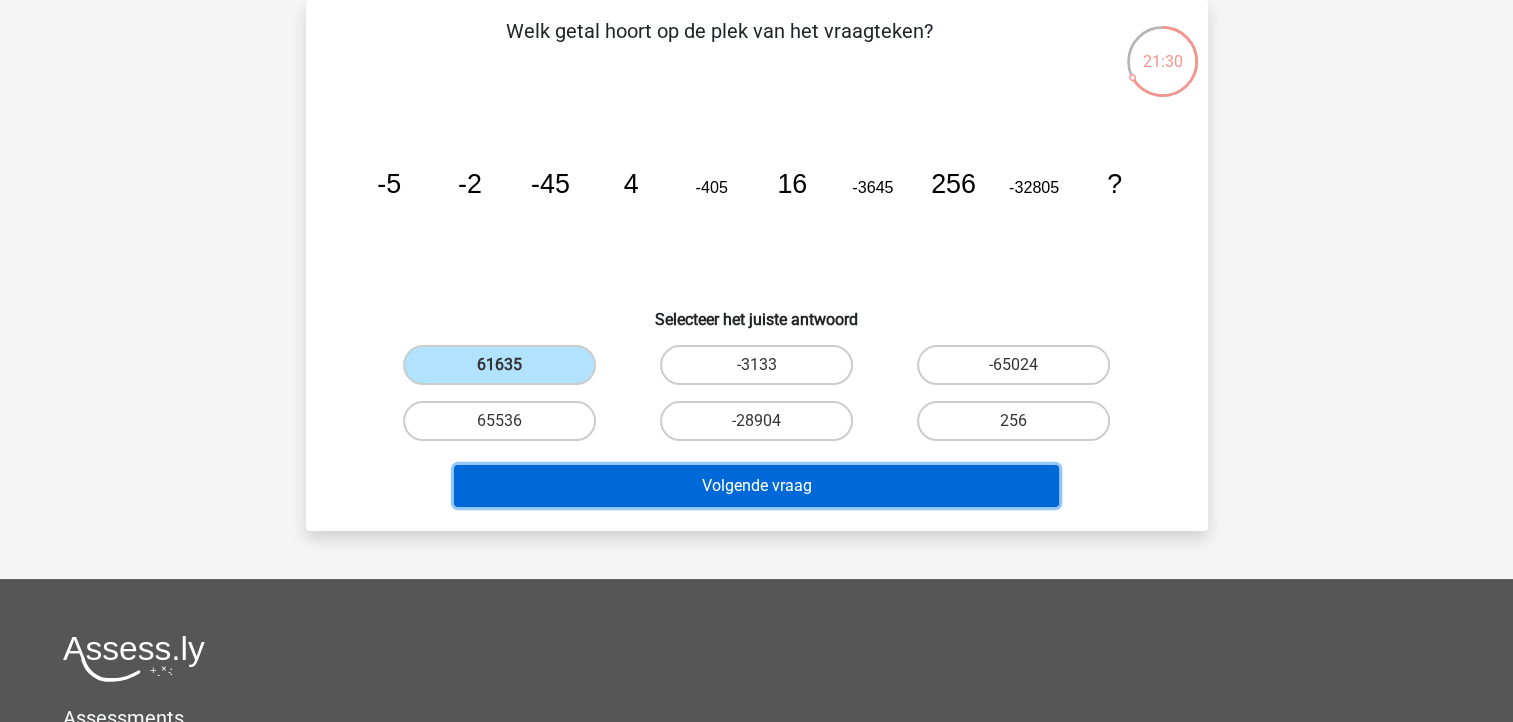 click on "Volgende vraag" at bounding box center (756, 486) 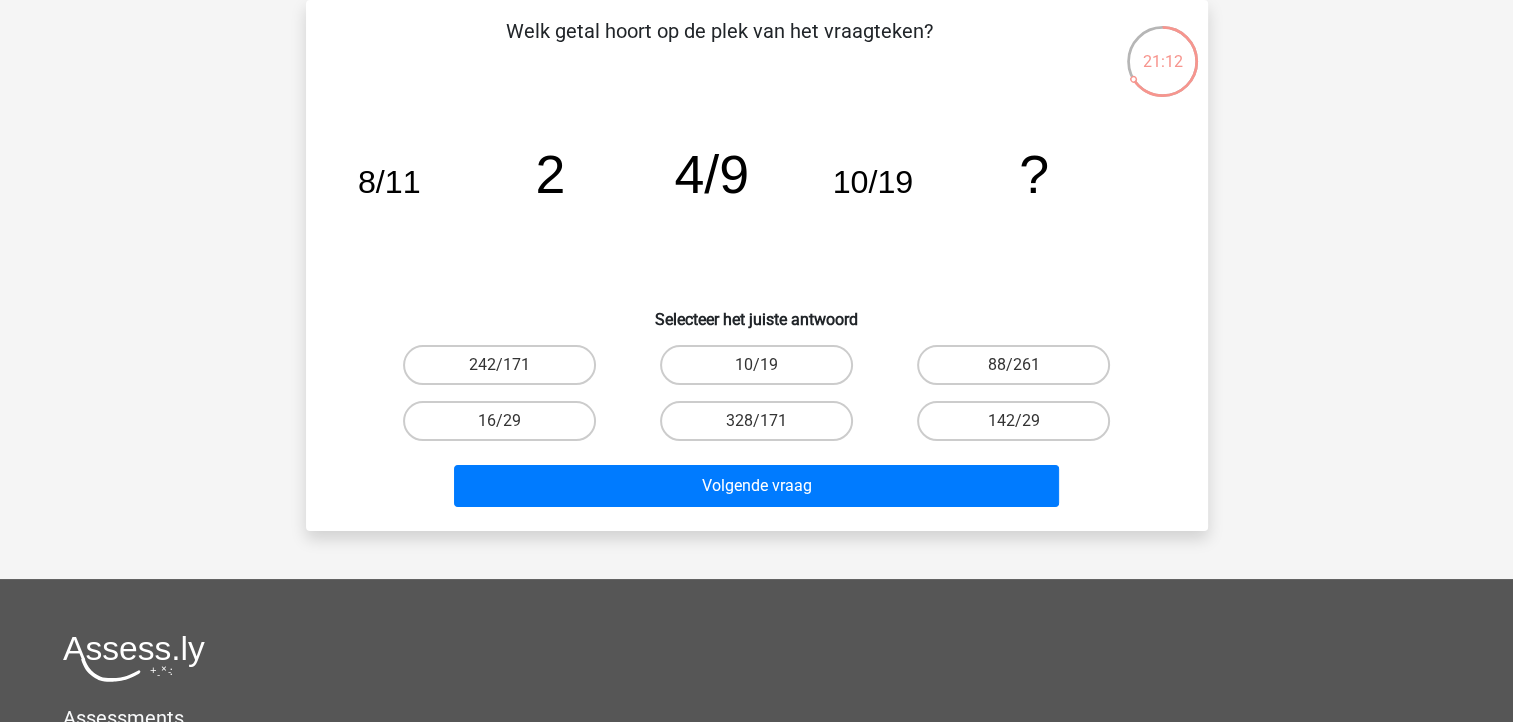 click on "16/29" at bounding box center [505, 427] 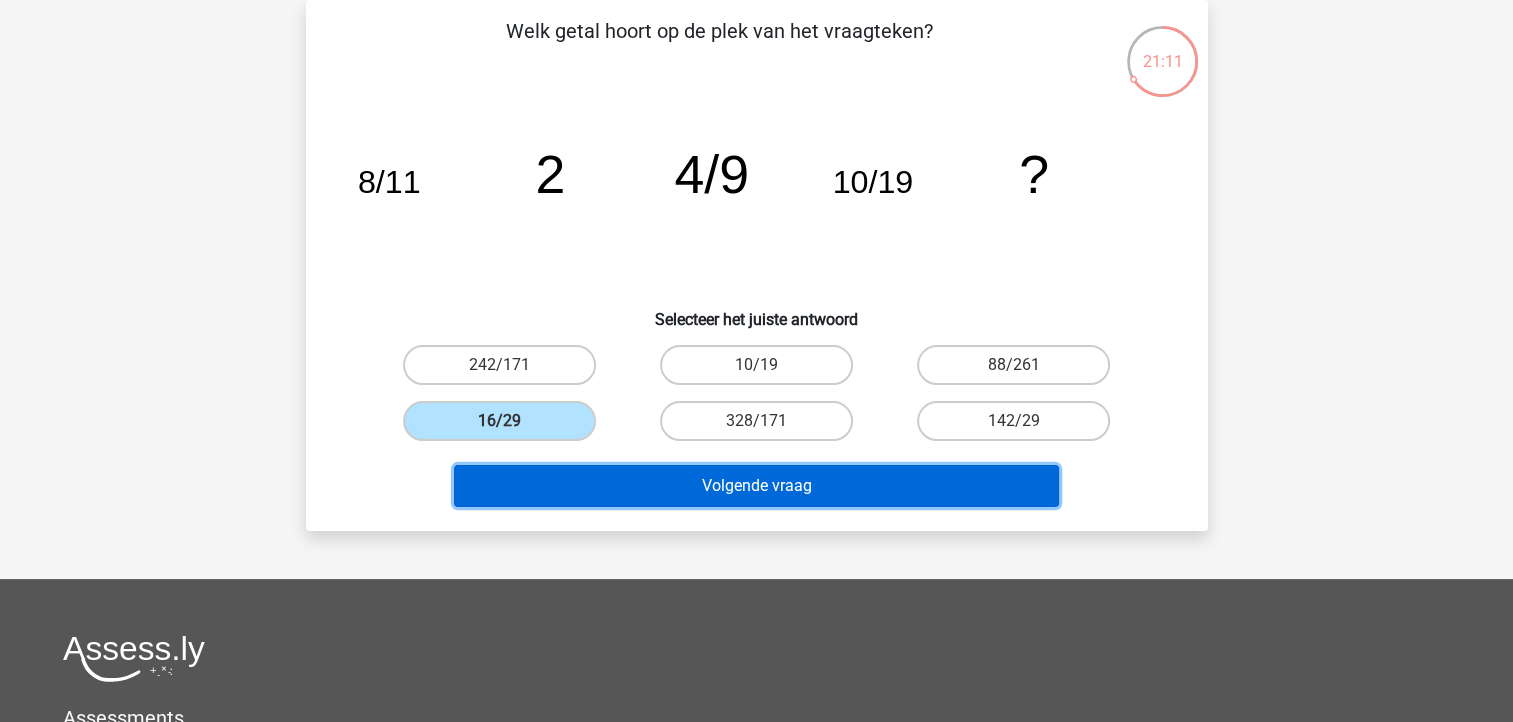click on "Volgende vraag" at bounding box center [756, 486] 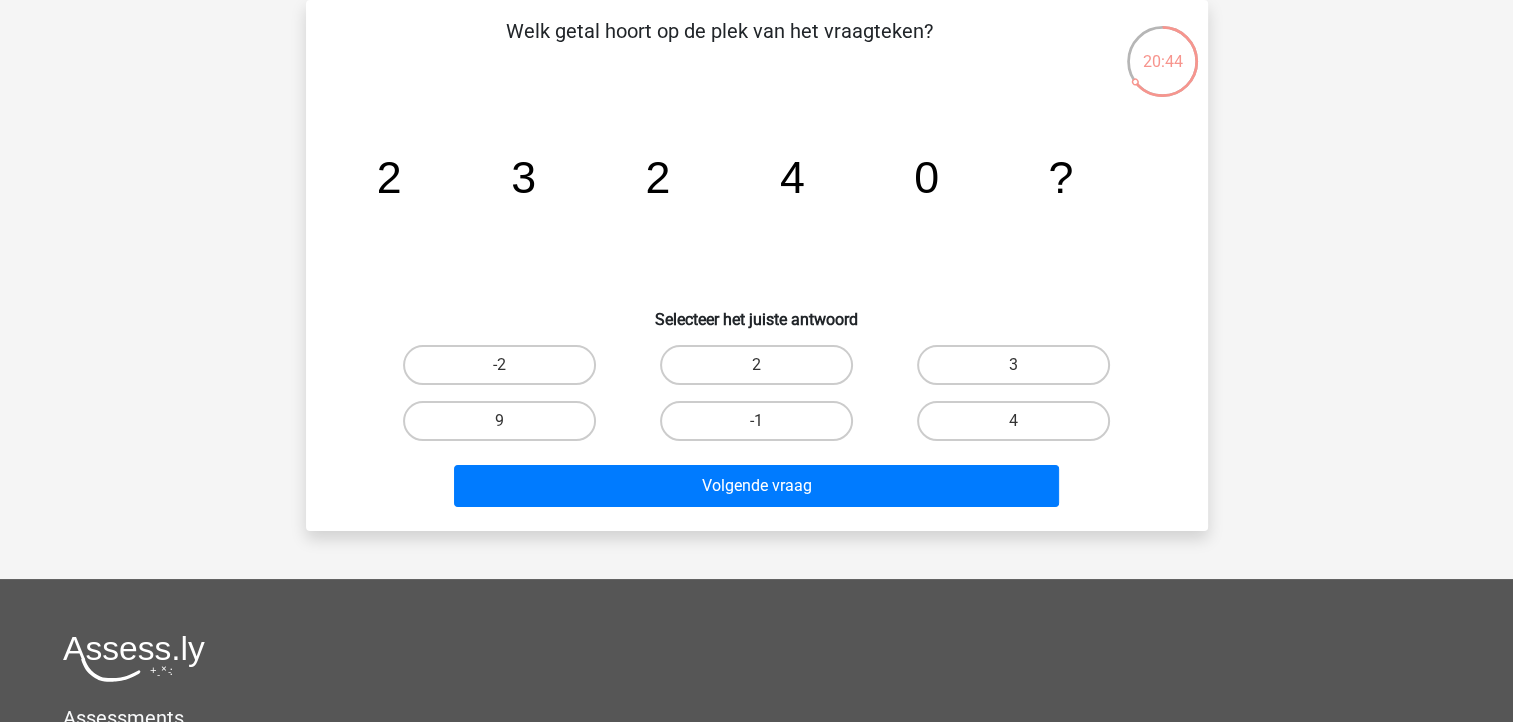 click on "-1" at bounding box center [762, 427] 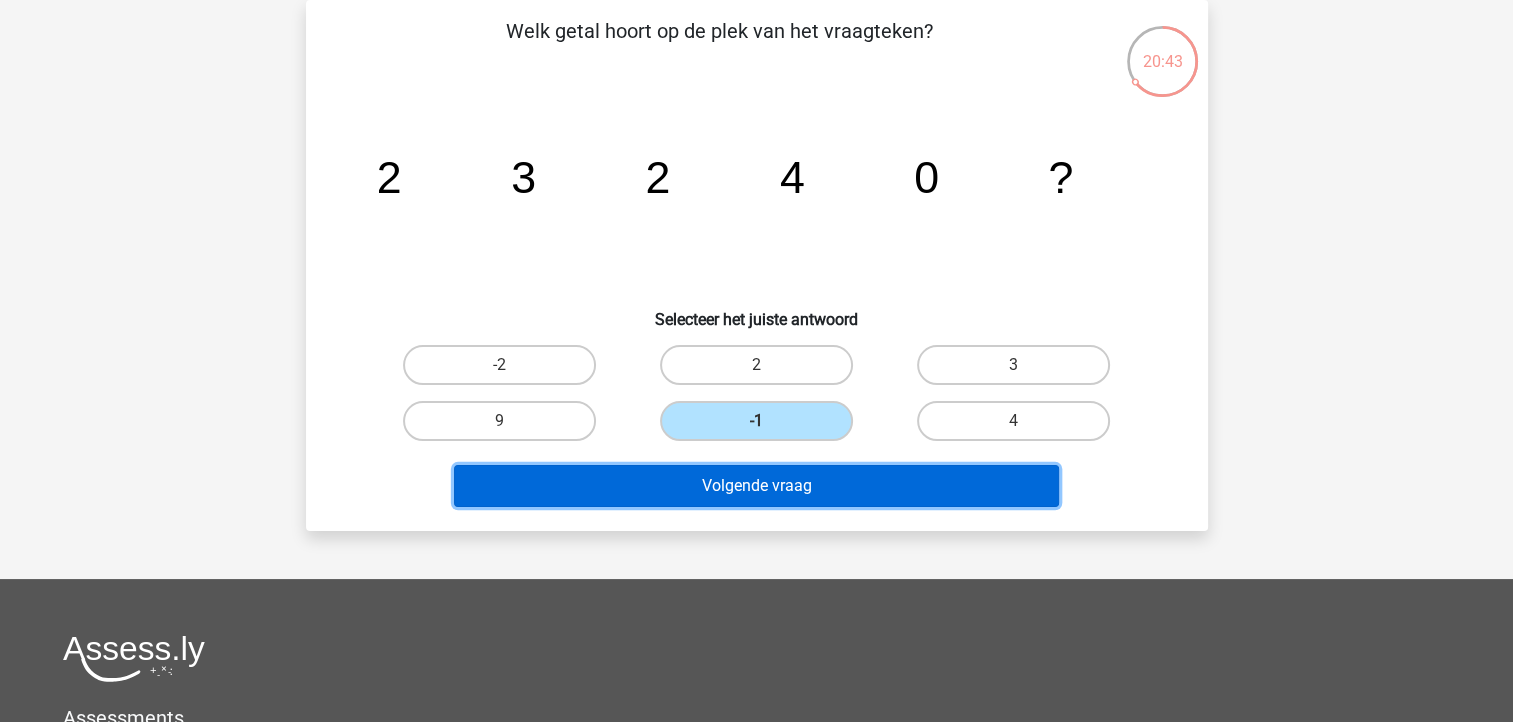 click on "Volgende vraag" at bounding box center (756, 486) 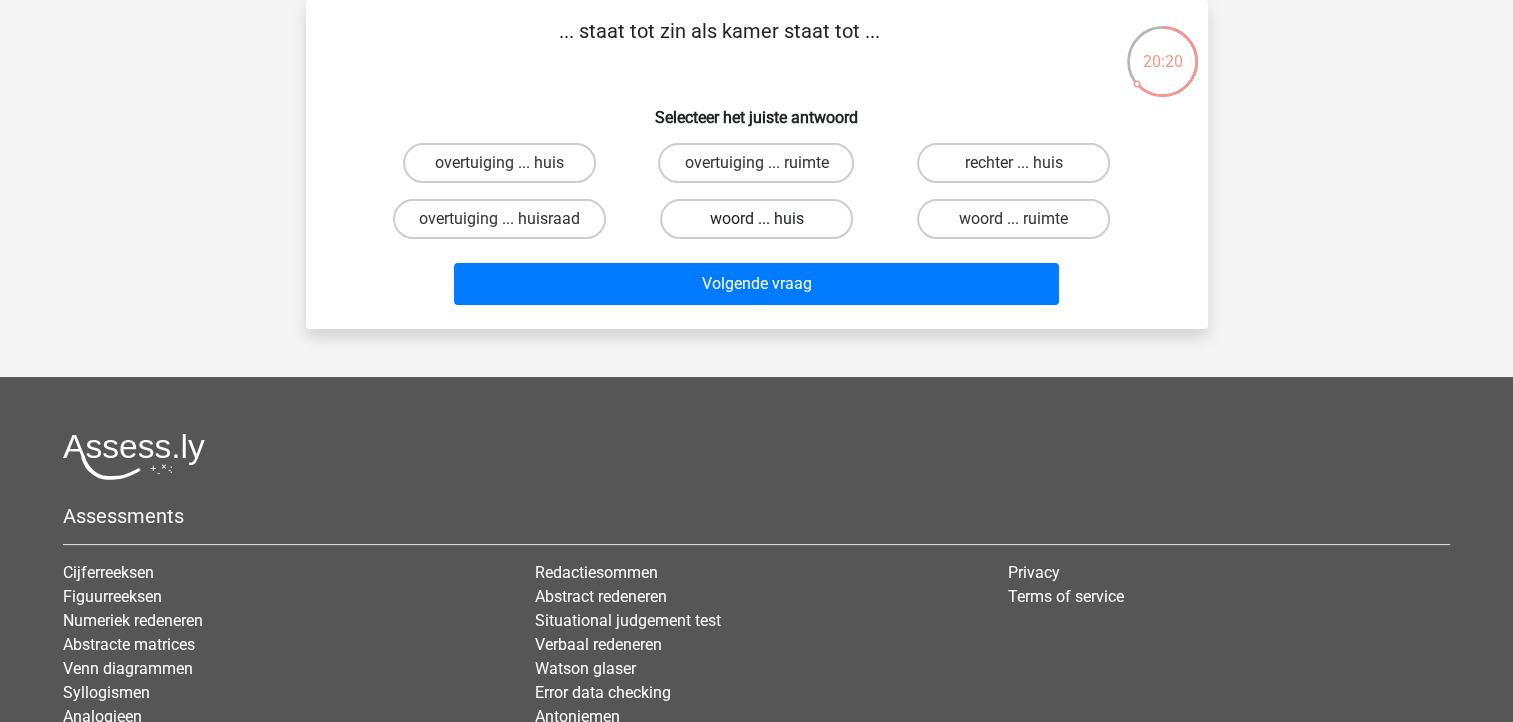 click on "woord ... huis" at bounding box center [756, 219] 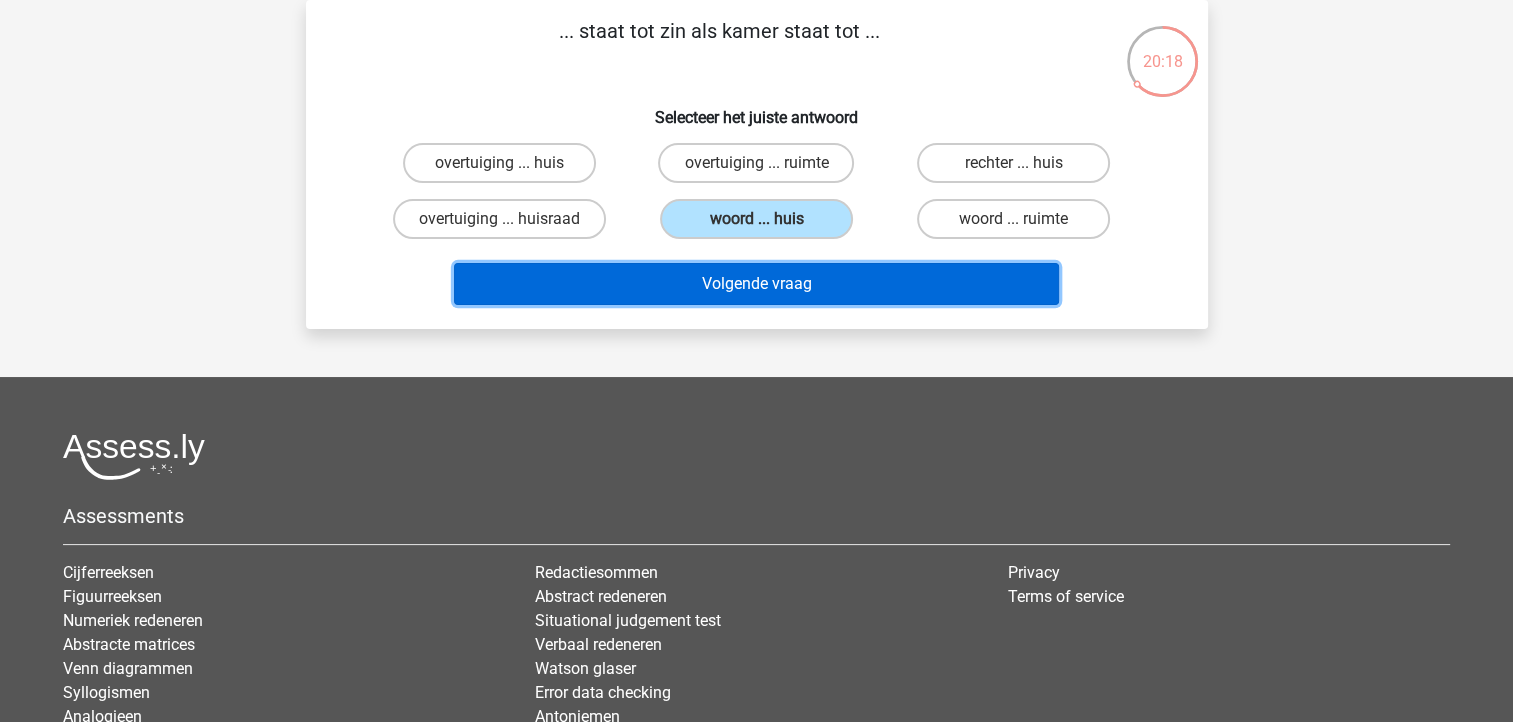 click on "Volgende vraag" at bounding box center [756, 284] 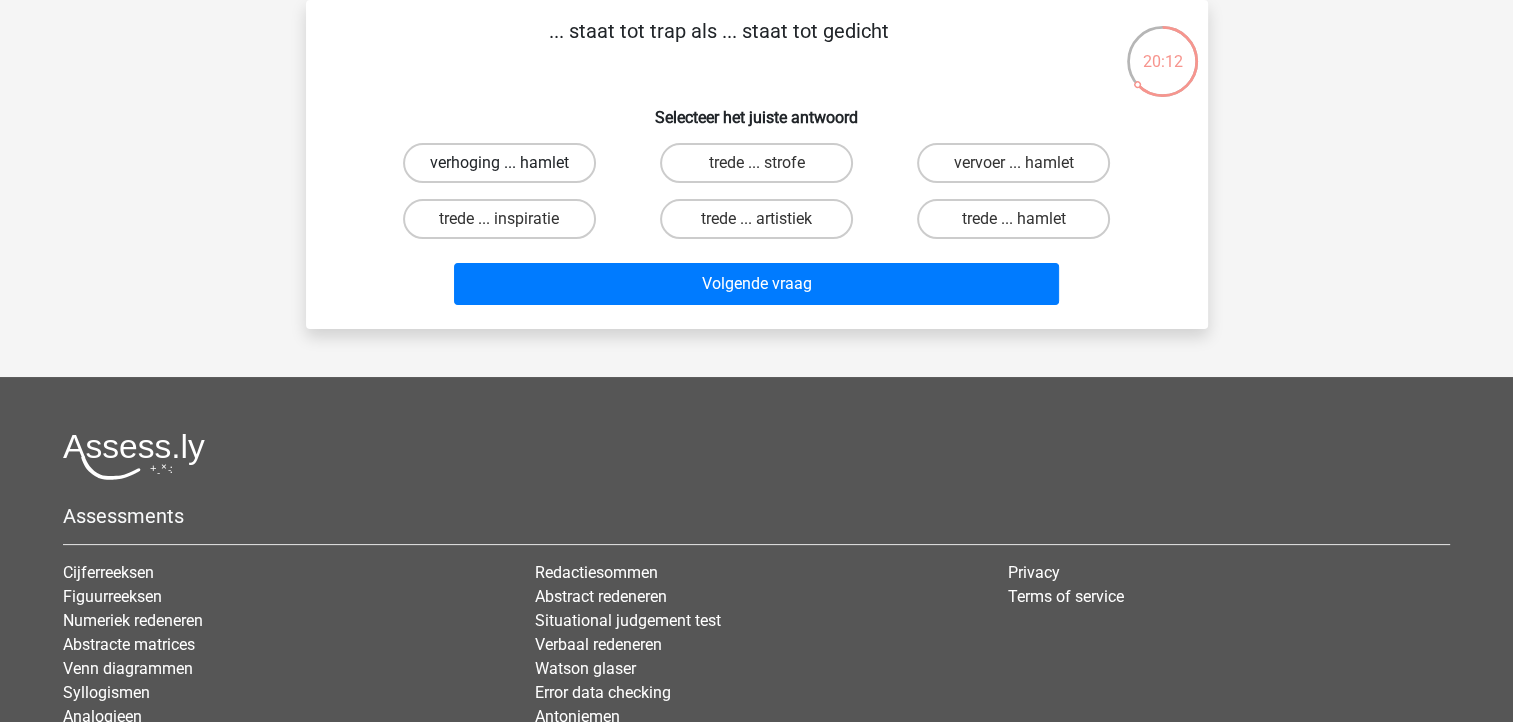 click on "verhoging ... hamlet" at bounding box center [499, 163] 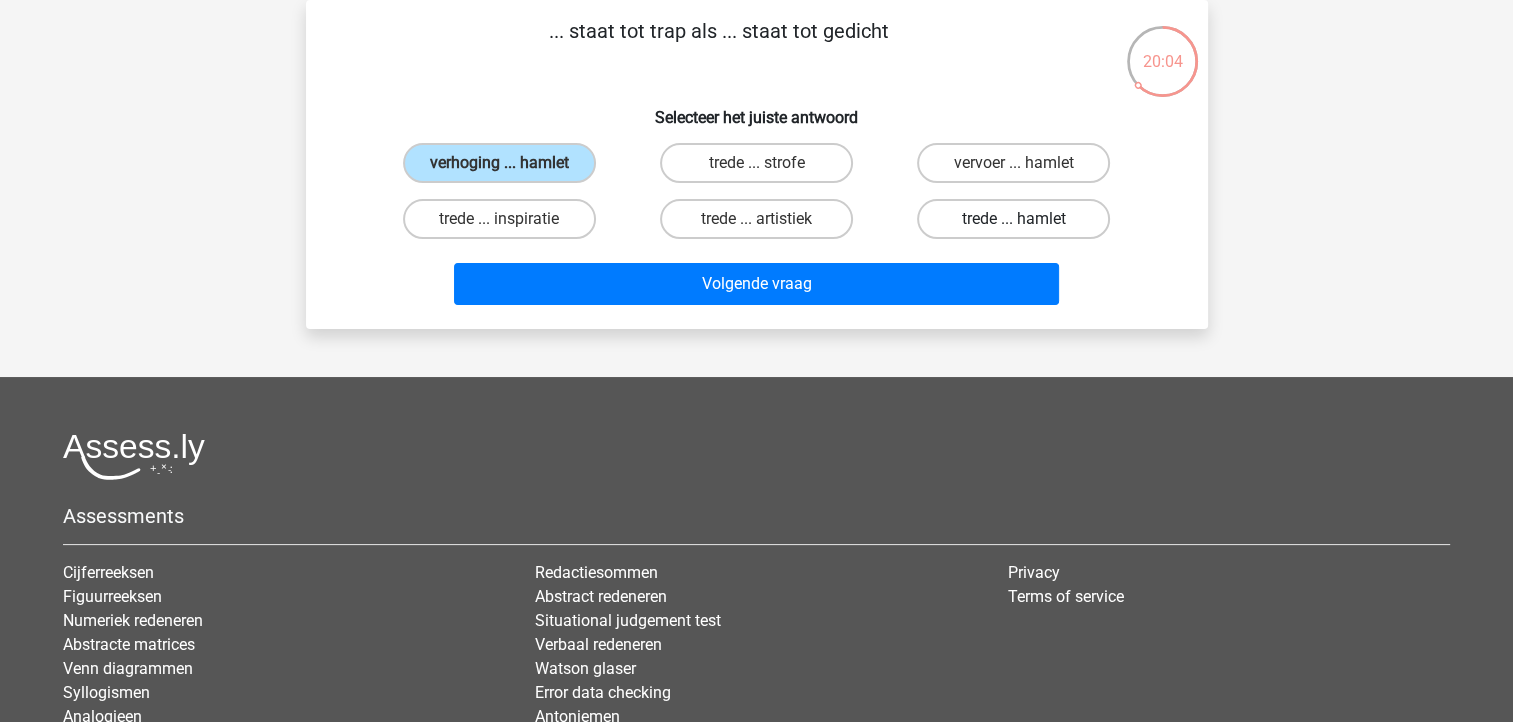 click on "trede ... hamlet" at bounding box center (1013, 219) 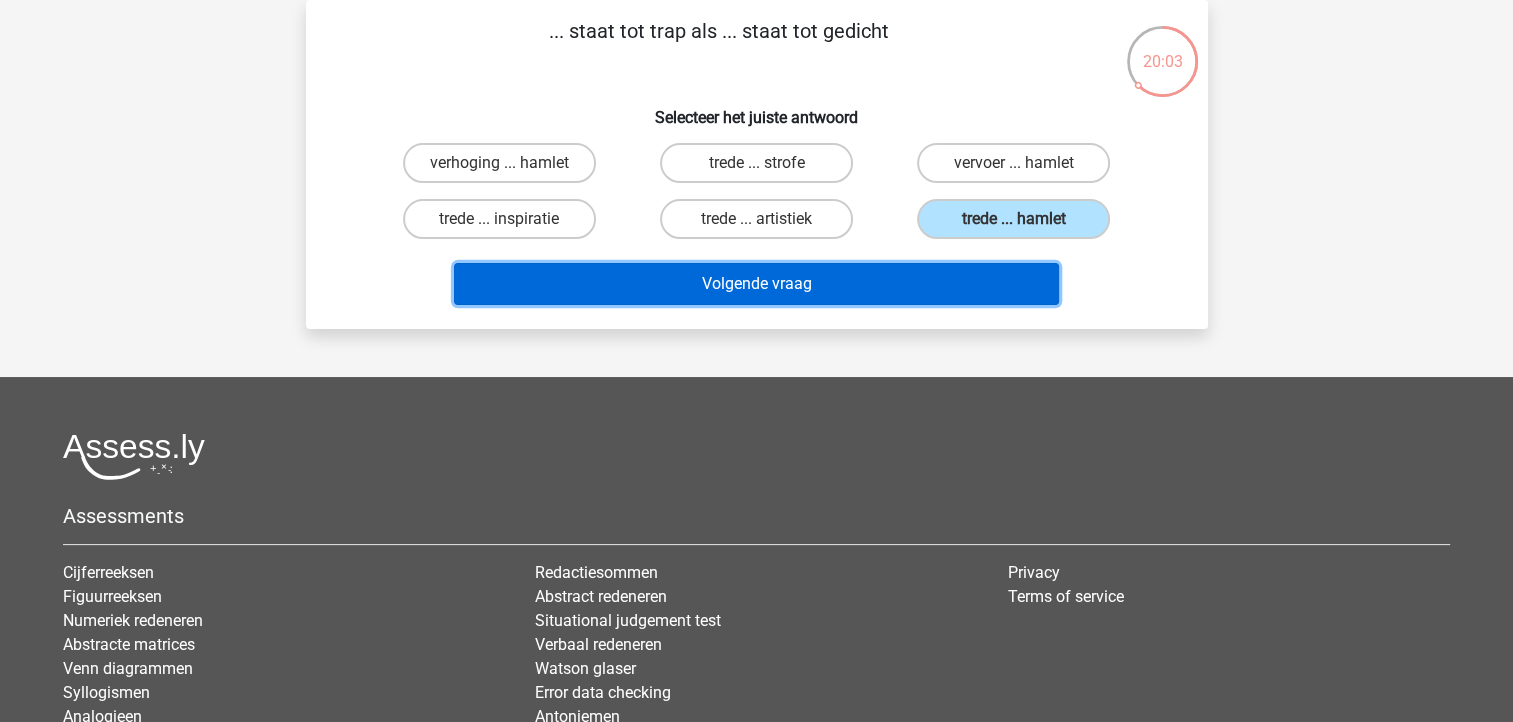 click on "Volgende vraag" at bounding box center [756, 284] 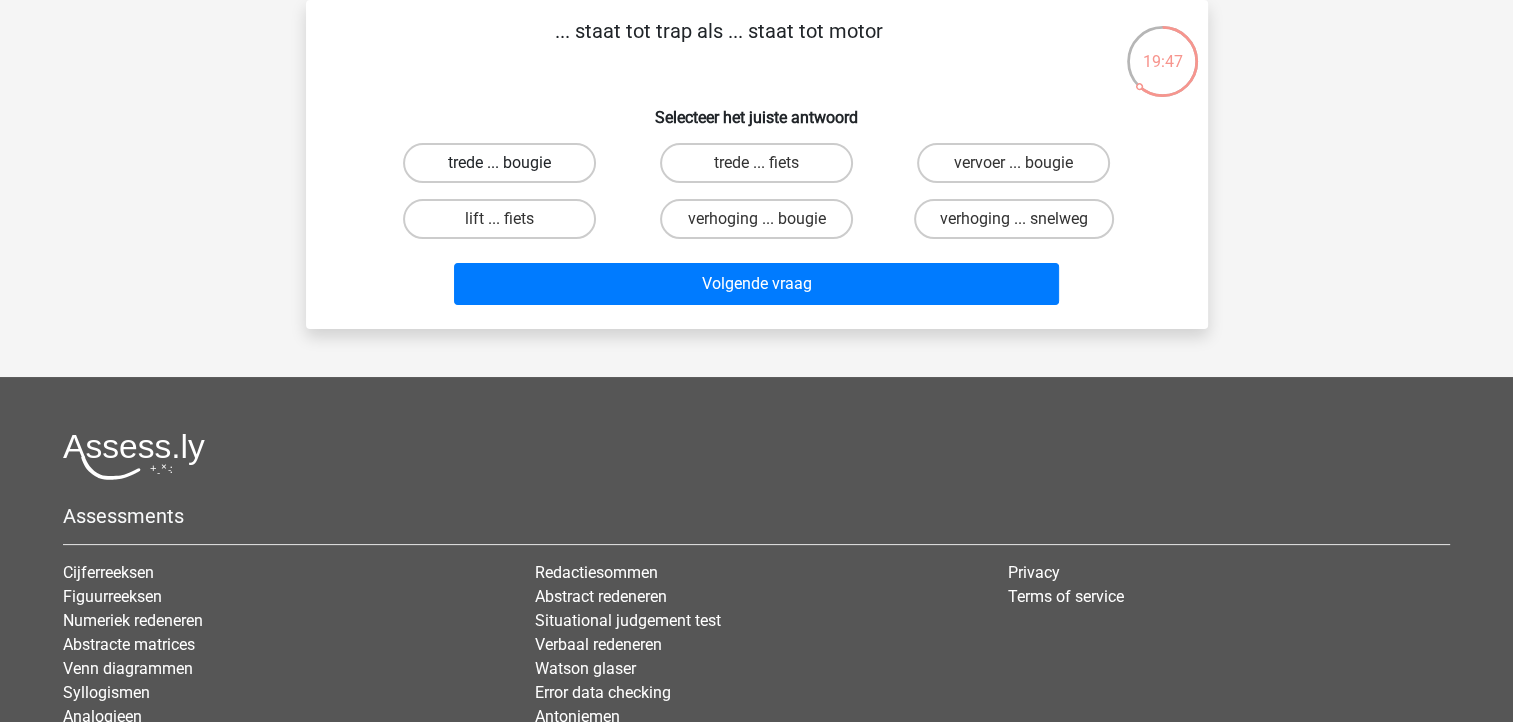 click on "trede ... bougie" at bounding box center [499, 163] 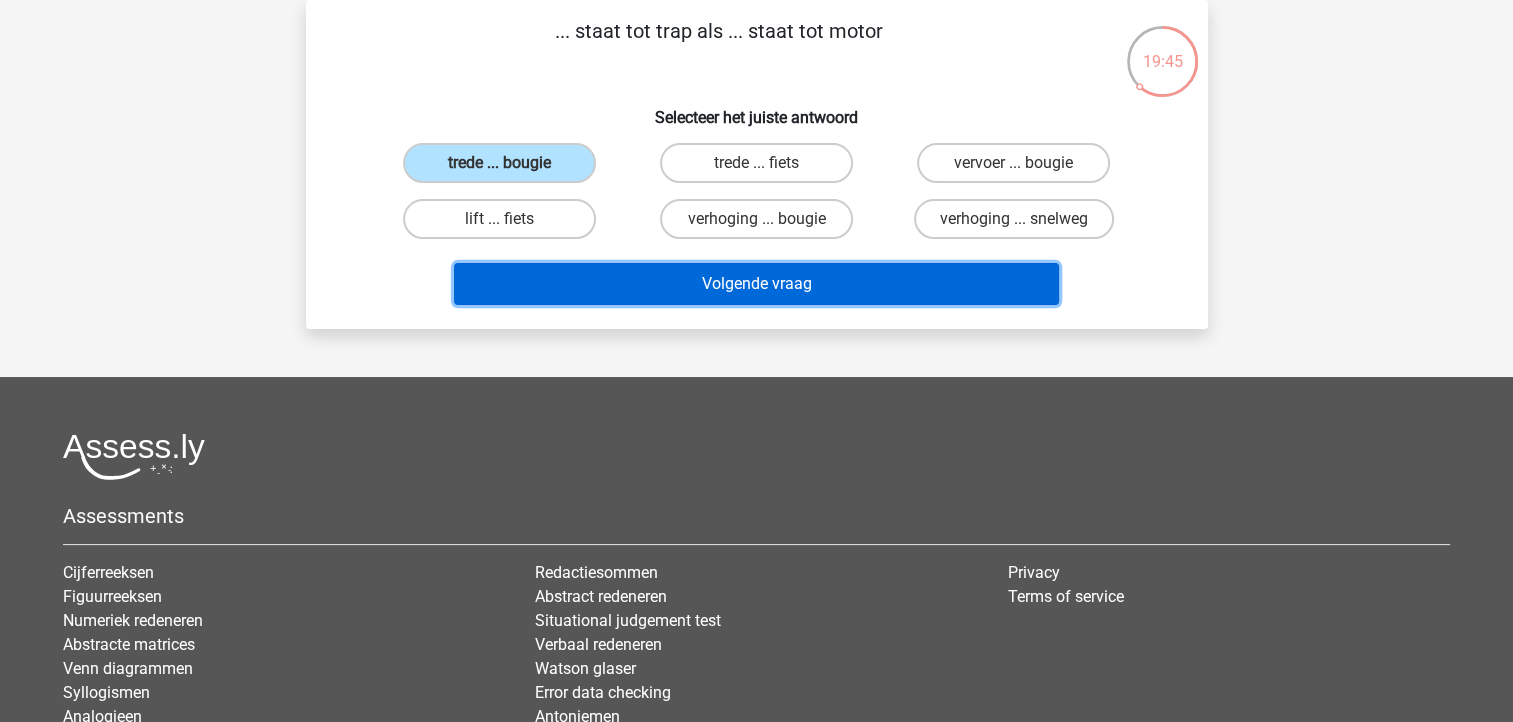 click on "Volgende vraag" at bounding box center [756, 284] 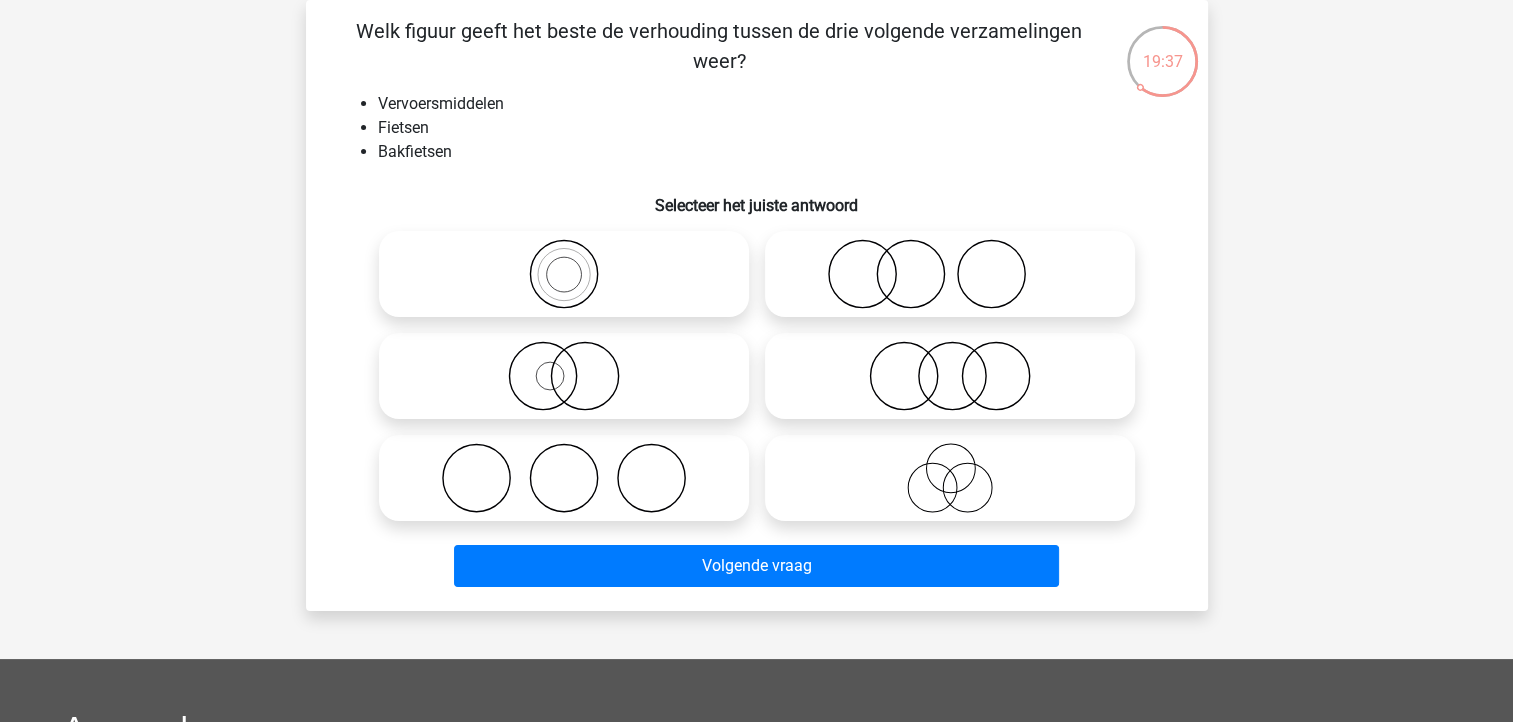 click 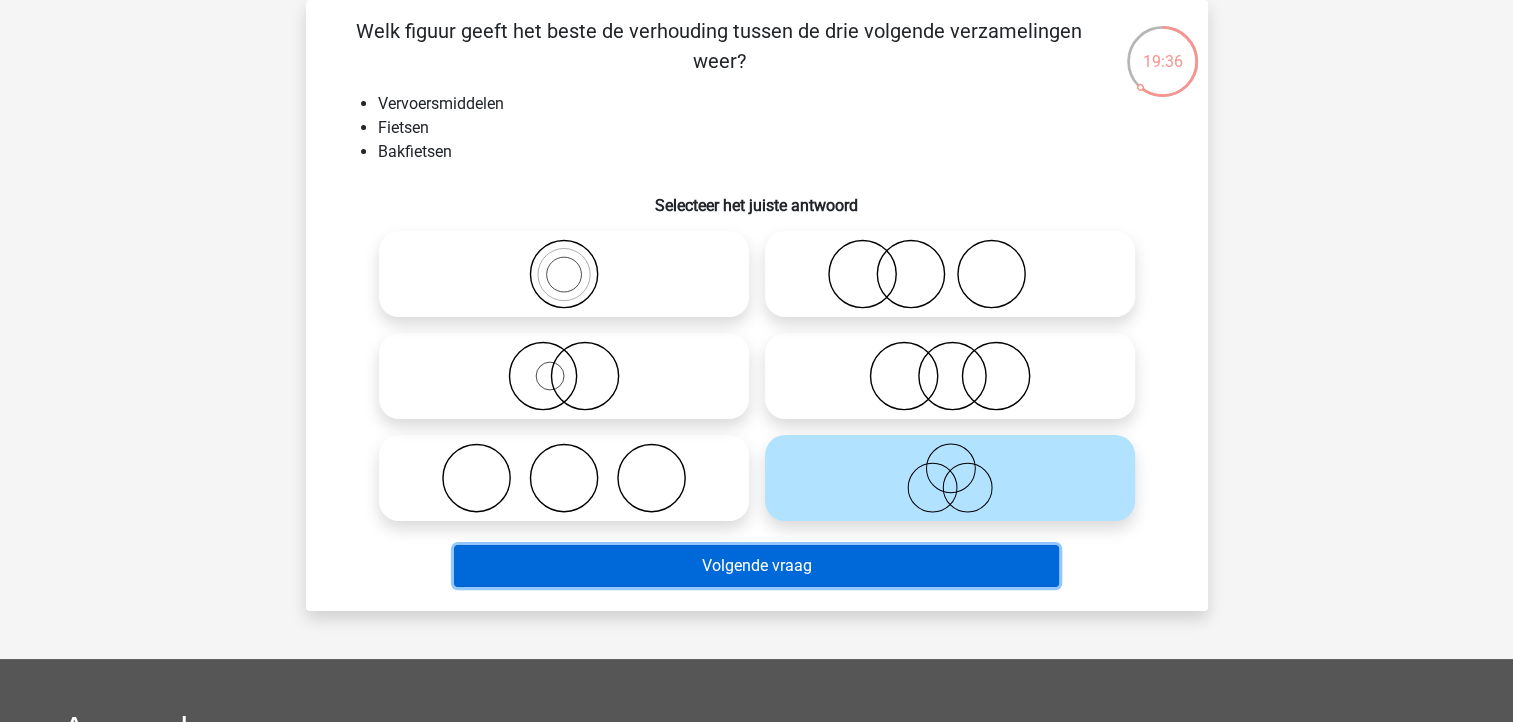 click on "Volgende vraag" at bounding box center (756, 566) 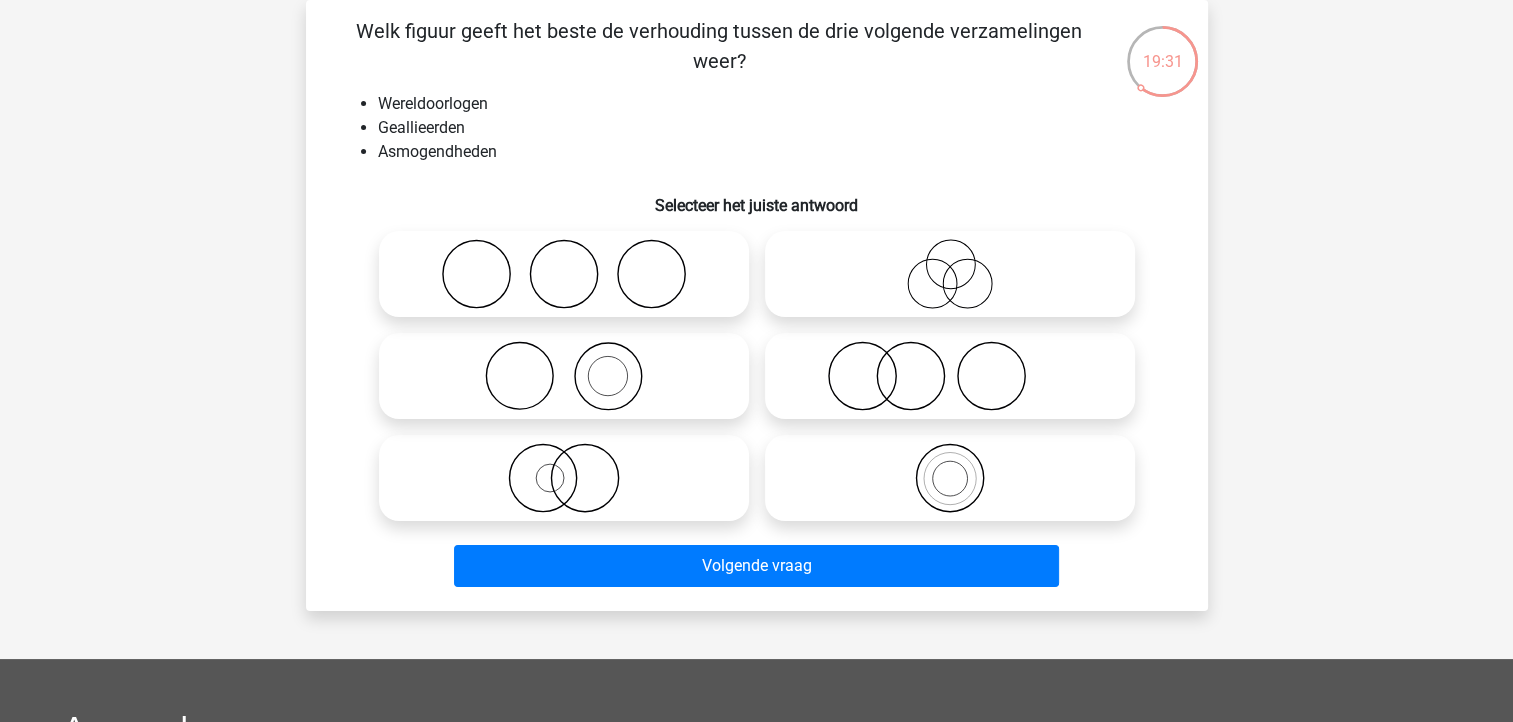 click 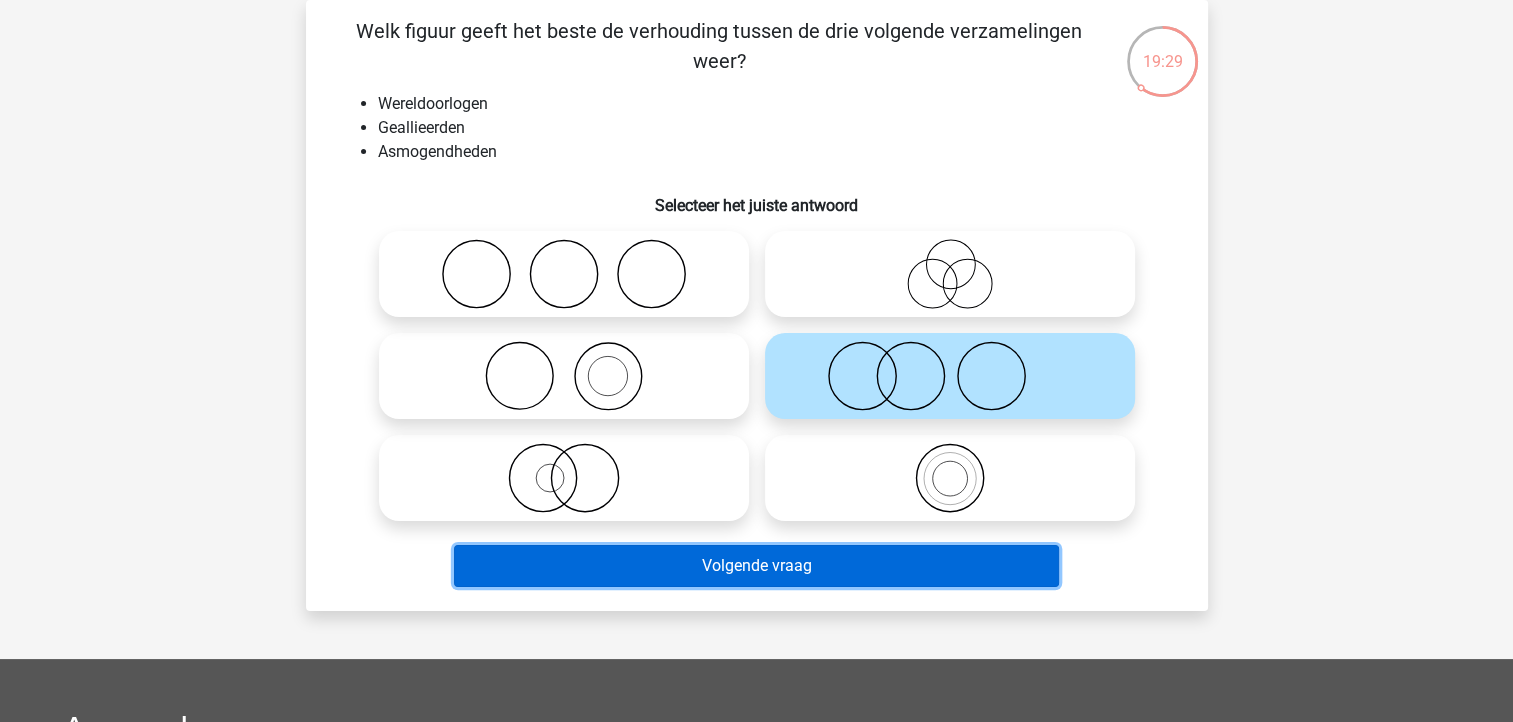 click on "Volgende vraag" at bounding box center [756, 566] 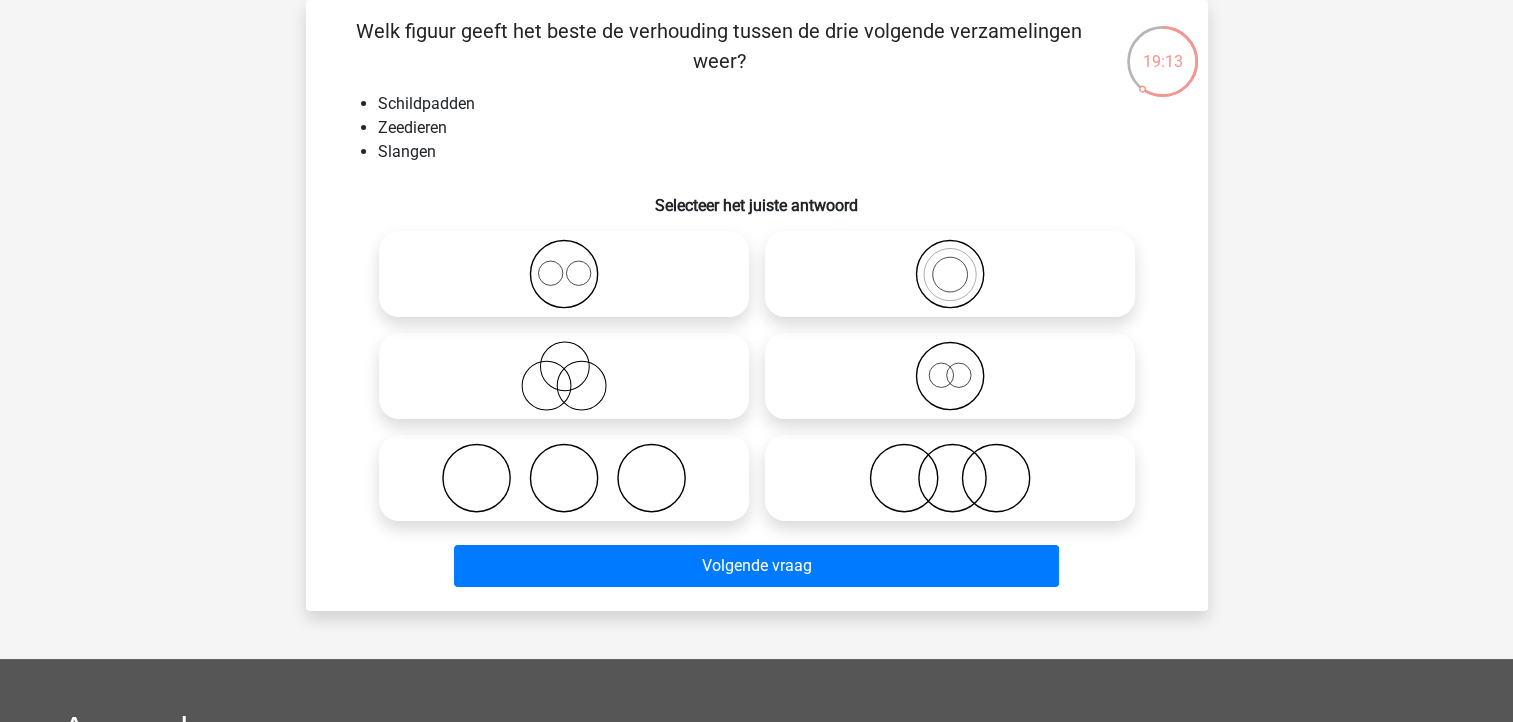click 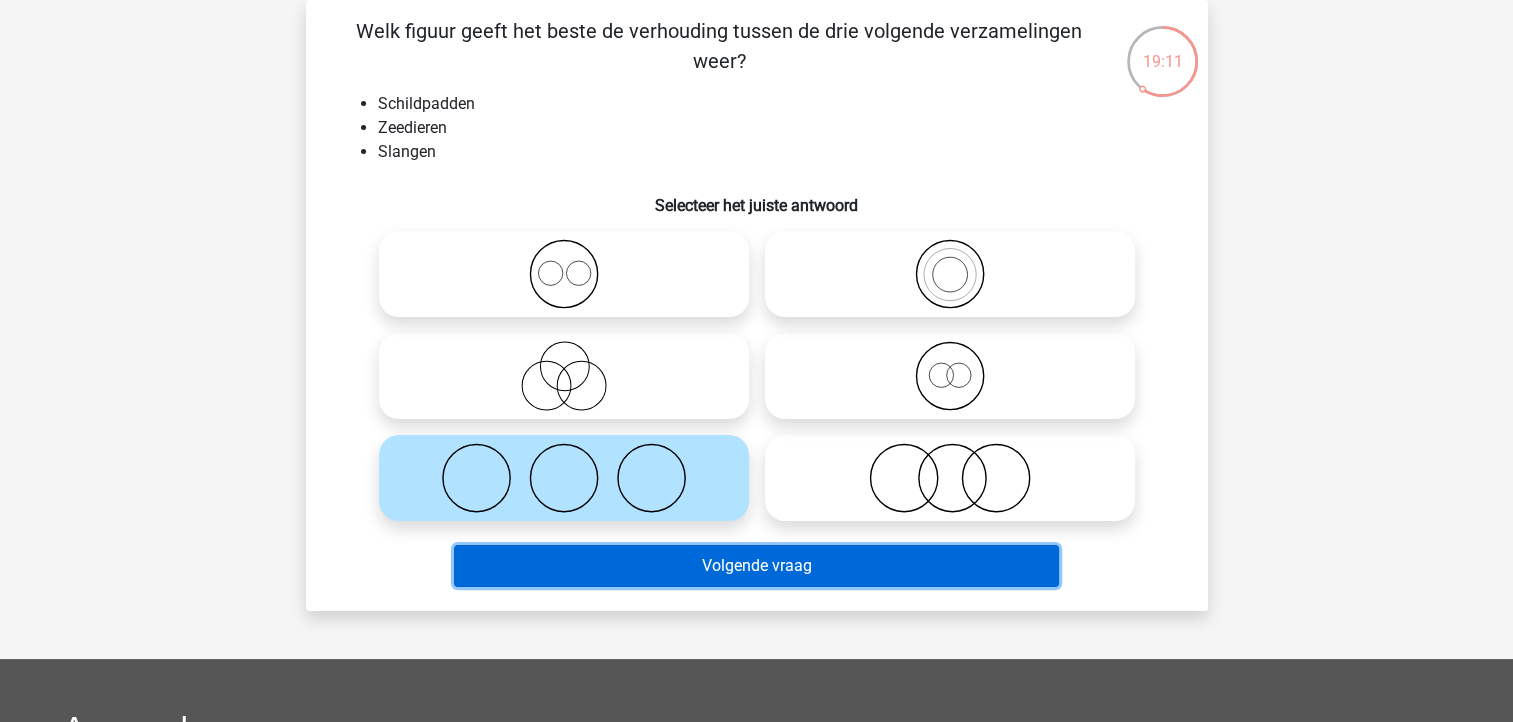 click on "Volgende vraag" at bounding box center (756, 566) 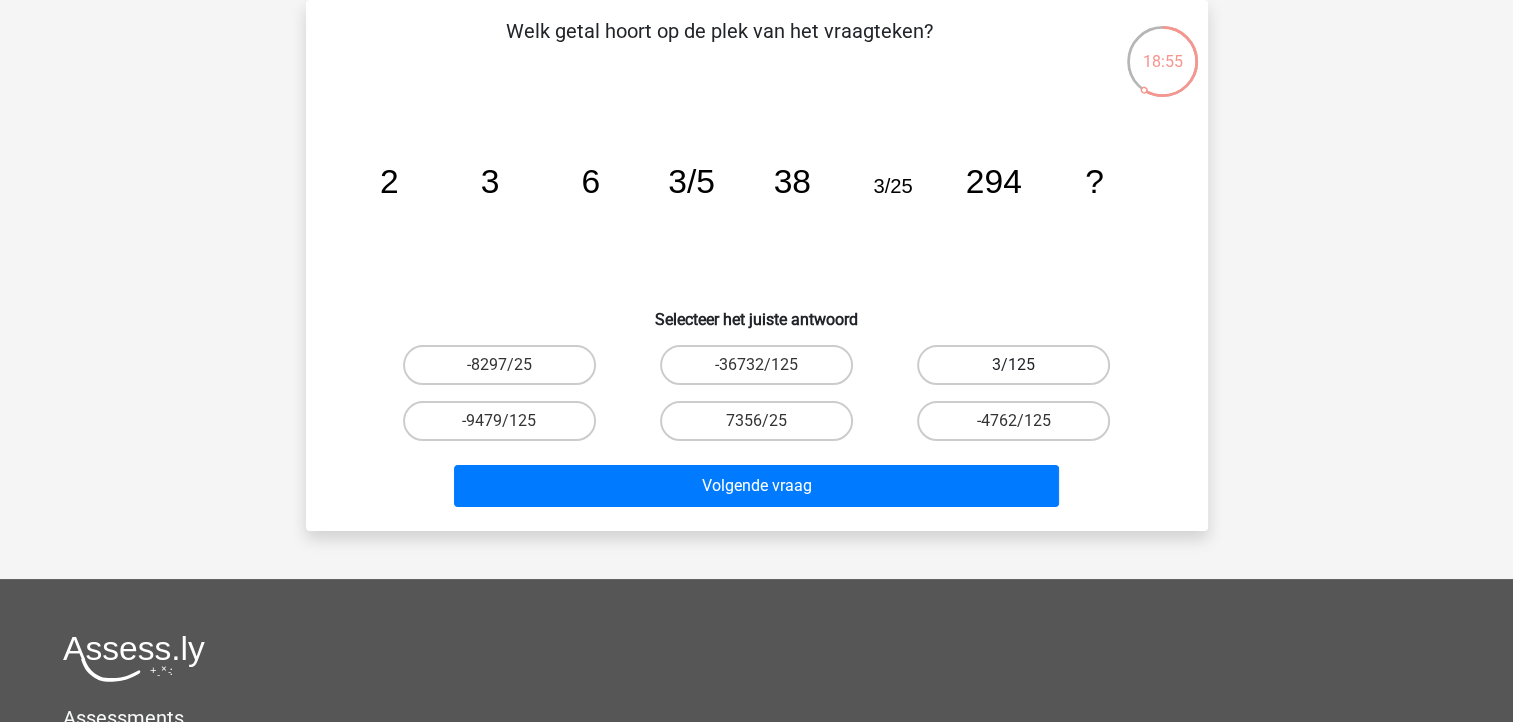 click on "3/125" at bounding box center (1013, 365) 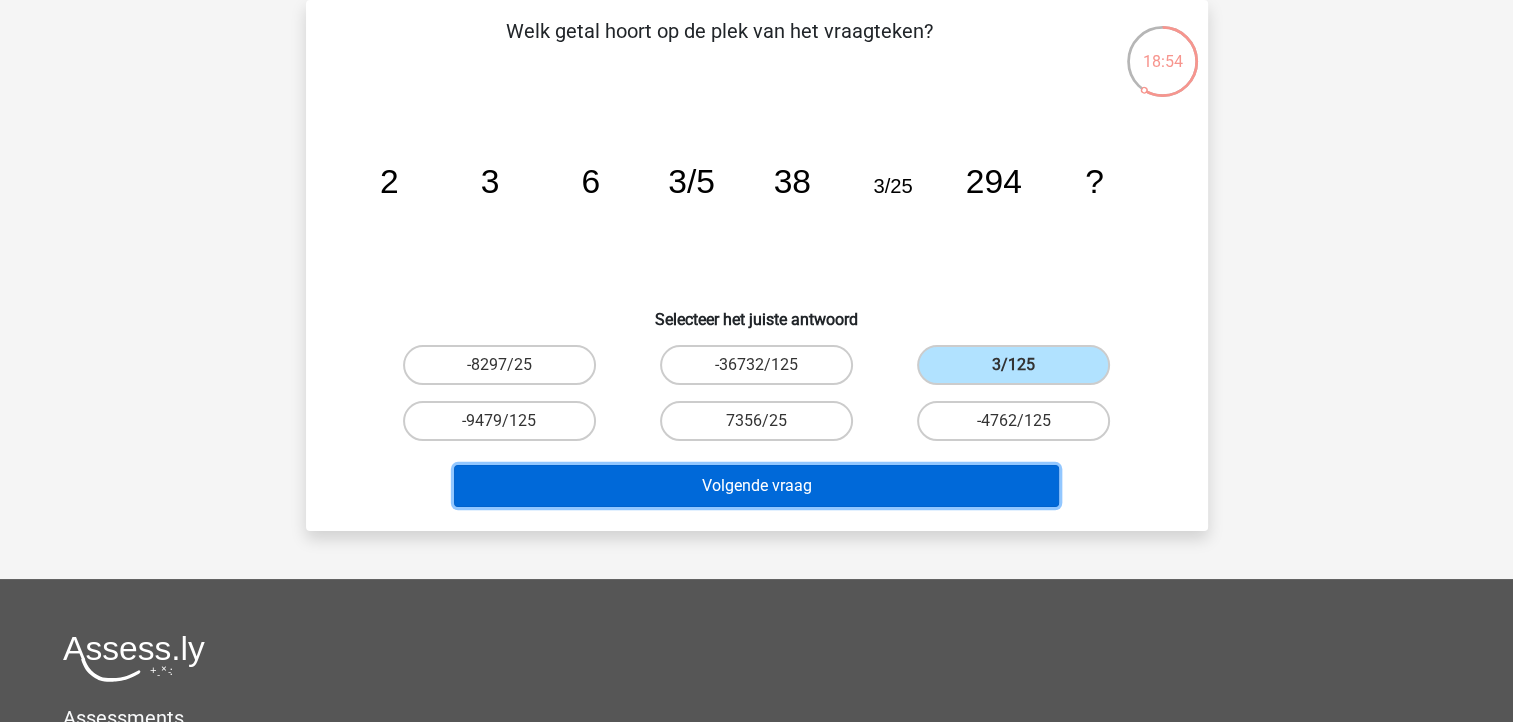 click on "Volgende vraag" at bounding box center (756, 486) 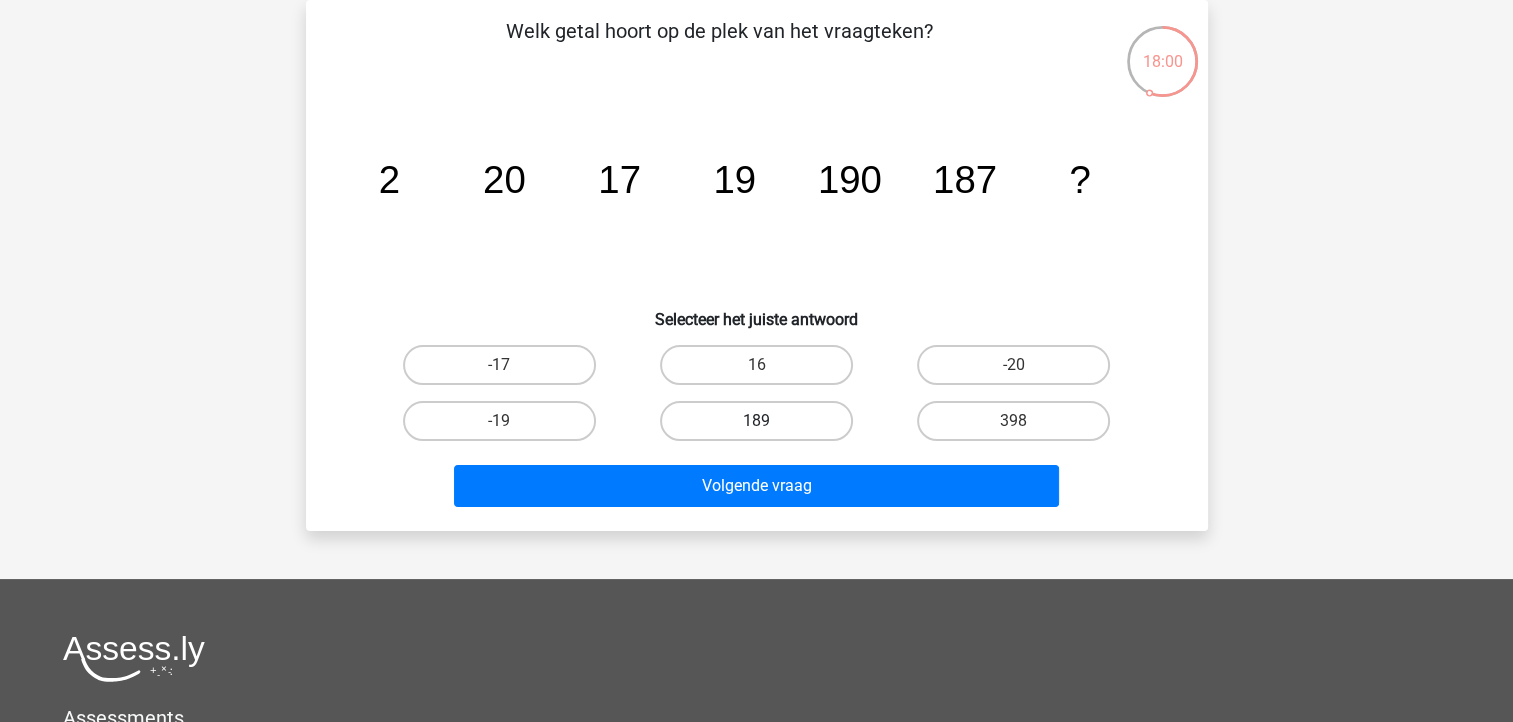 click on "189" at bounding box center (756, 421) 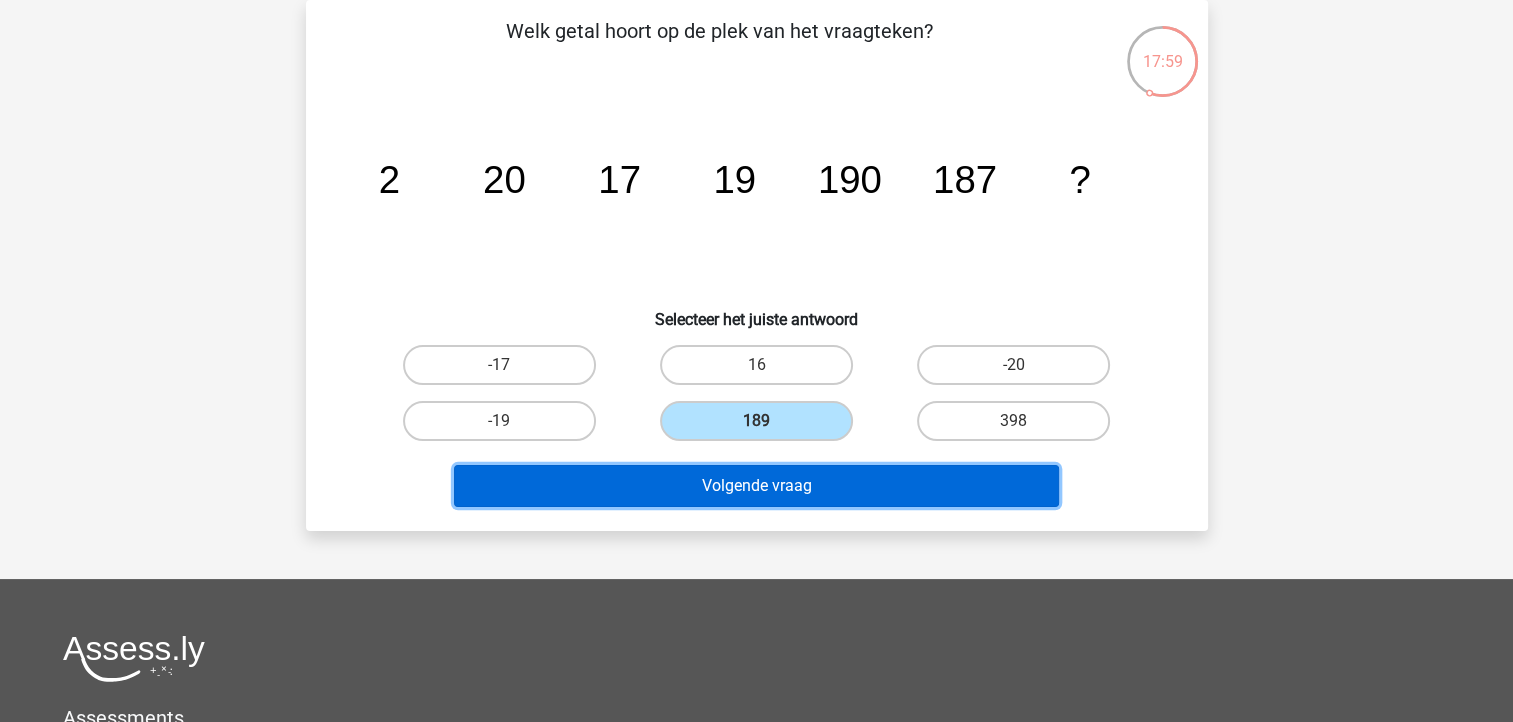 click on "Volgende vraag" at bounding box center [756, 486] 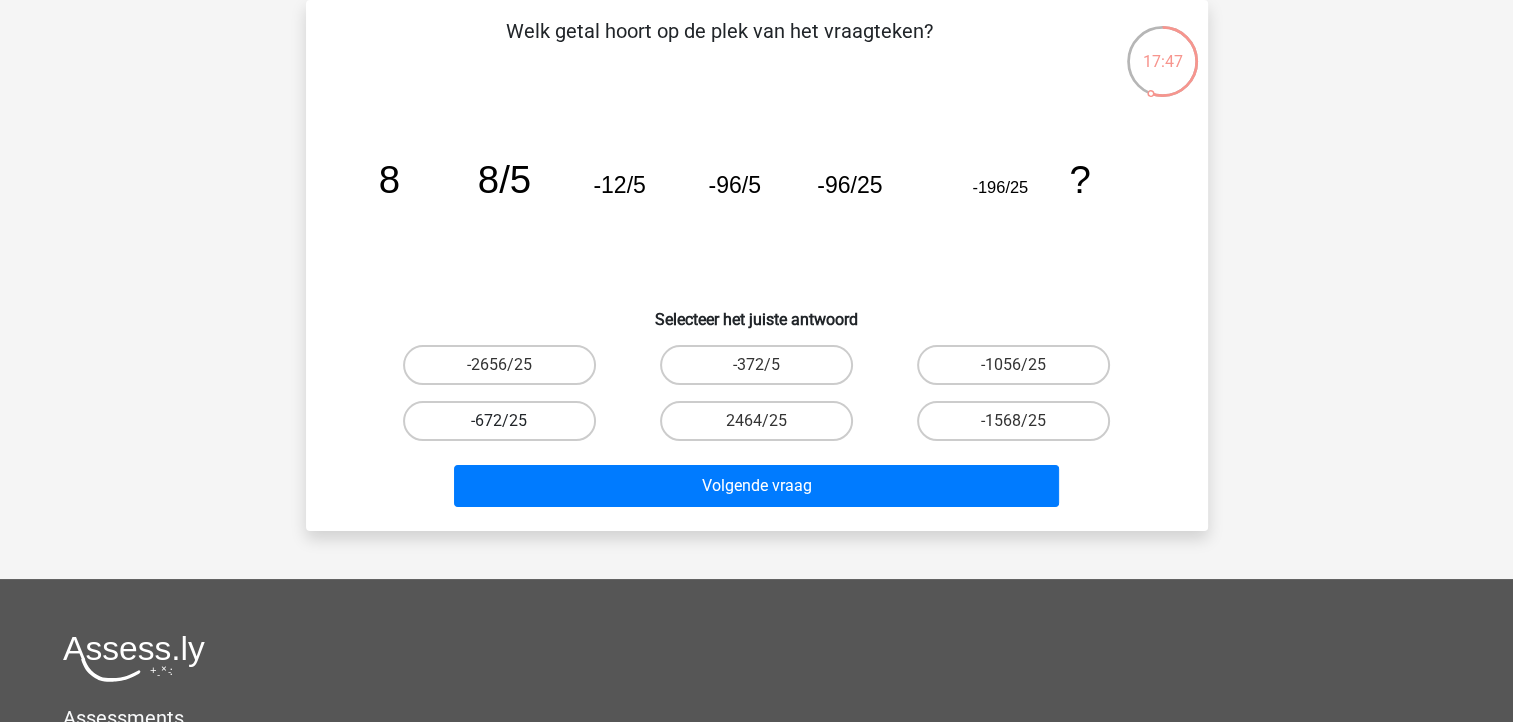 click on "-672/25" at bounding box center (499, 421) 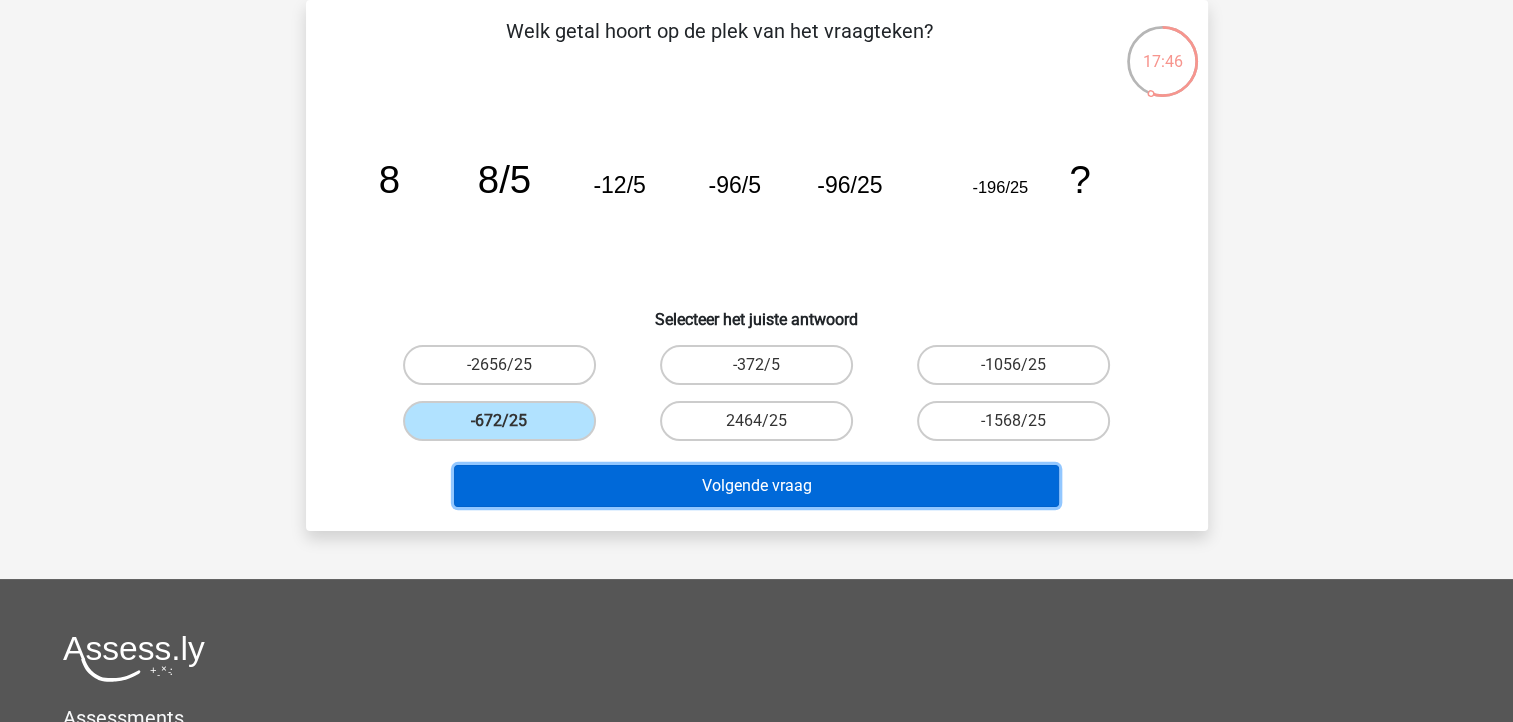 click on "Volgende vraag" at bounding box center [756, 486] 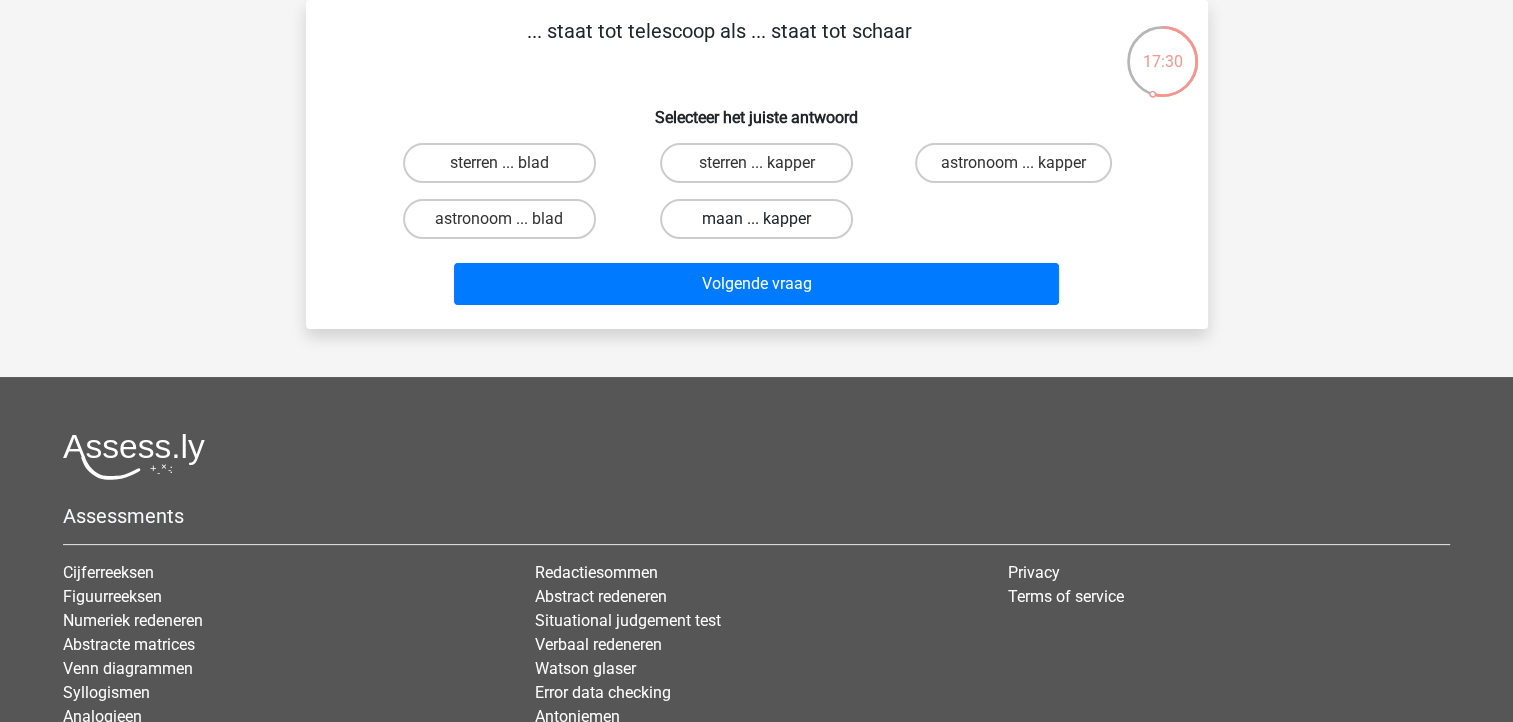 click on "maan ... kapper" at bounding box center [756, 219] 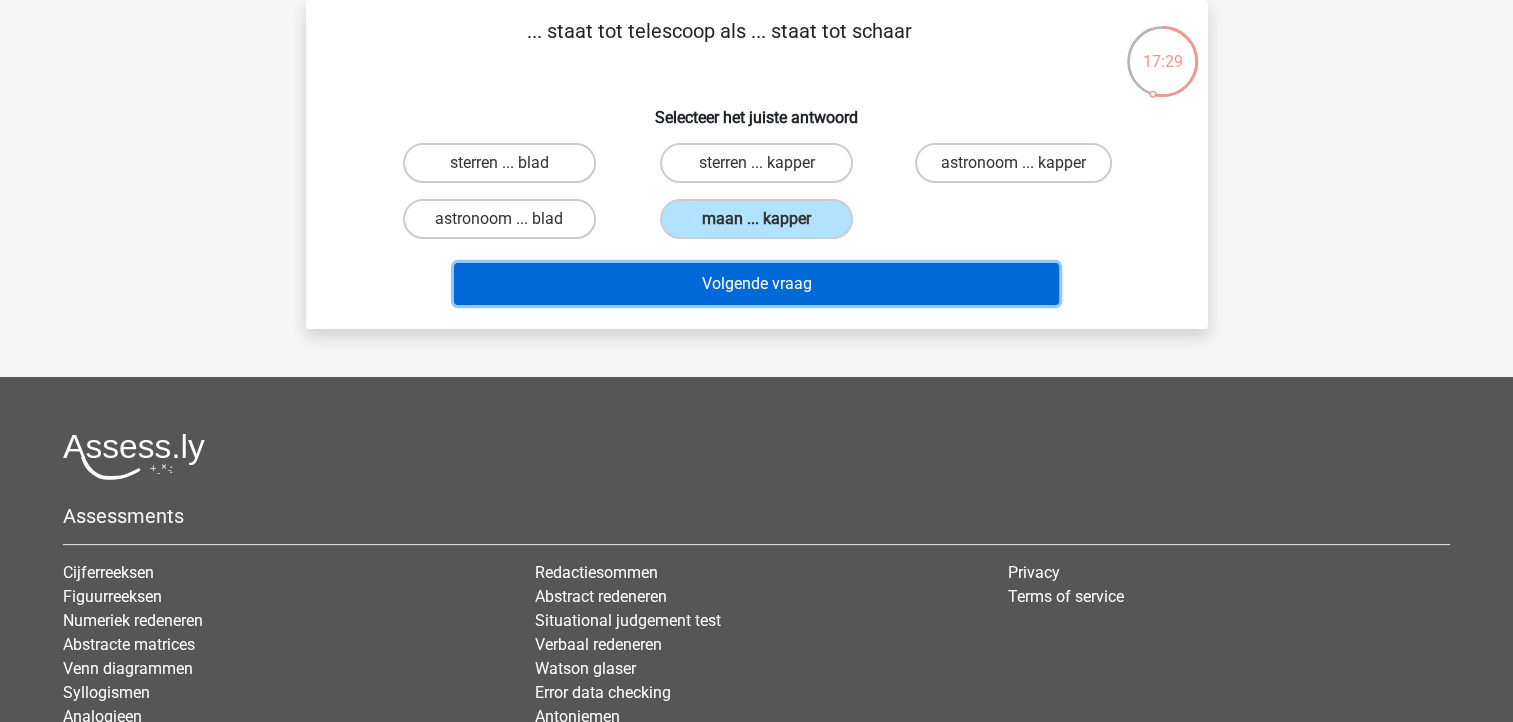 click on "Volgende vraag" at bounding box center [756, 284] 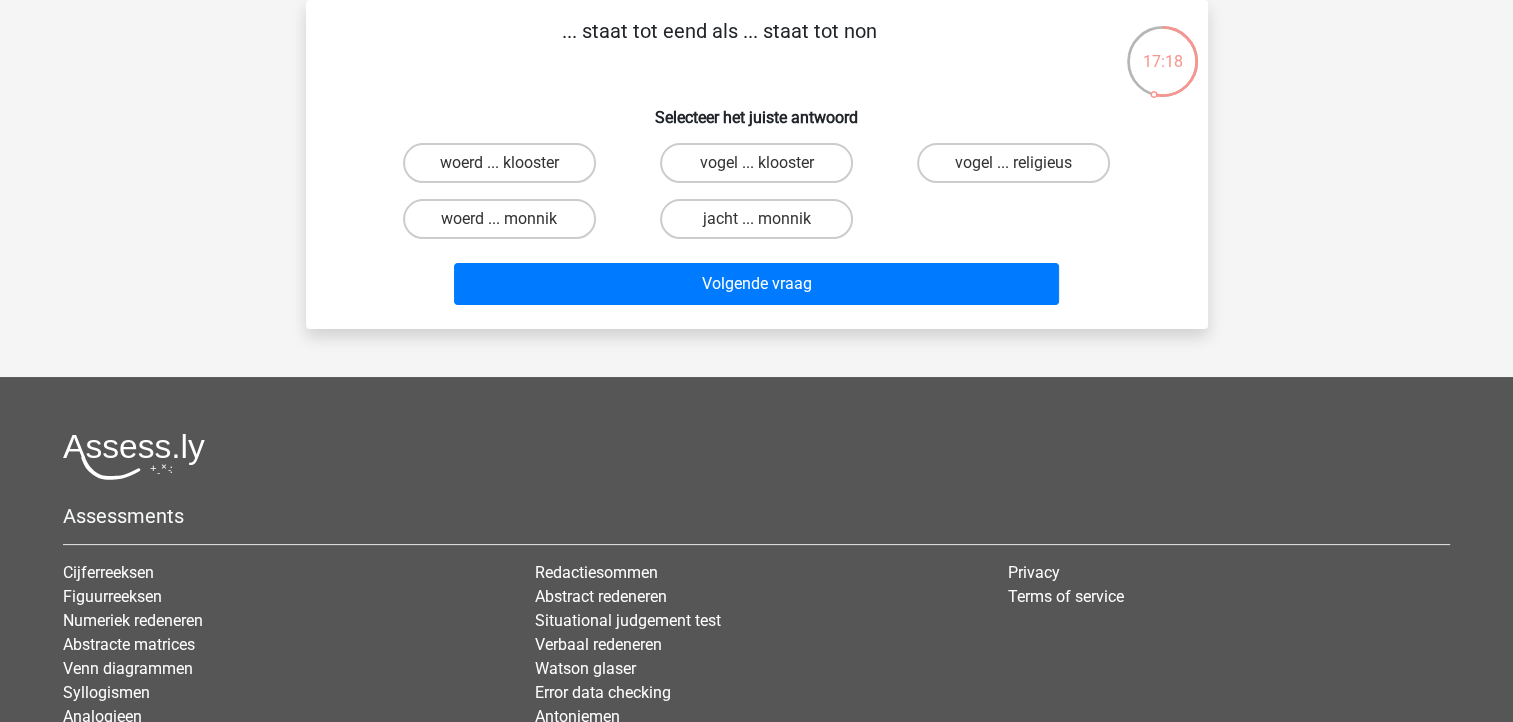 click on "vogel ... klooster" at bounding box center (762, 169) 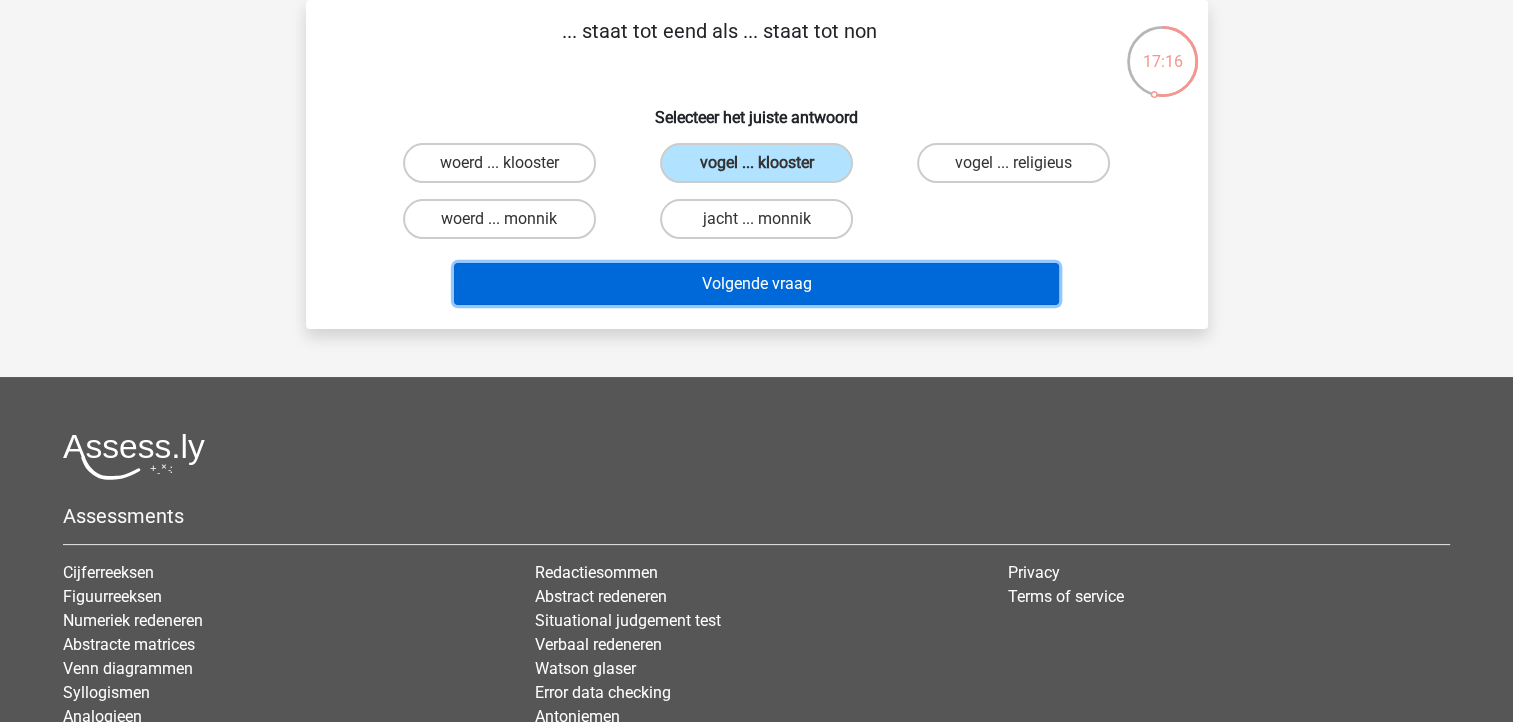 click on "Volgende vraag" at bounding box center (756, 284) 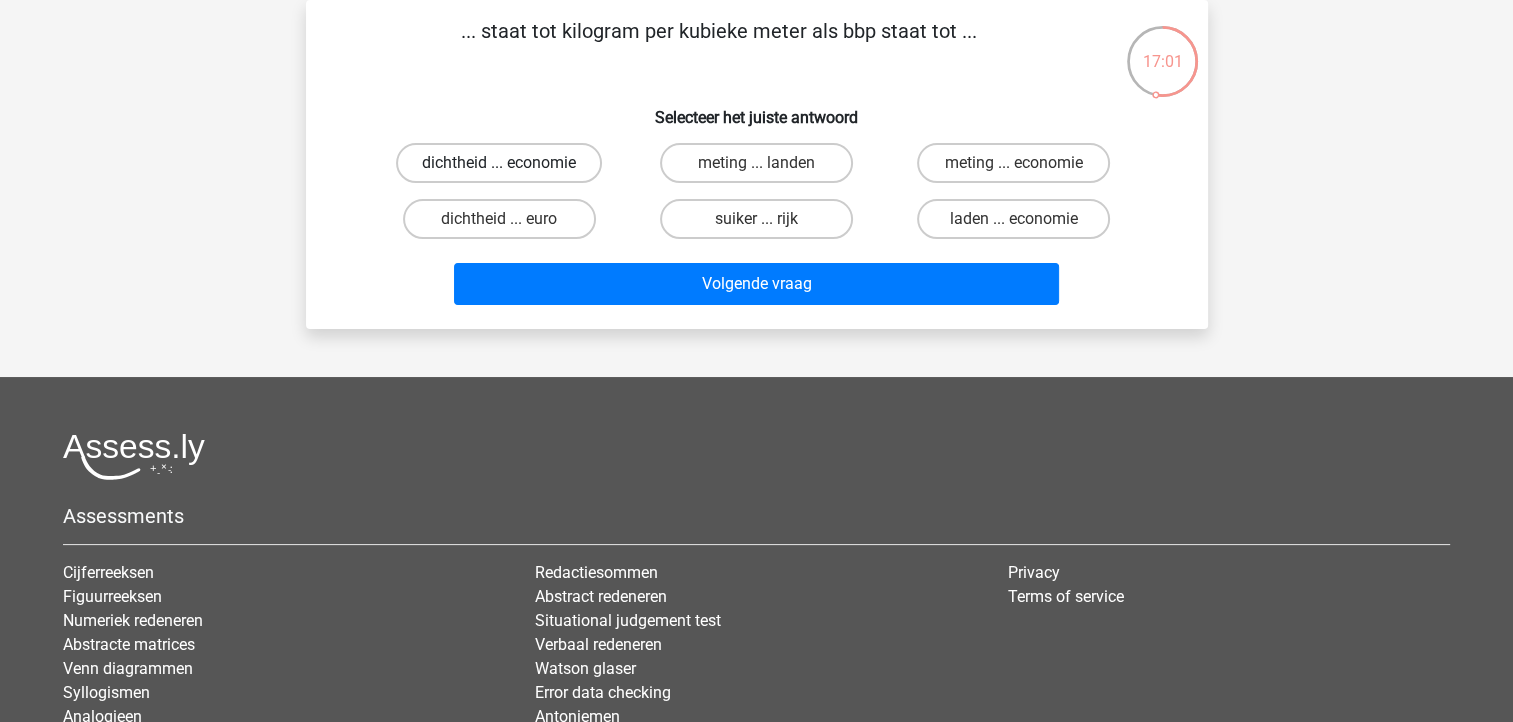 click on "dichtheid ... economie" at bounding box center (499, 163) 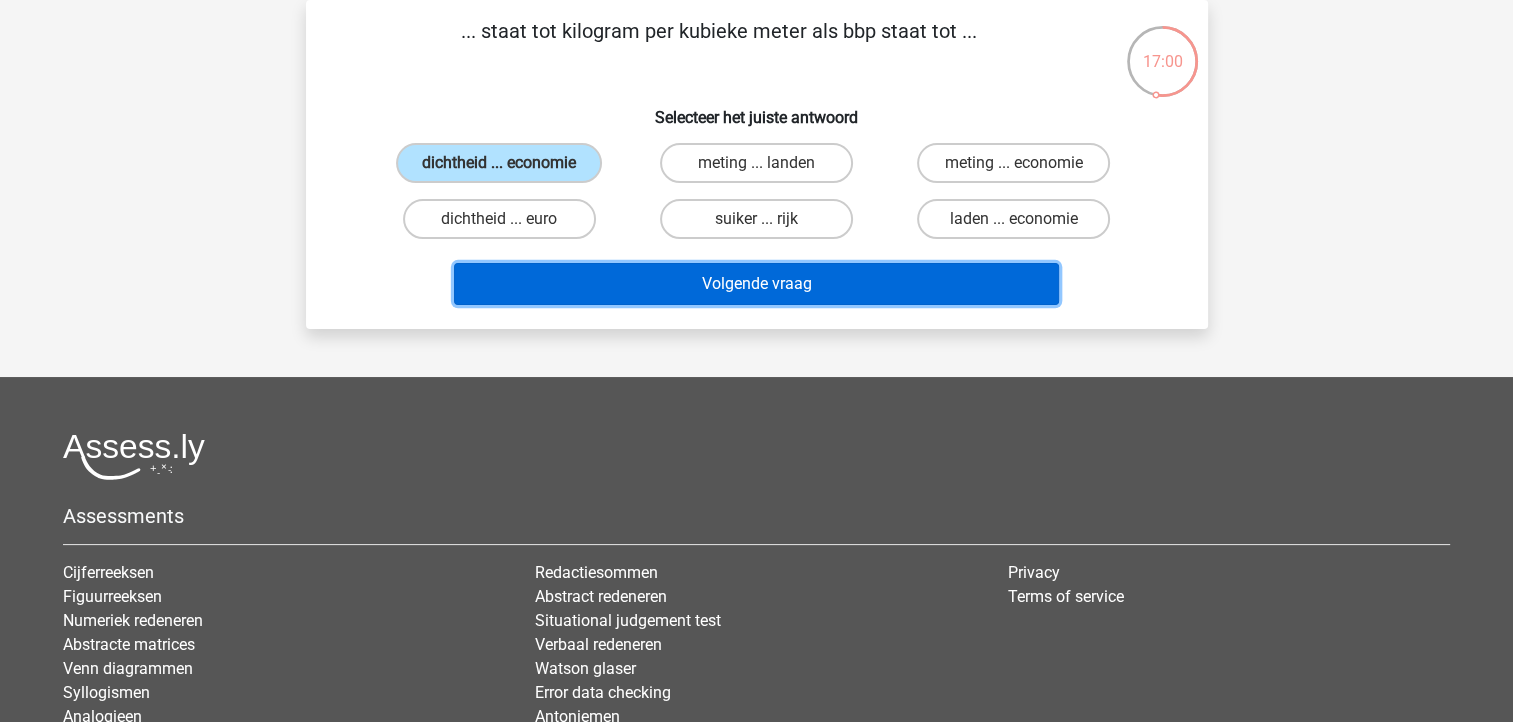 click on "Volgende vraag" at bounding box center [756, 284] 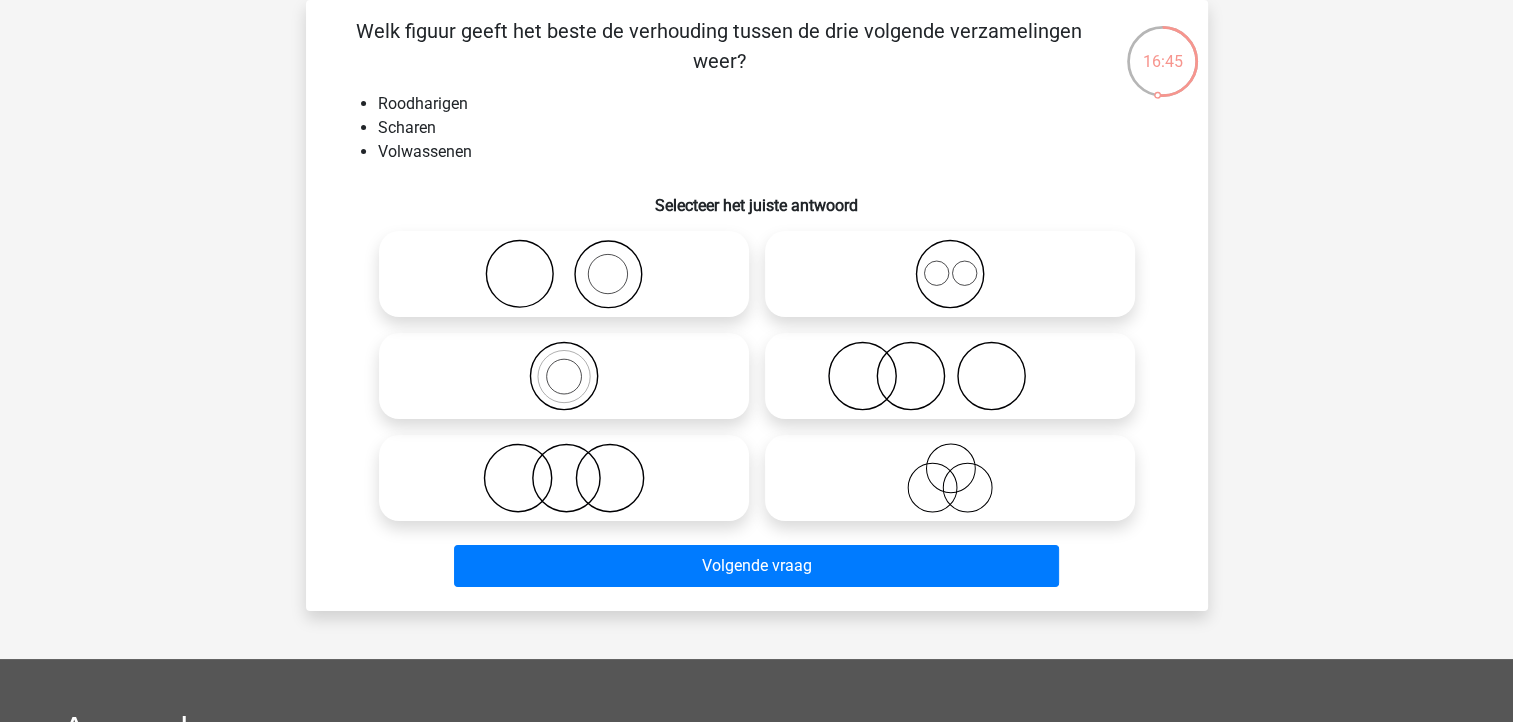 click 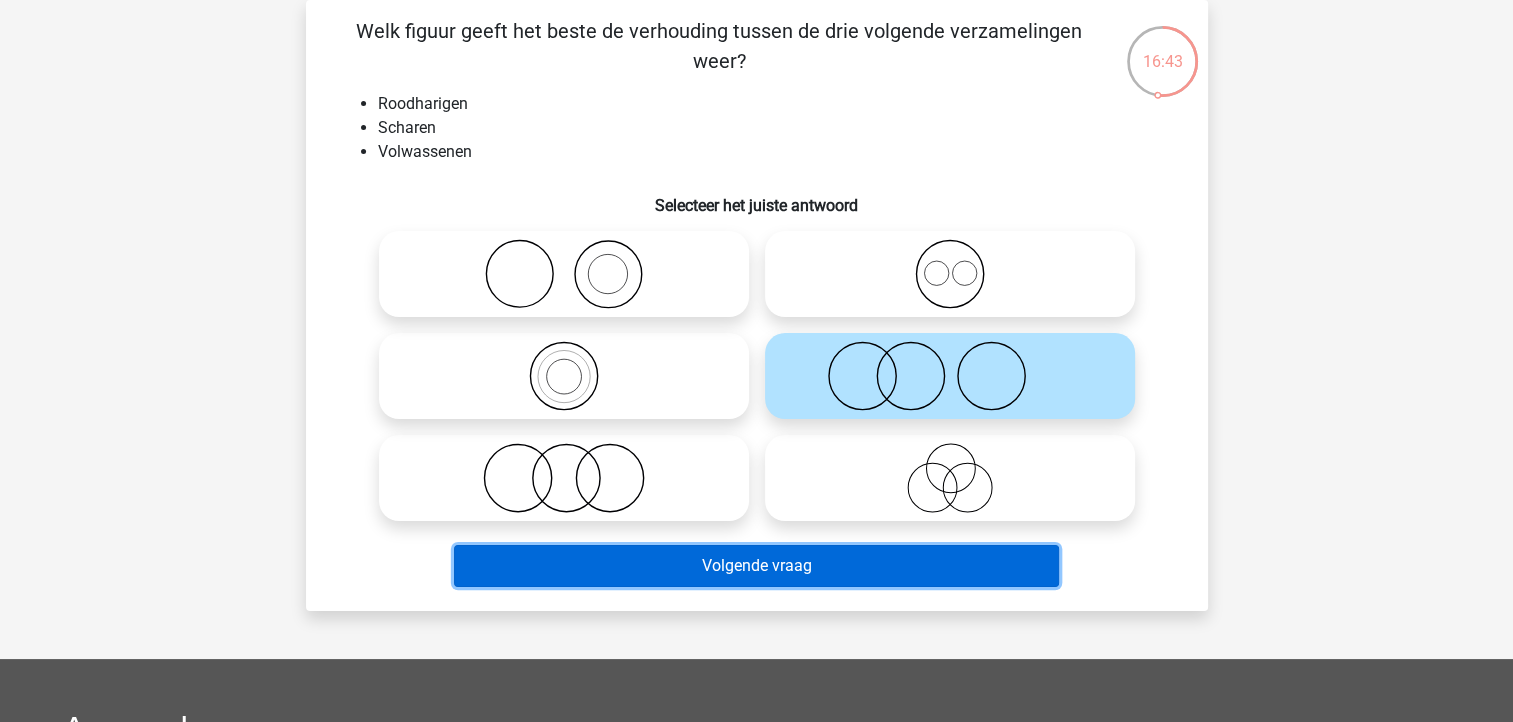 click on "Volgende vraag" at bounding box center (756, 566) 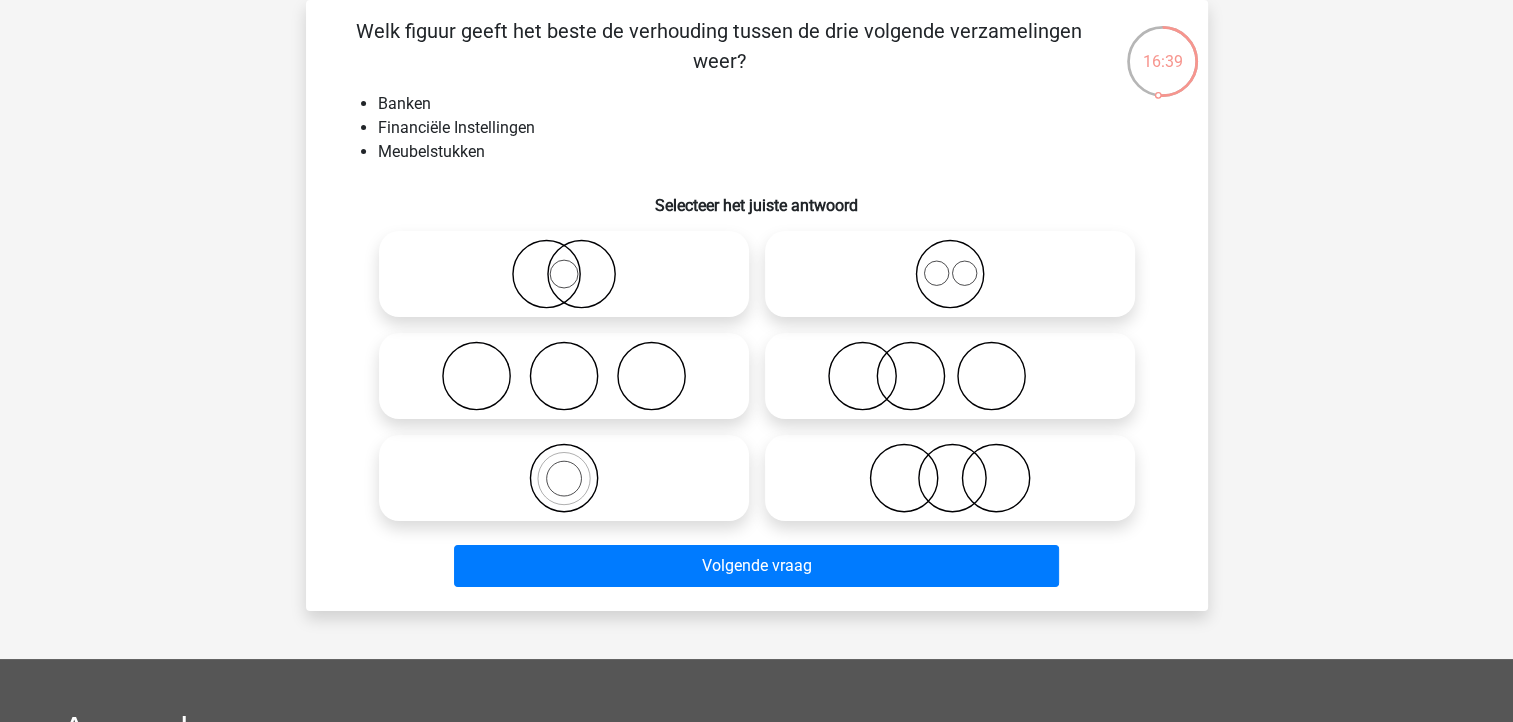 click 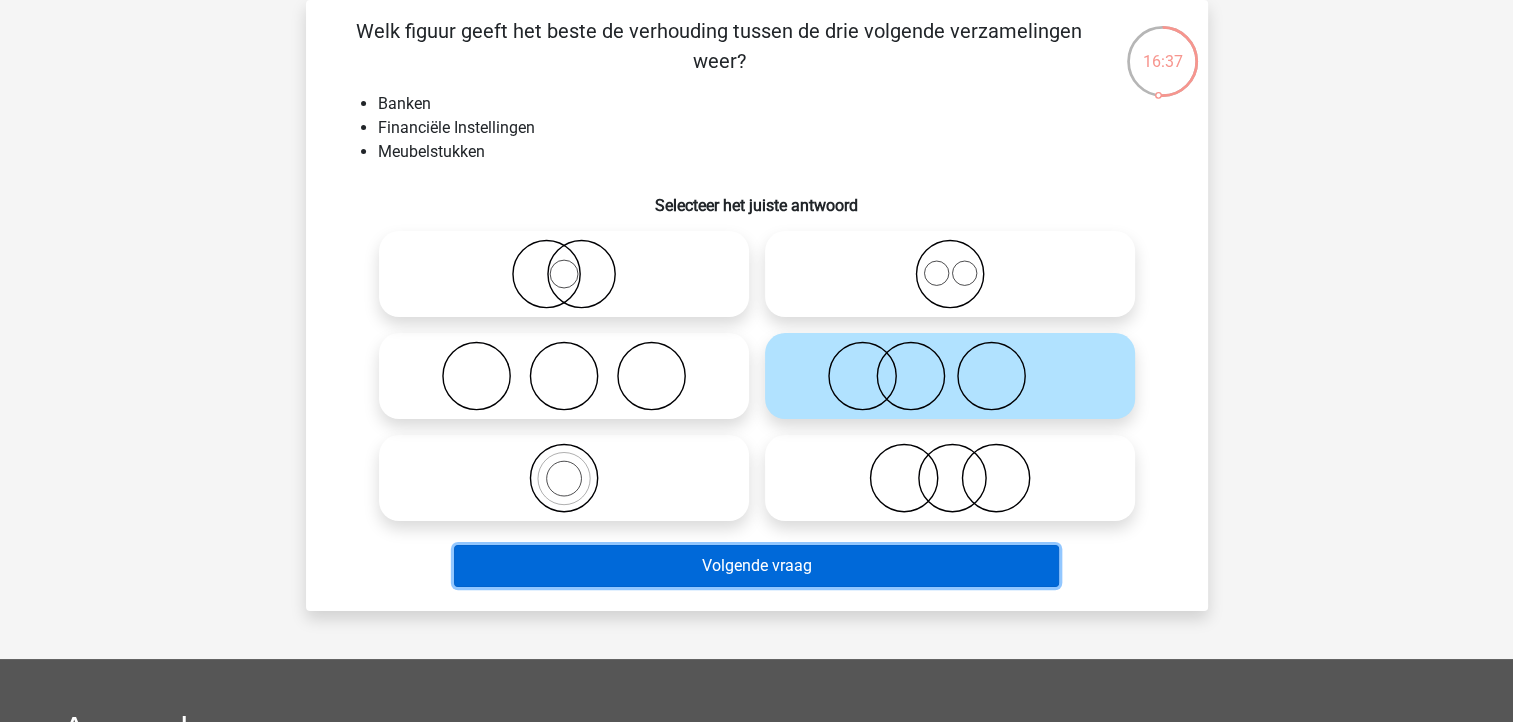 click on "Volgende vraag" at bounding box center (756, 566) 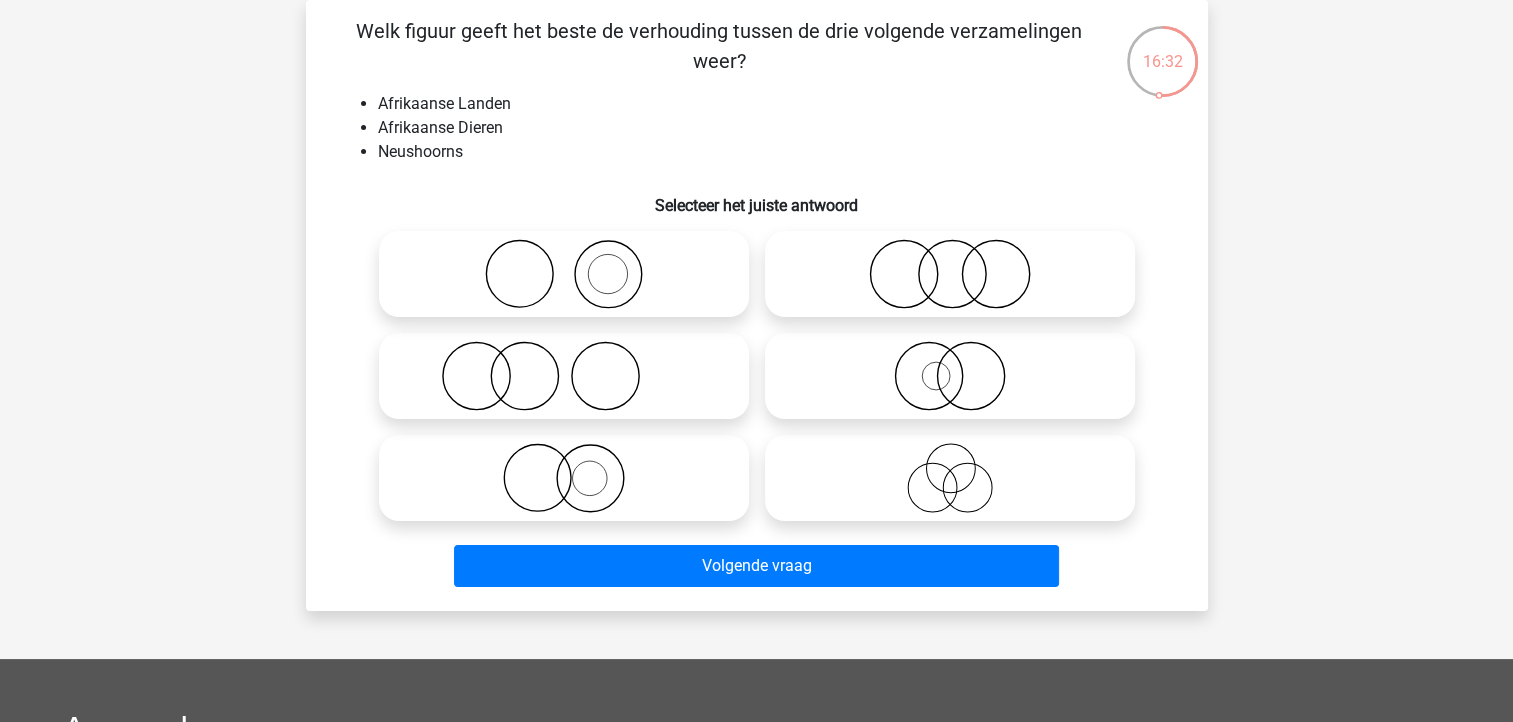 click 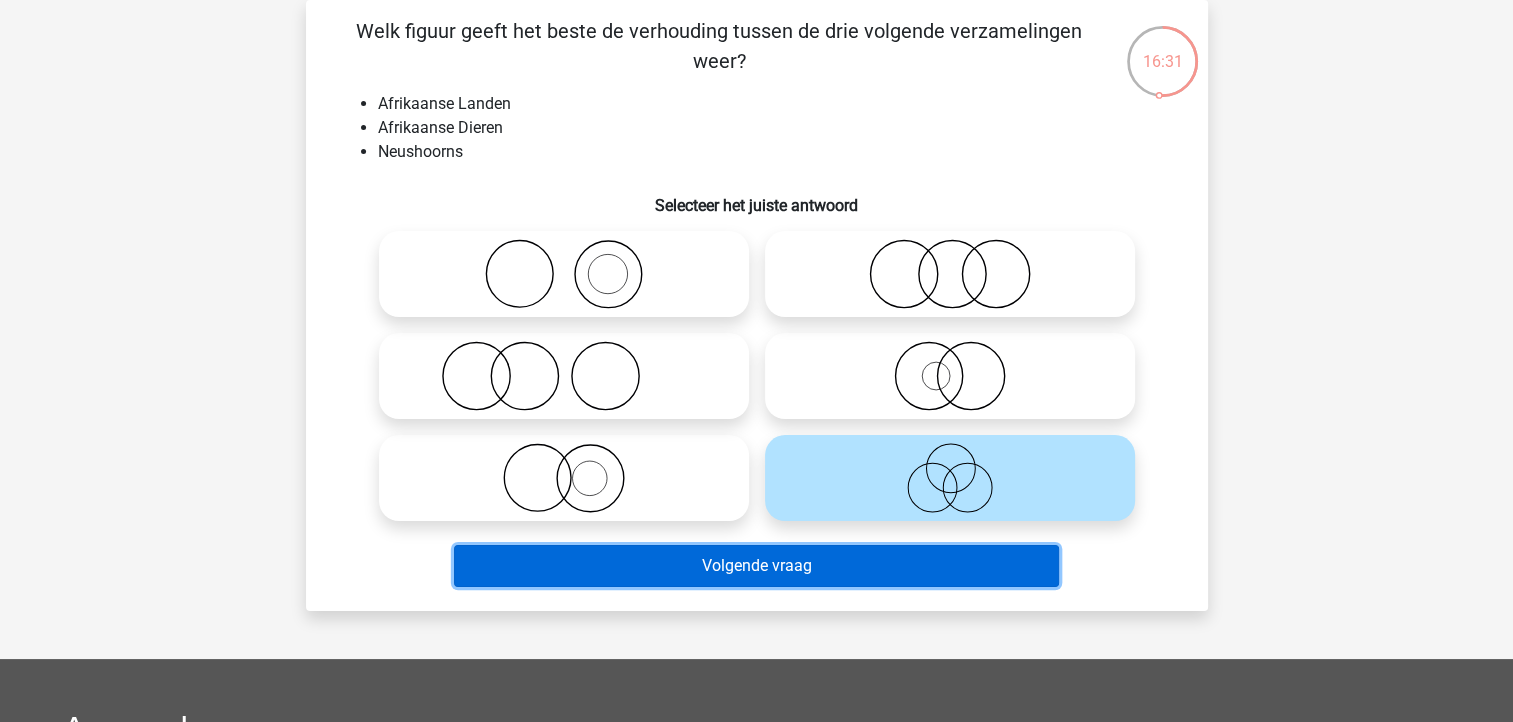 click on "Volgende vraag" at bounding box center (756, 566) 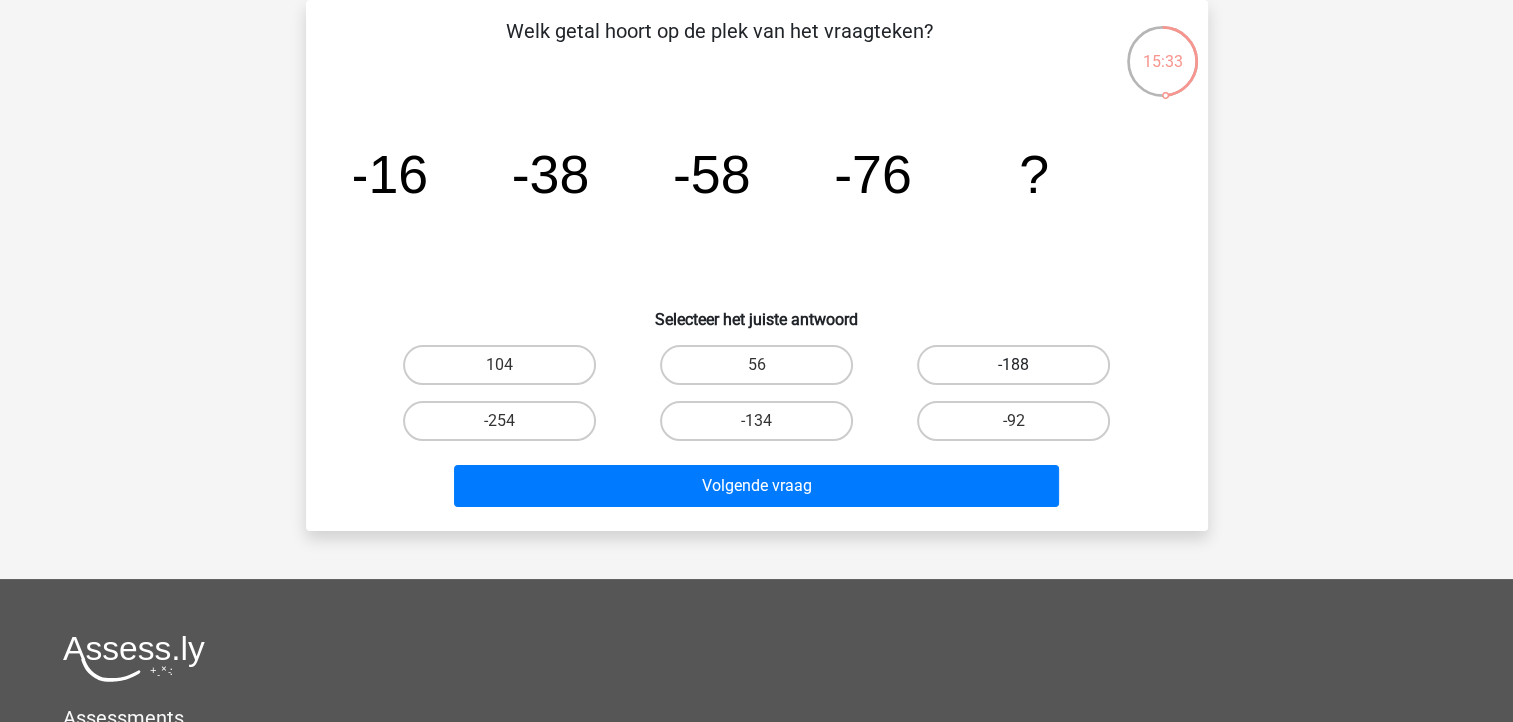 click on "-188" at bounding box center (1013, 365) 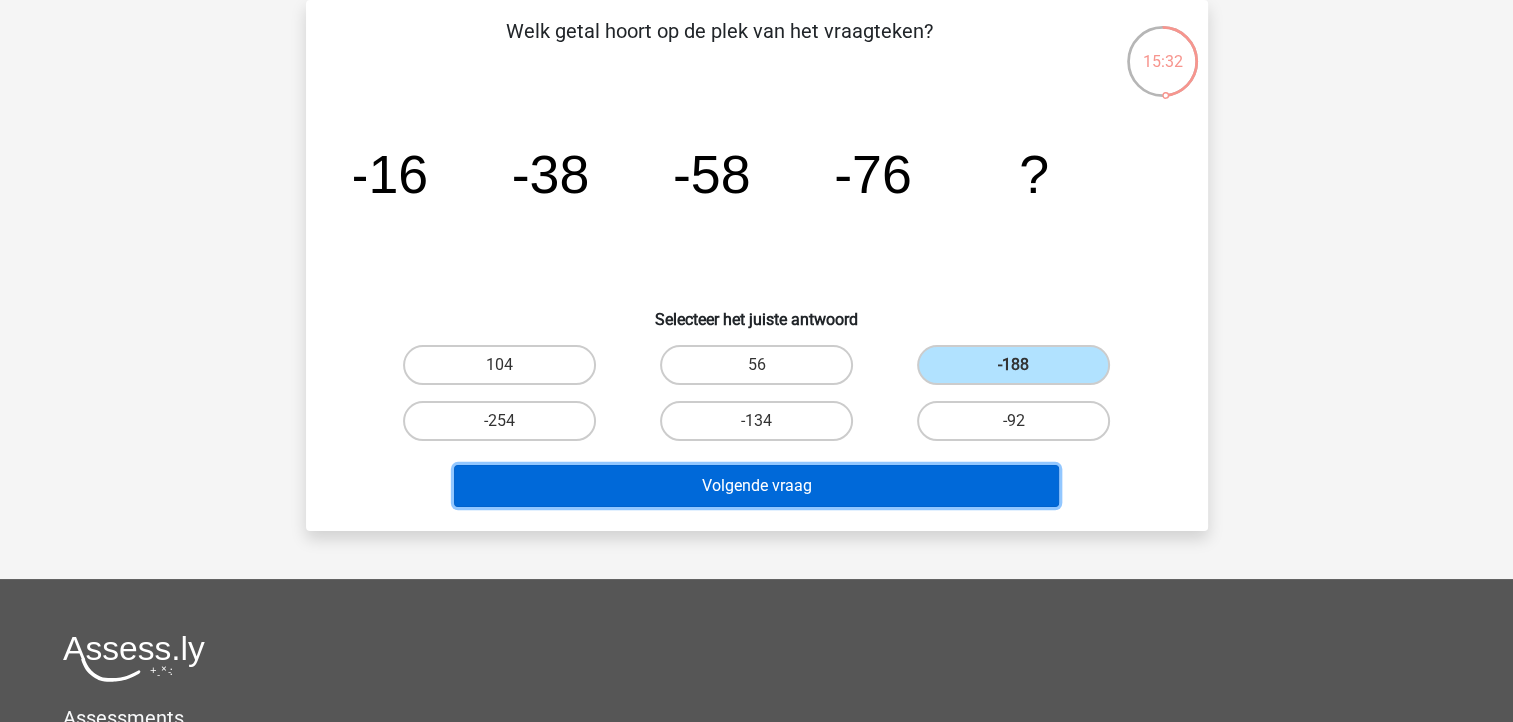 click on "Volgende vraag" at bounding box center (756, 486) 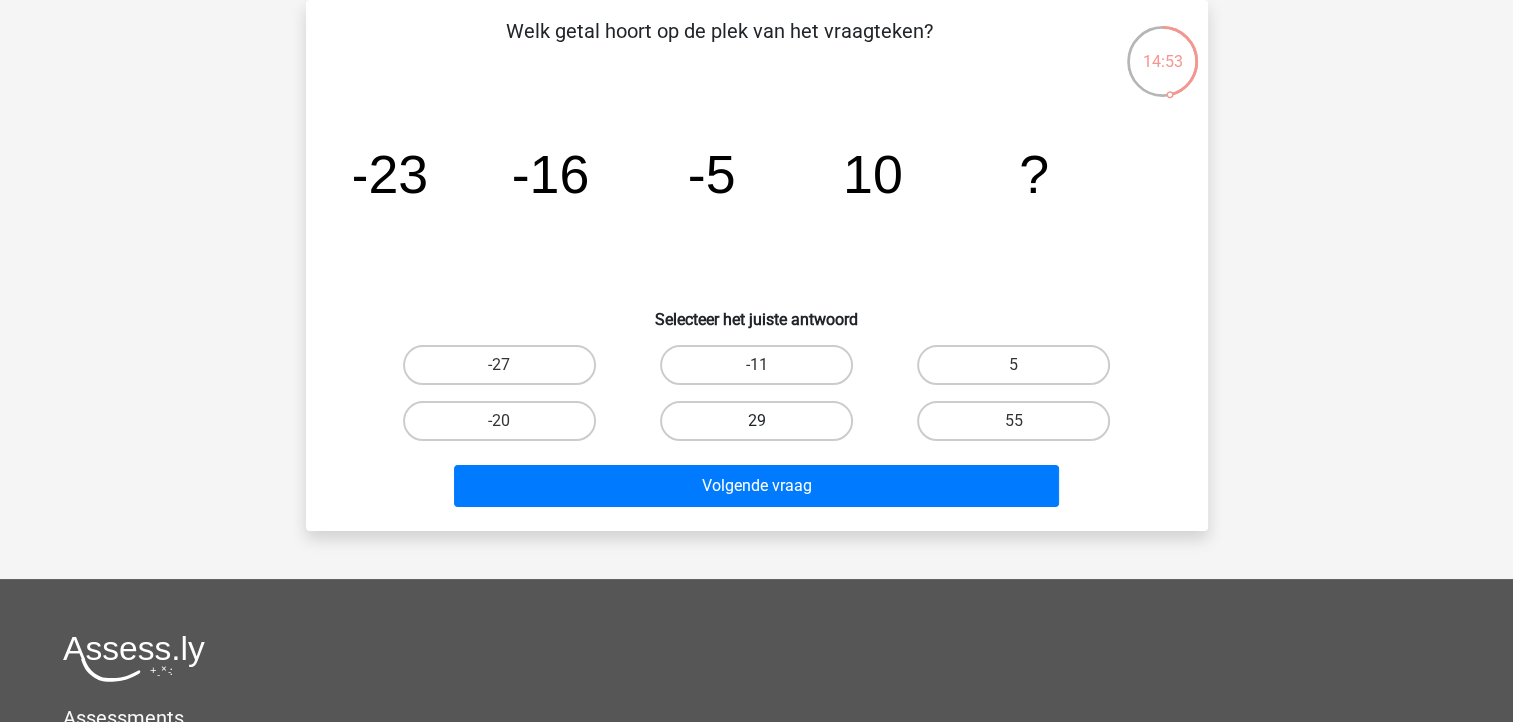click on "29" at bounding box center [756, 421] 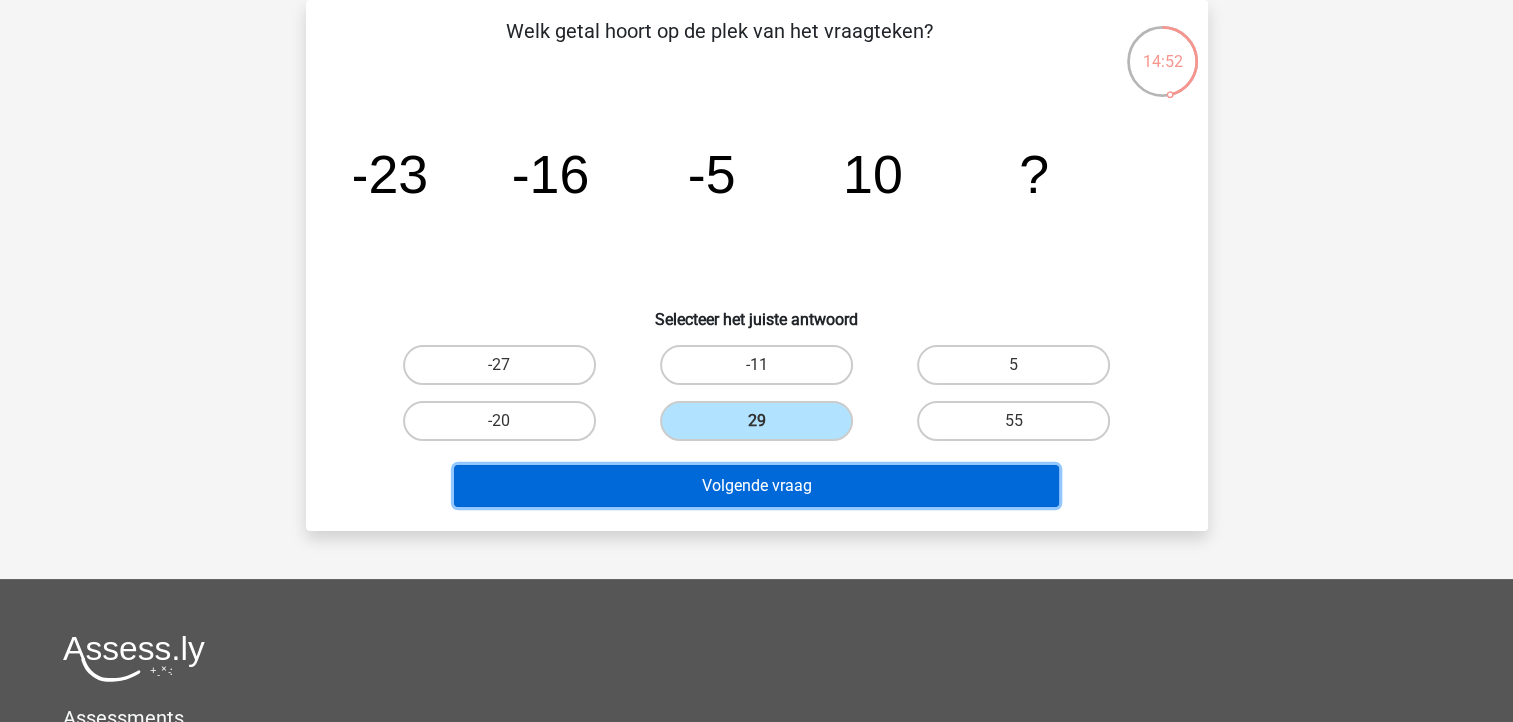 click on "Volgende vraag" at bounding box center [756, 486] 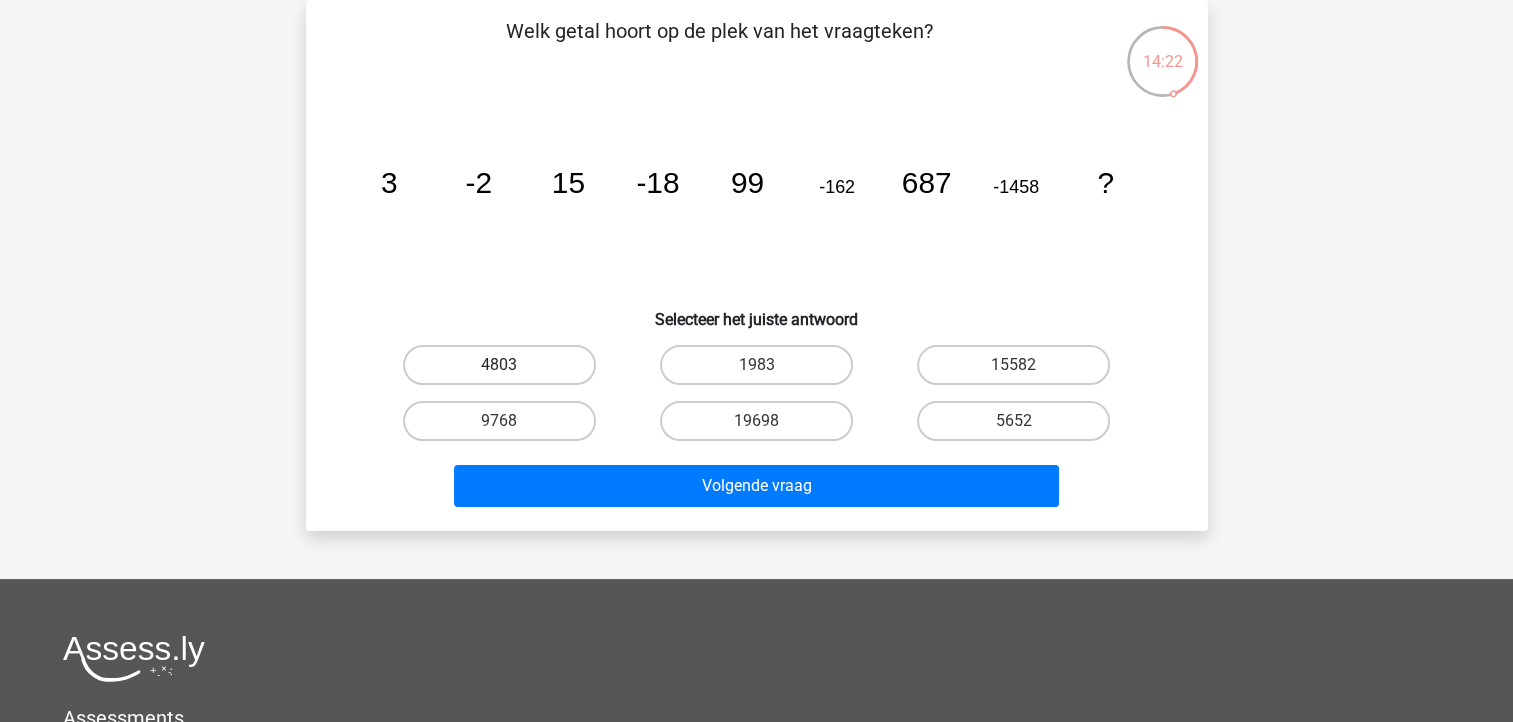 click on "4803" at bounding box center (499, 365) 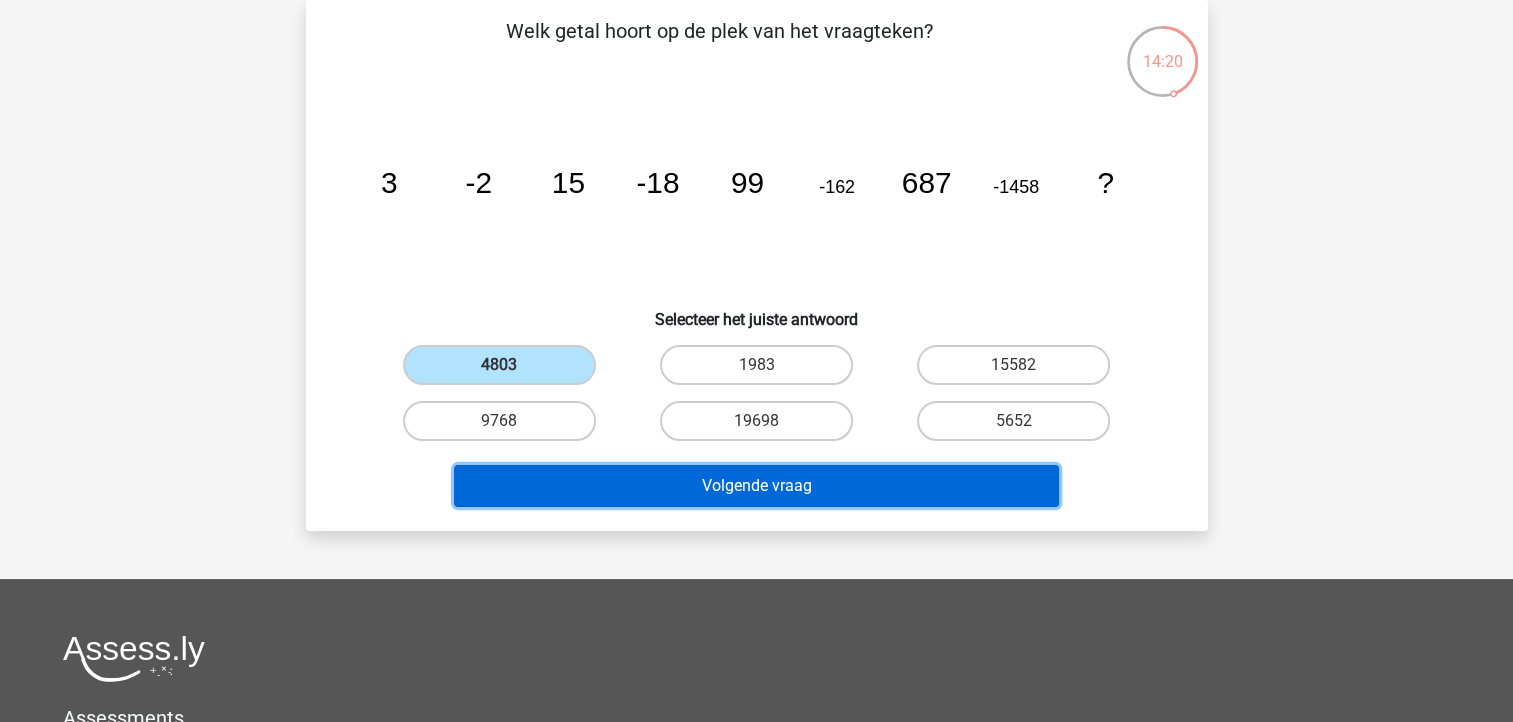 click on "Volgende vraag" at bounding box center (756, 486) 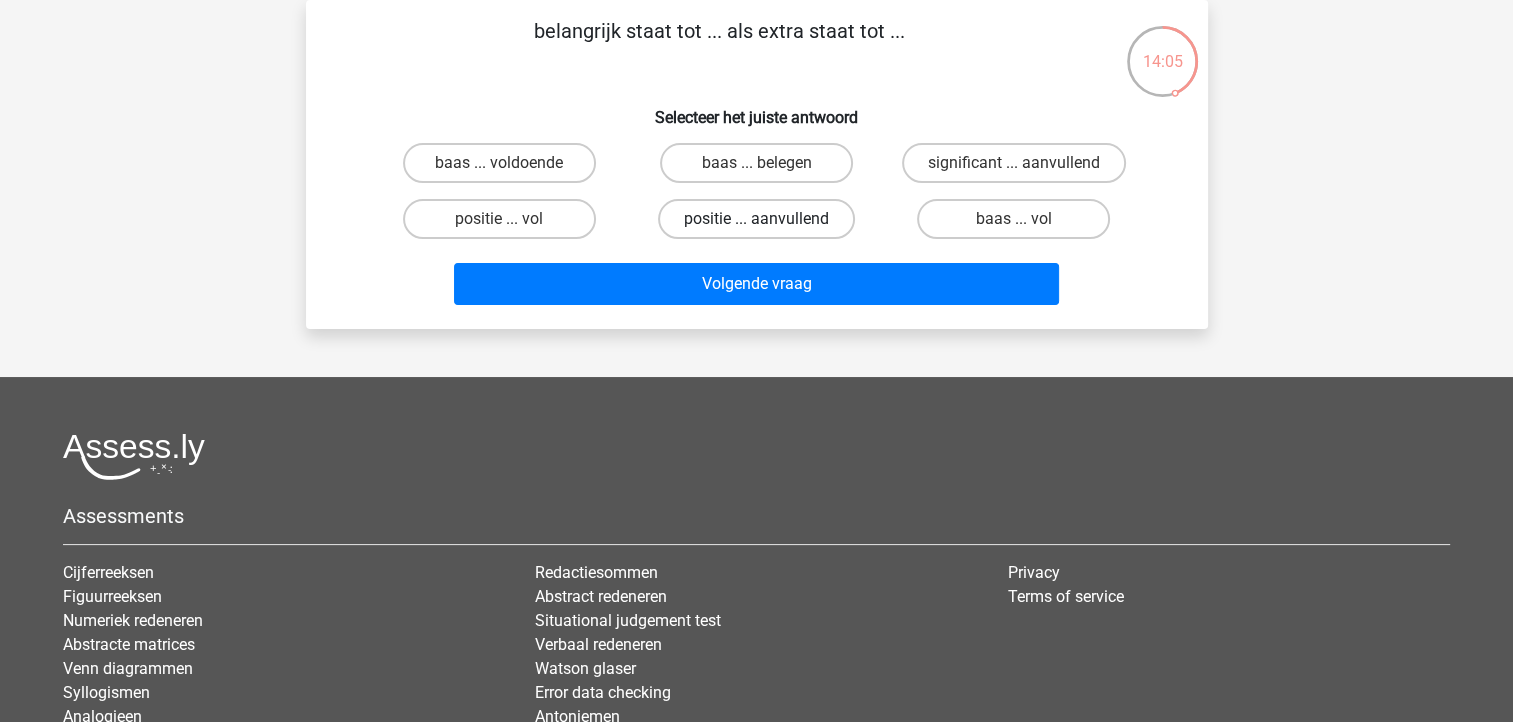 click on "positie ... aanvullend" at bounding box center (756, 219) 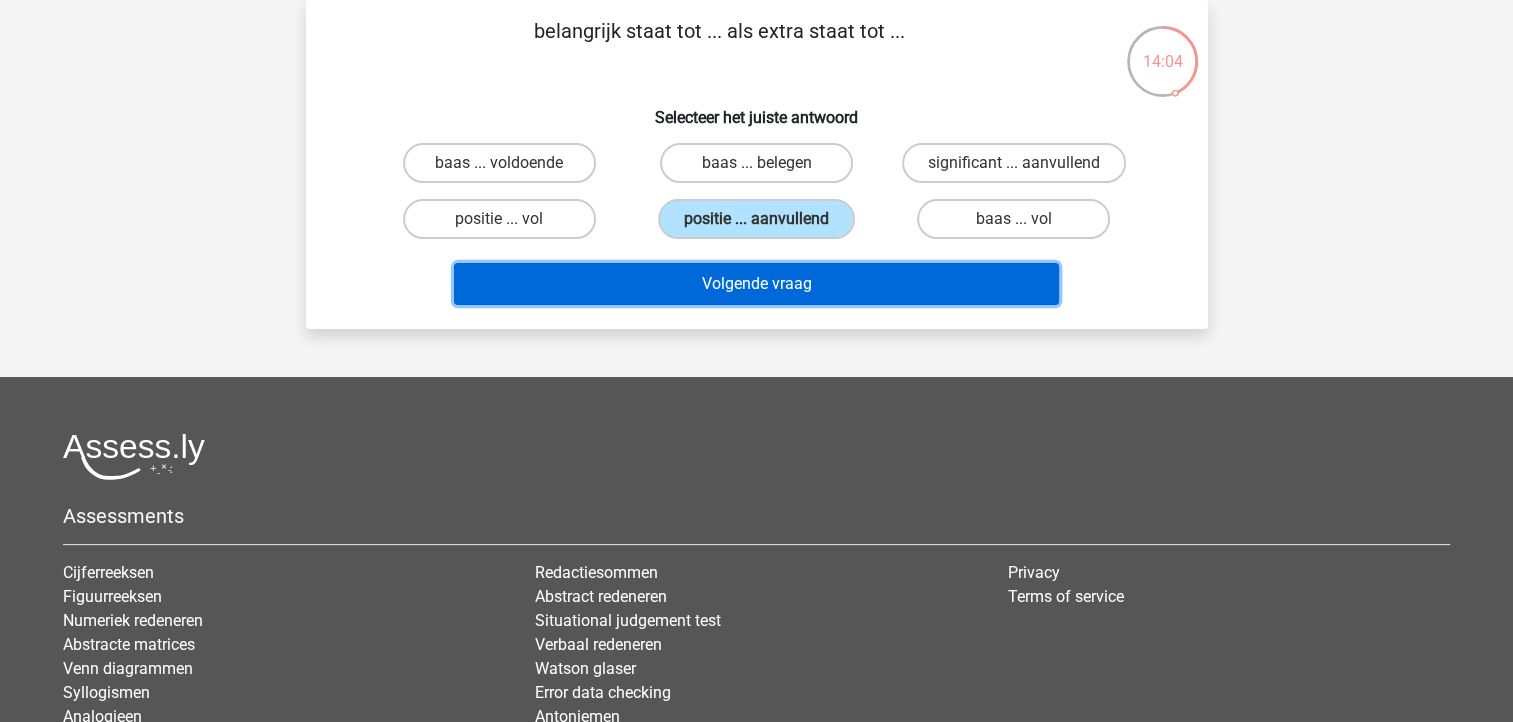 click on "Volgende vraag" at bounding box center [756, 284] 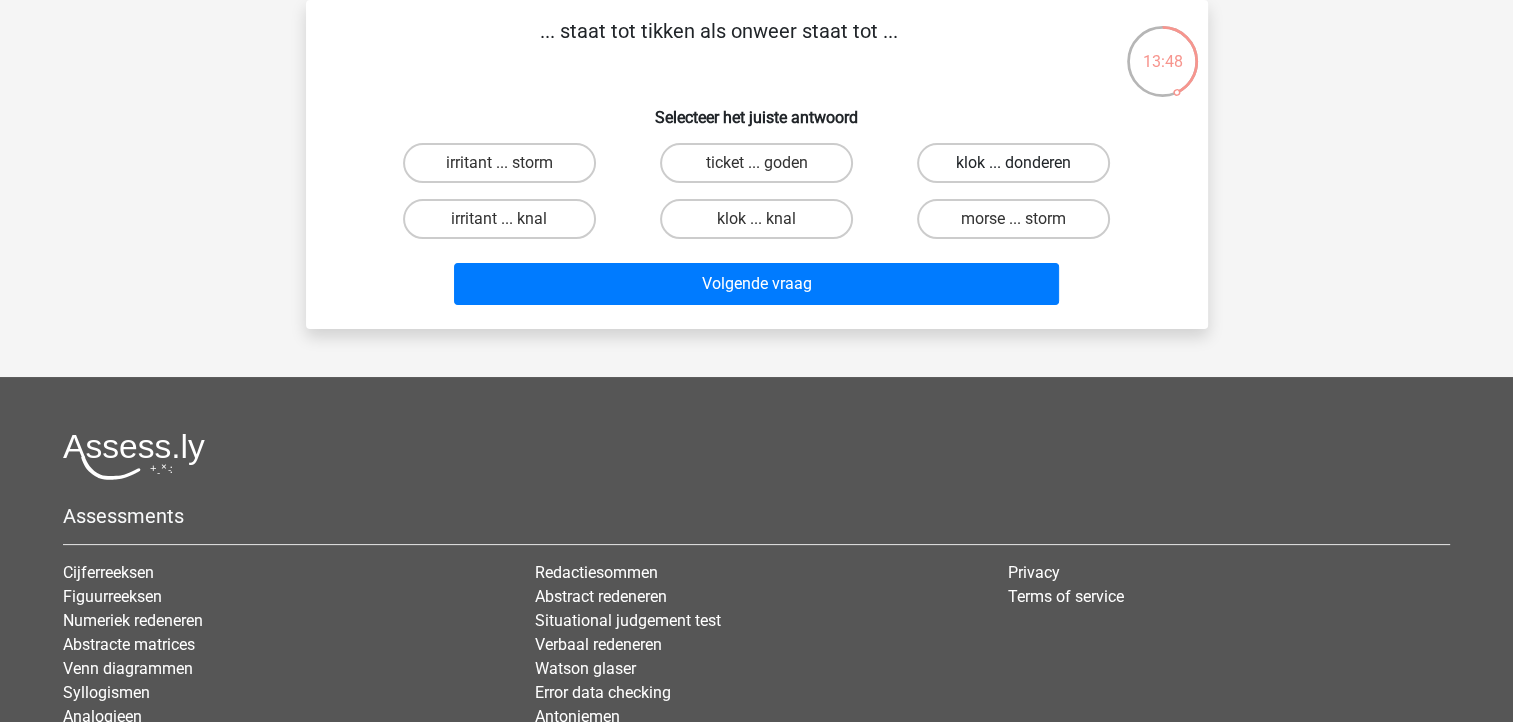 click on "klok ... donderen" at bounding box center (1013, 163) 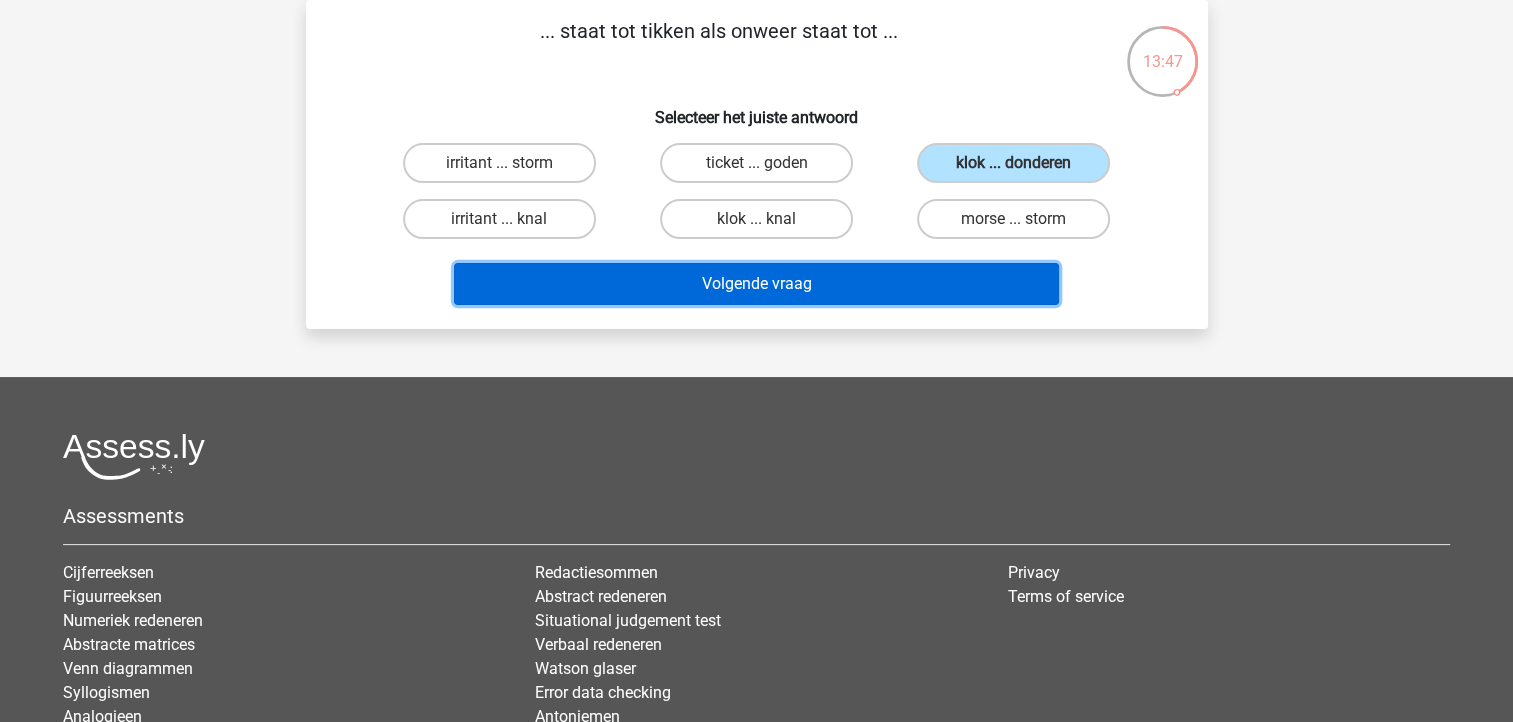click on "Volgende vraag" at bounding box center (756, 284) 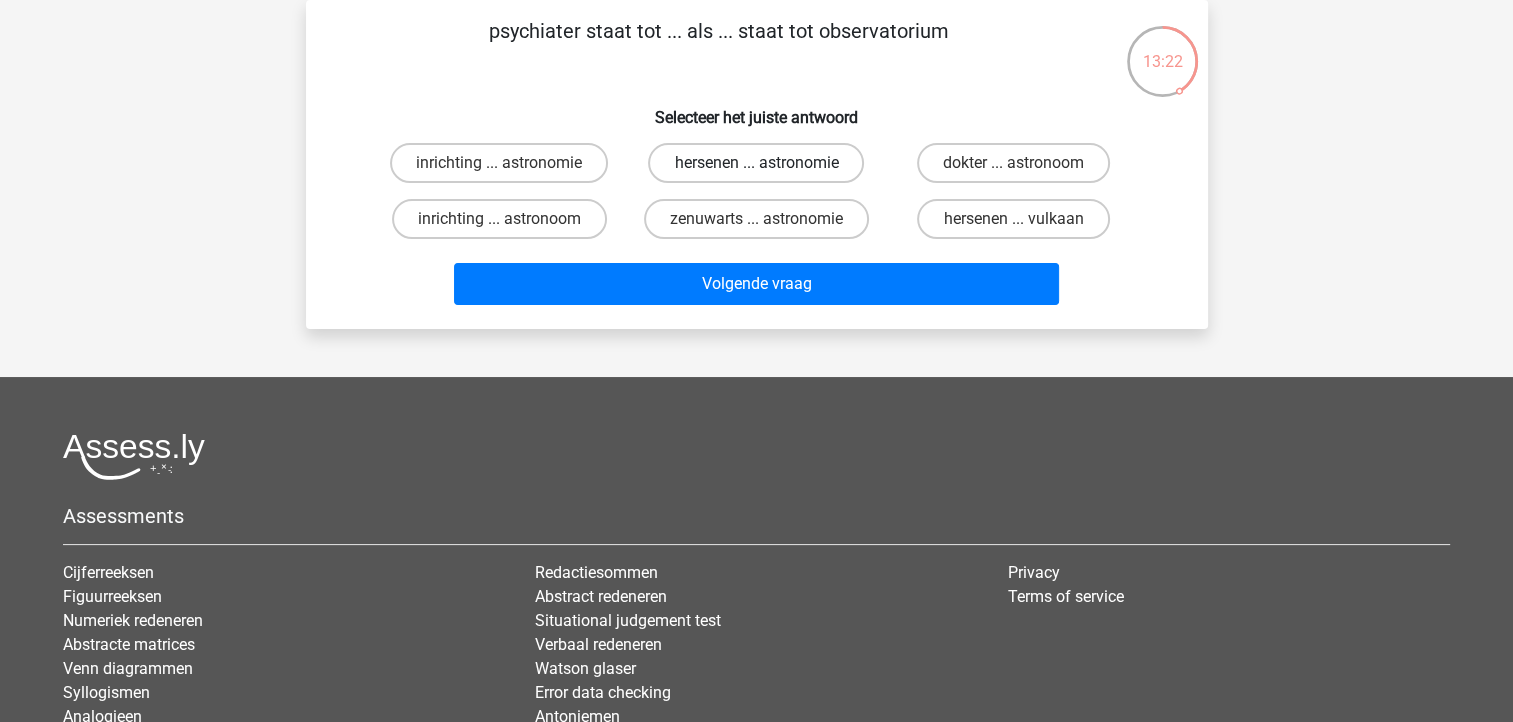 click on "hersenen ... astronomie" at bounding box center [756, 163] 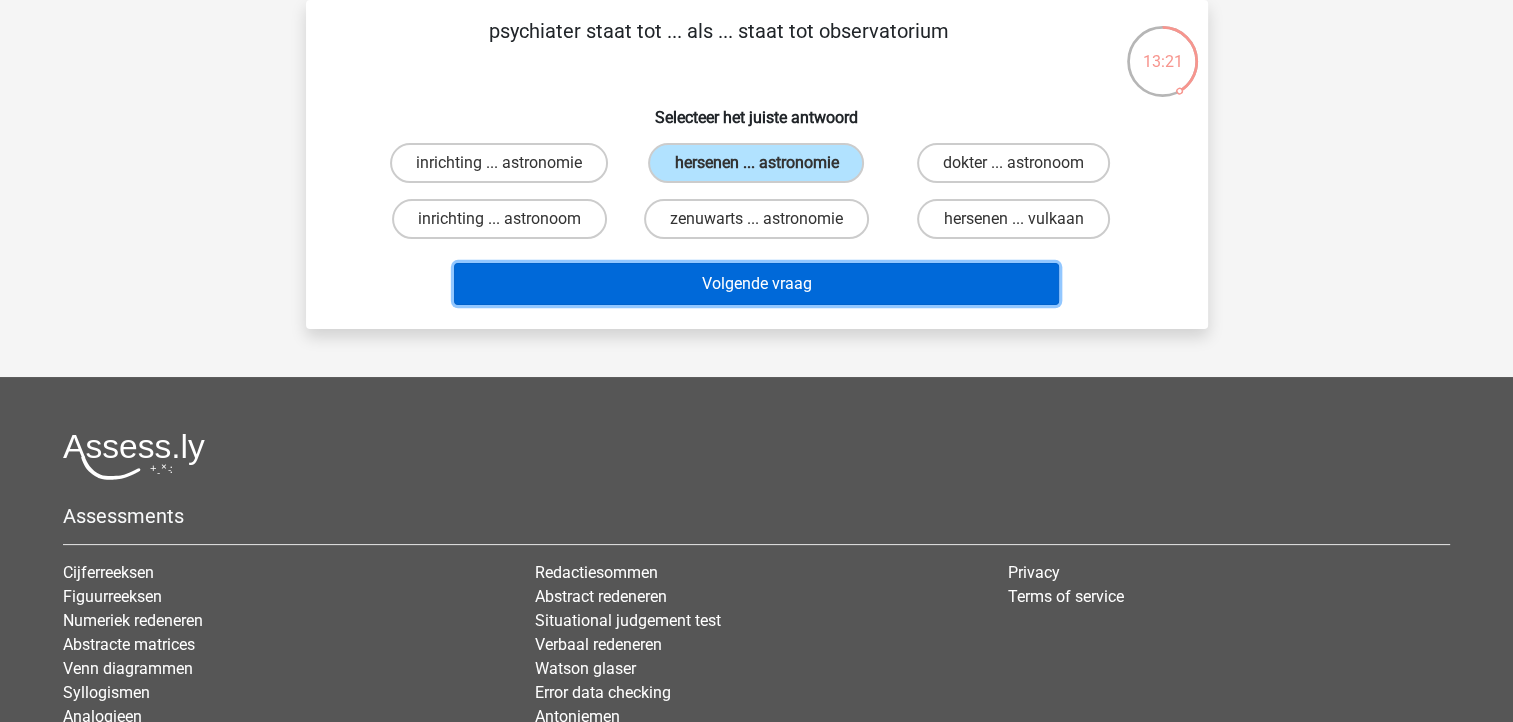 click on "Volgende vraag" at bounding box center (756, 284) 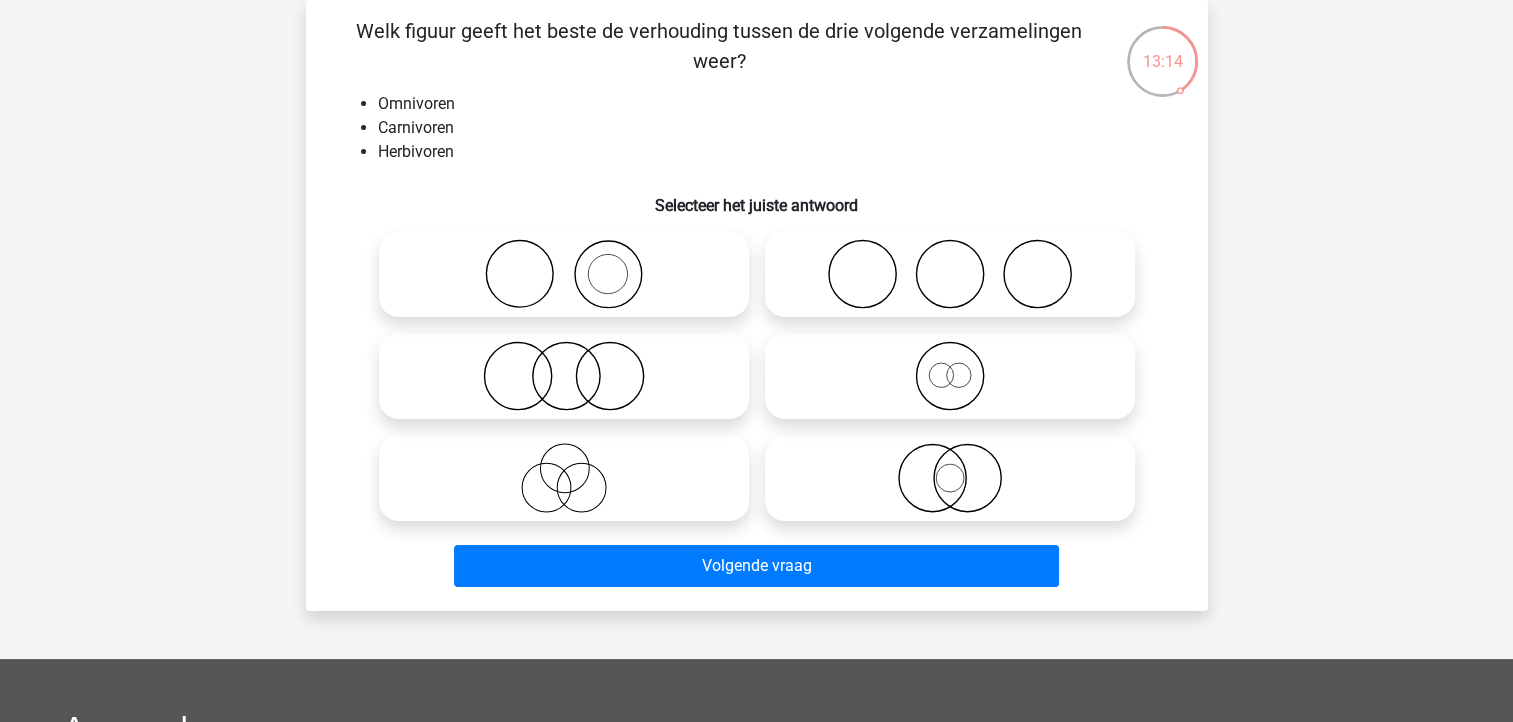 click at bounding box center [570, 461] 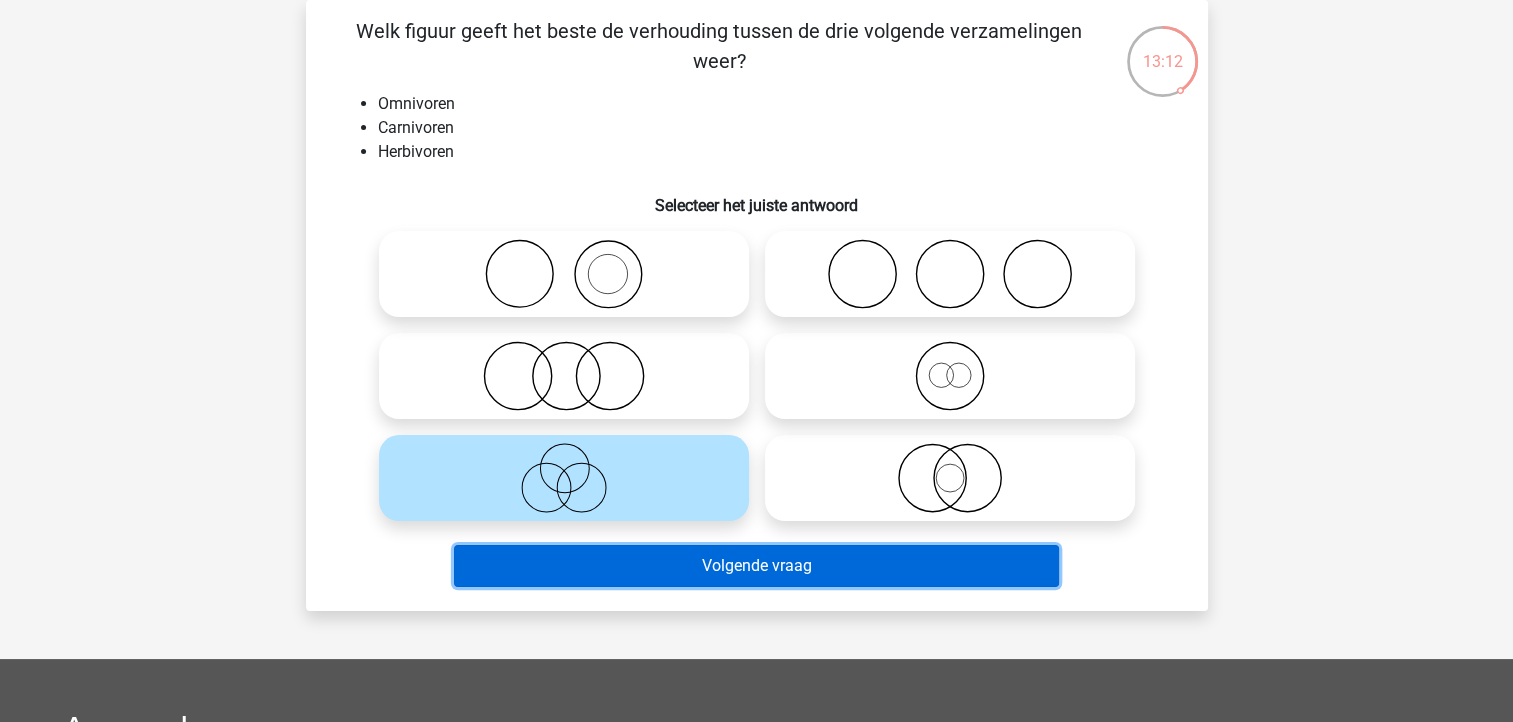click on "Volgende vraag" at bounding box center [756, 566] 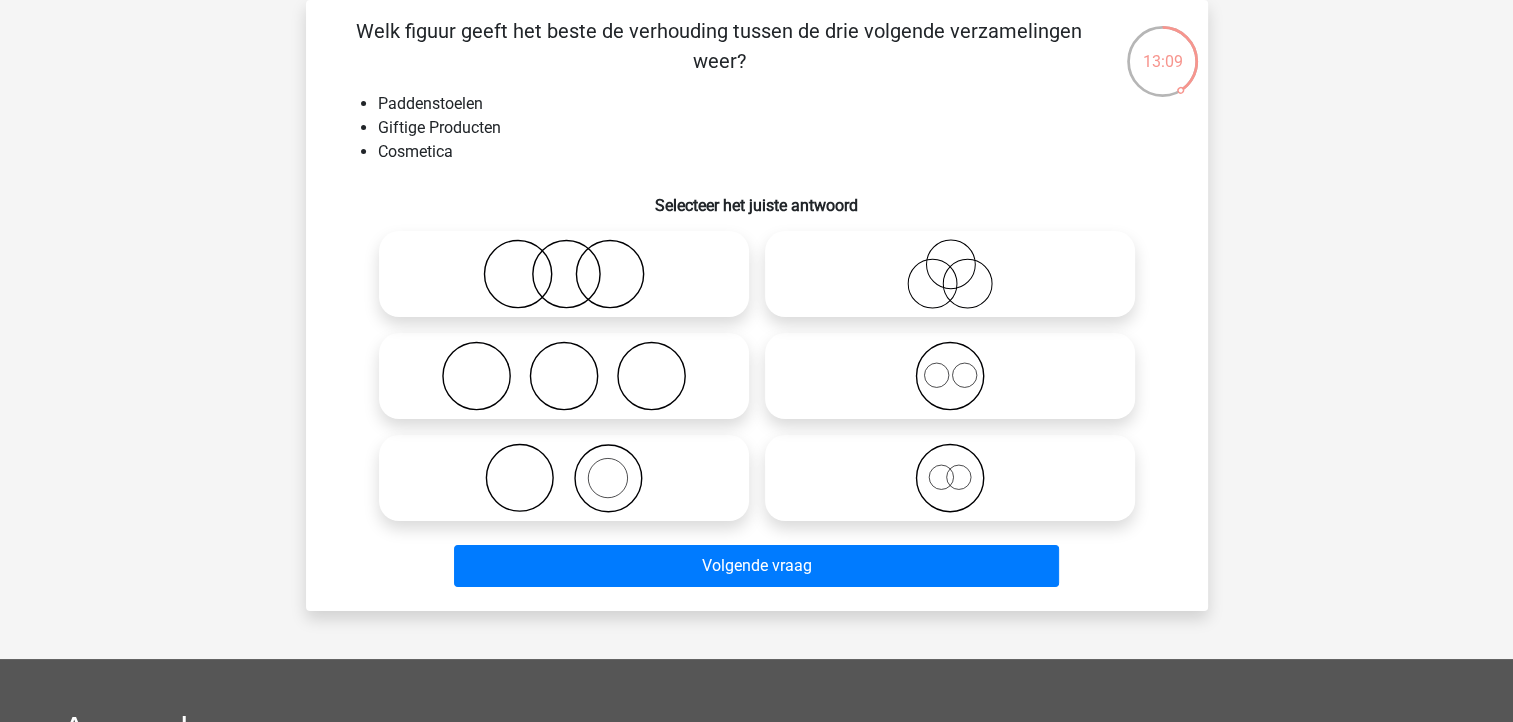 click at bounding box center [570, 359] 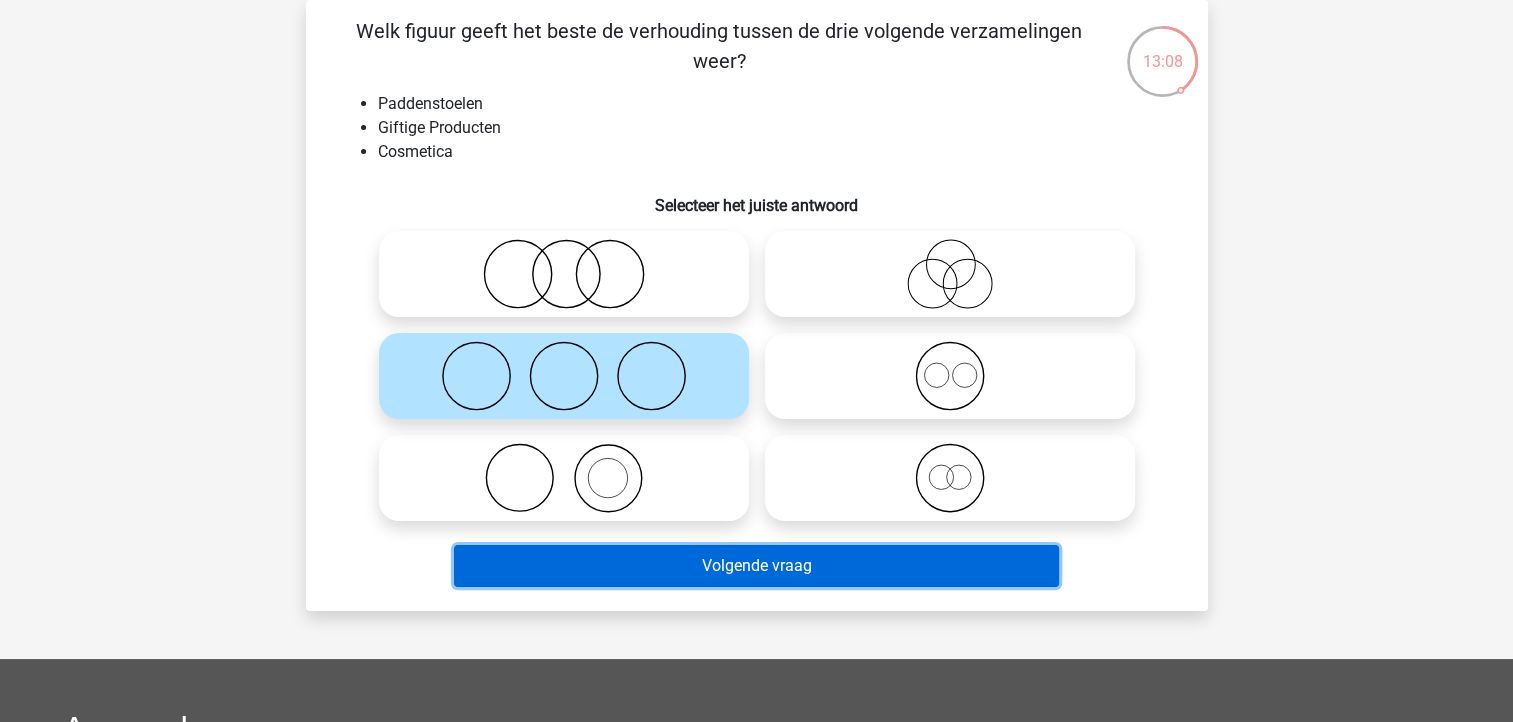 click on "Volgende vraag" at bounding box center (756, 566) 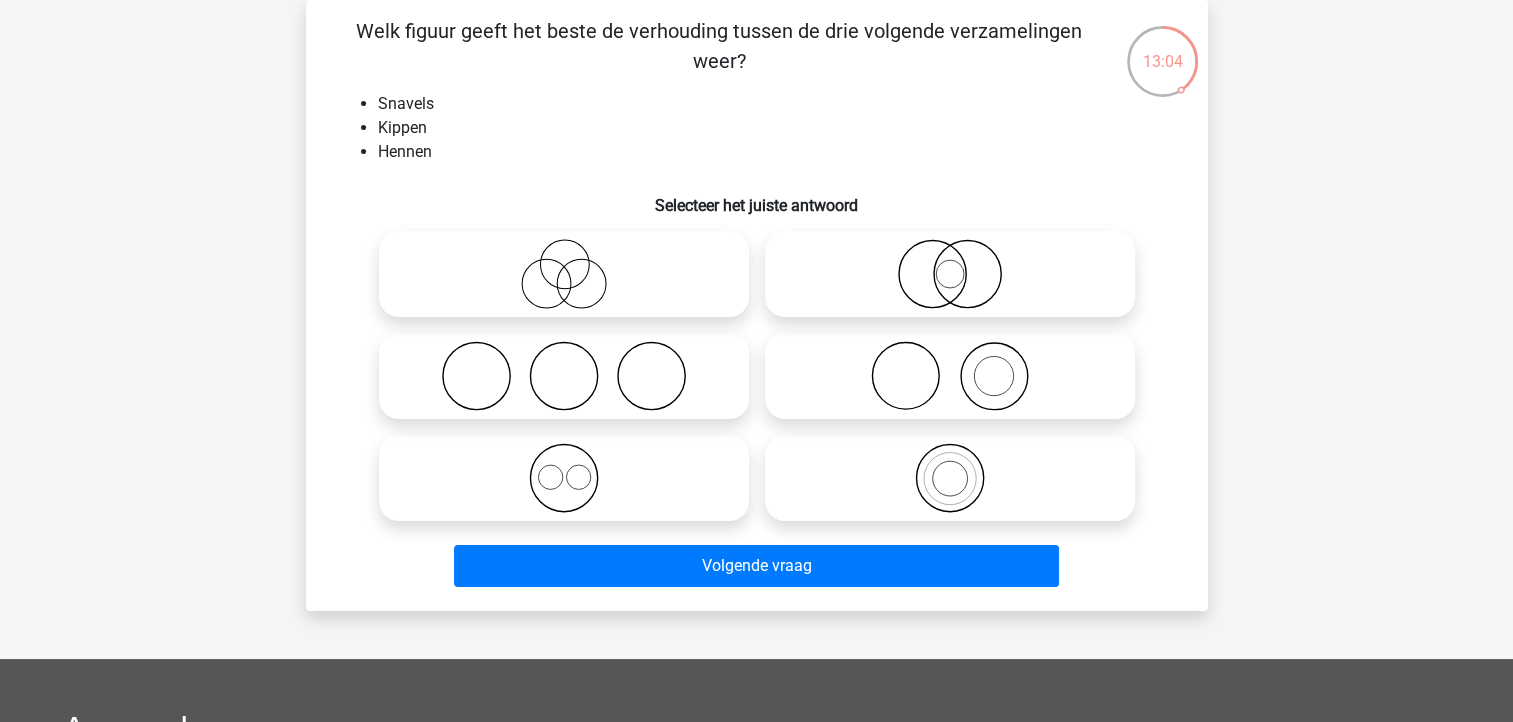 click 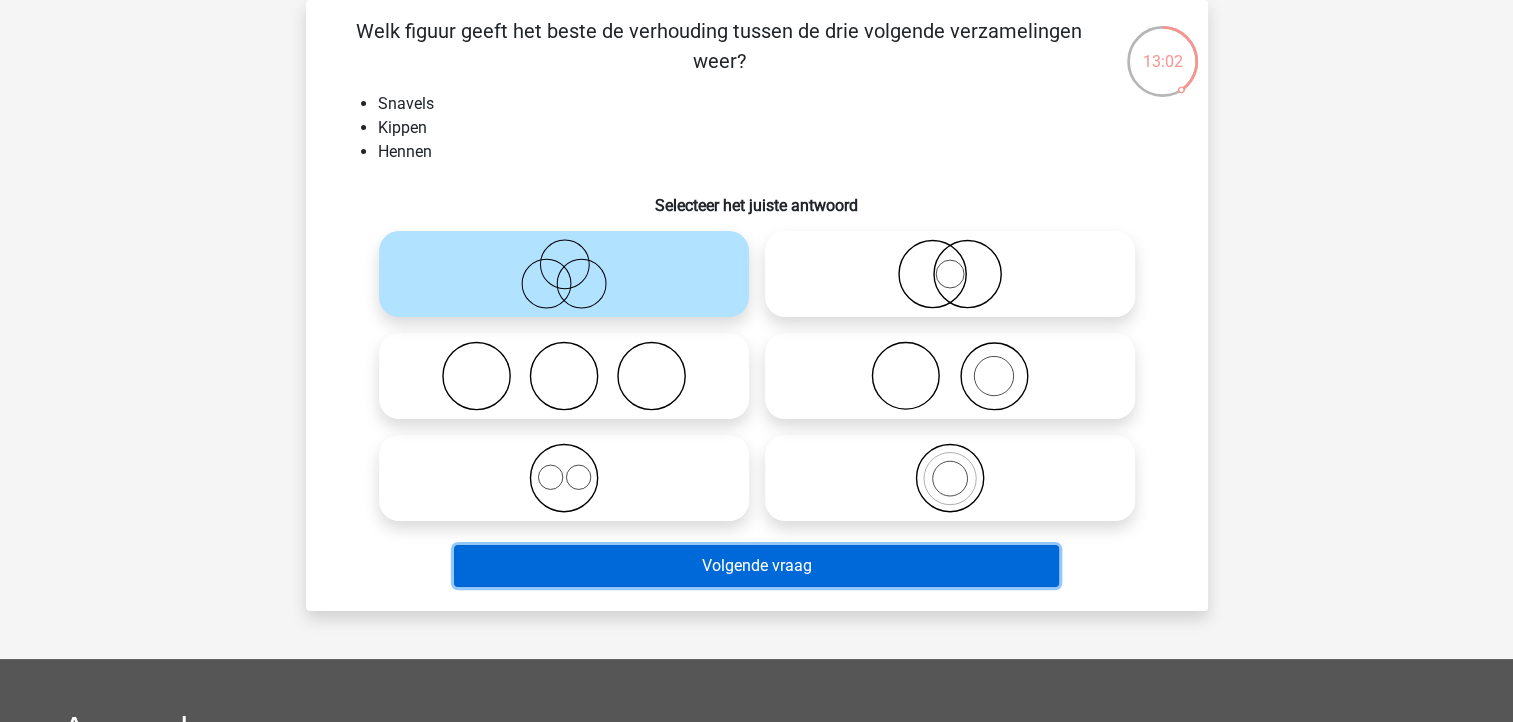 click on "Volgende vraag" at bounding box center [756, 566] 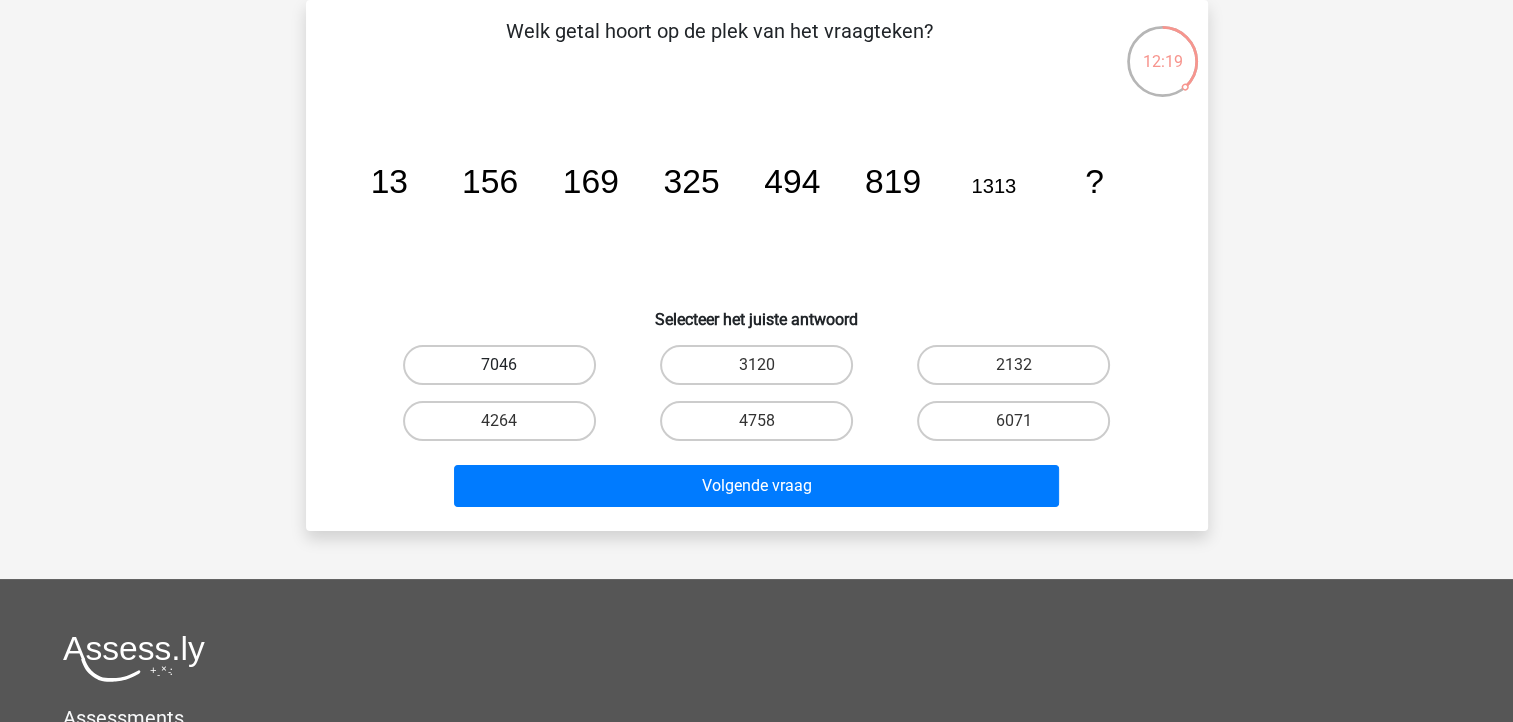 click on "7046" at bounding box center (499, 365) 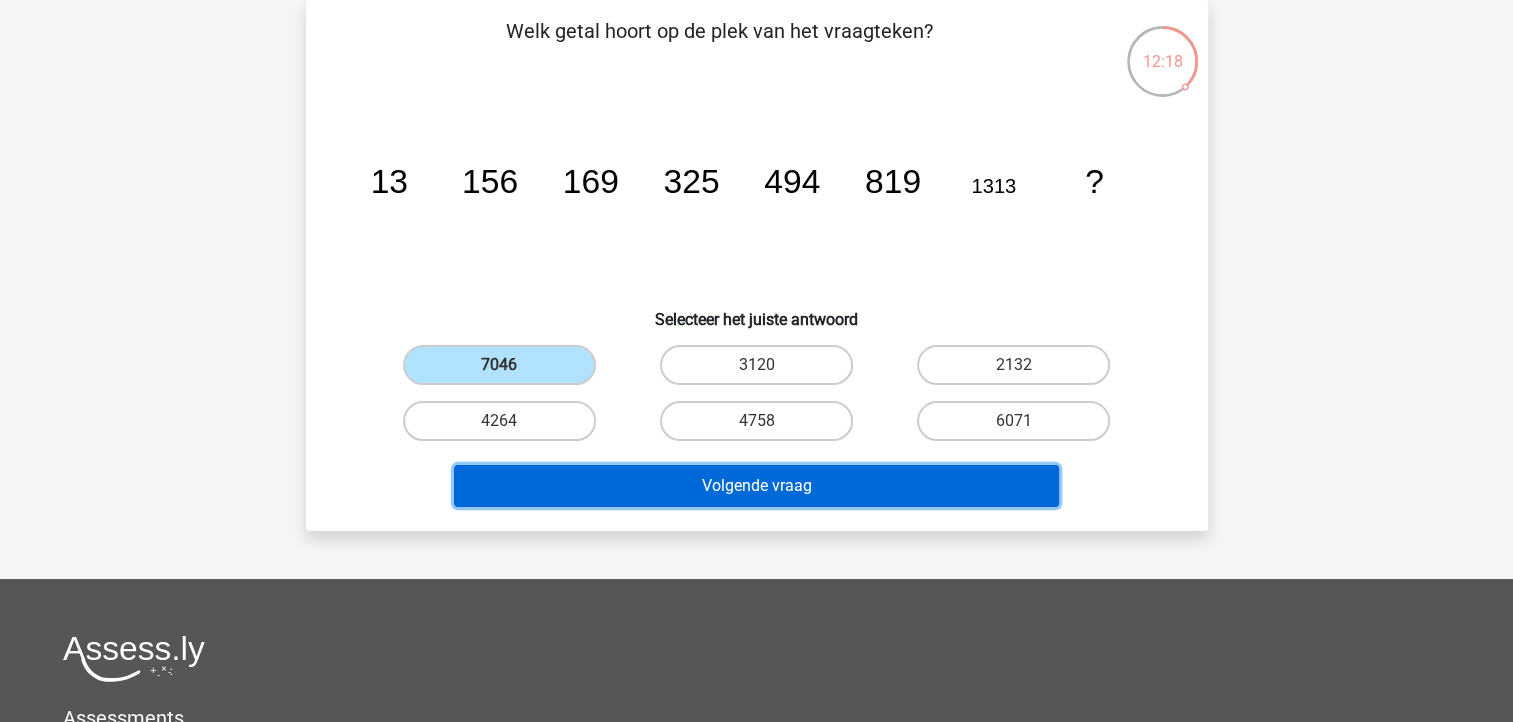 click on "Volgende vraag" at bounding box center [756, 486] 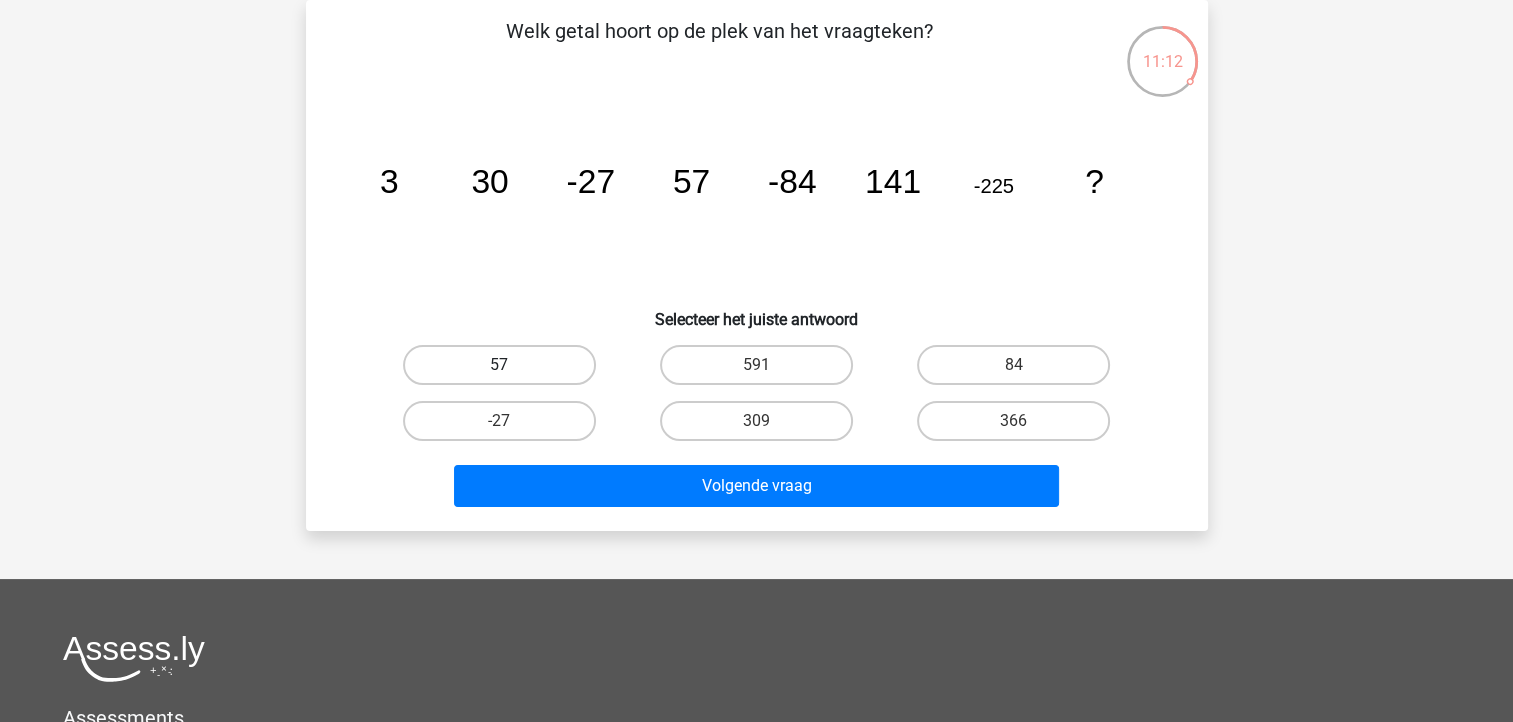click on "57" at bounding box center [499, 365] 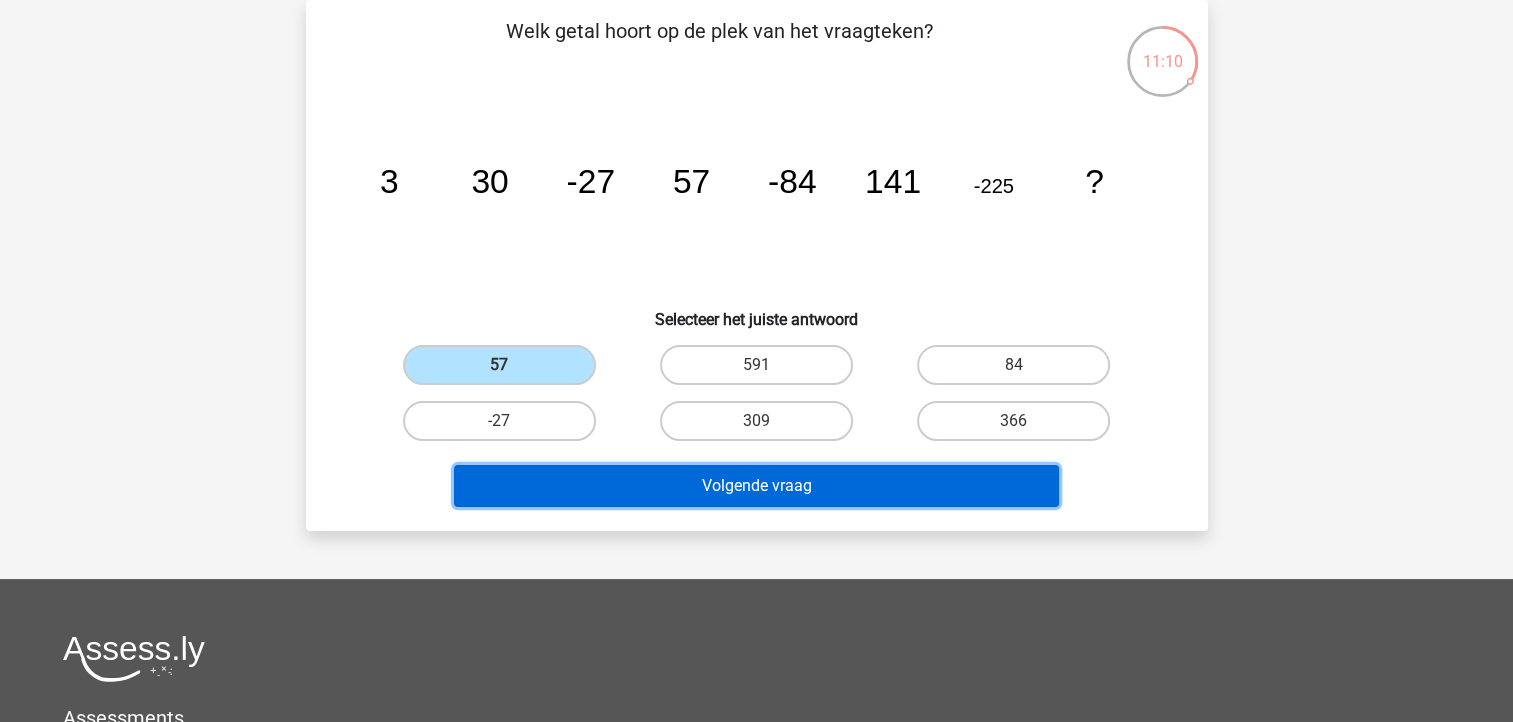 click on "Volgende vraag" at bounding box center [756, 486] 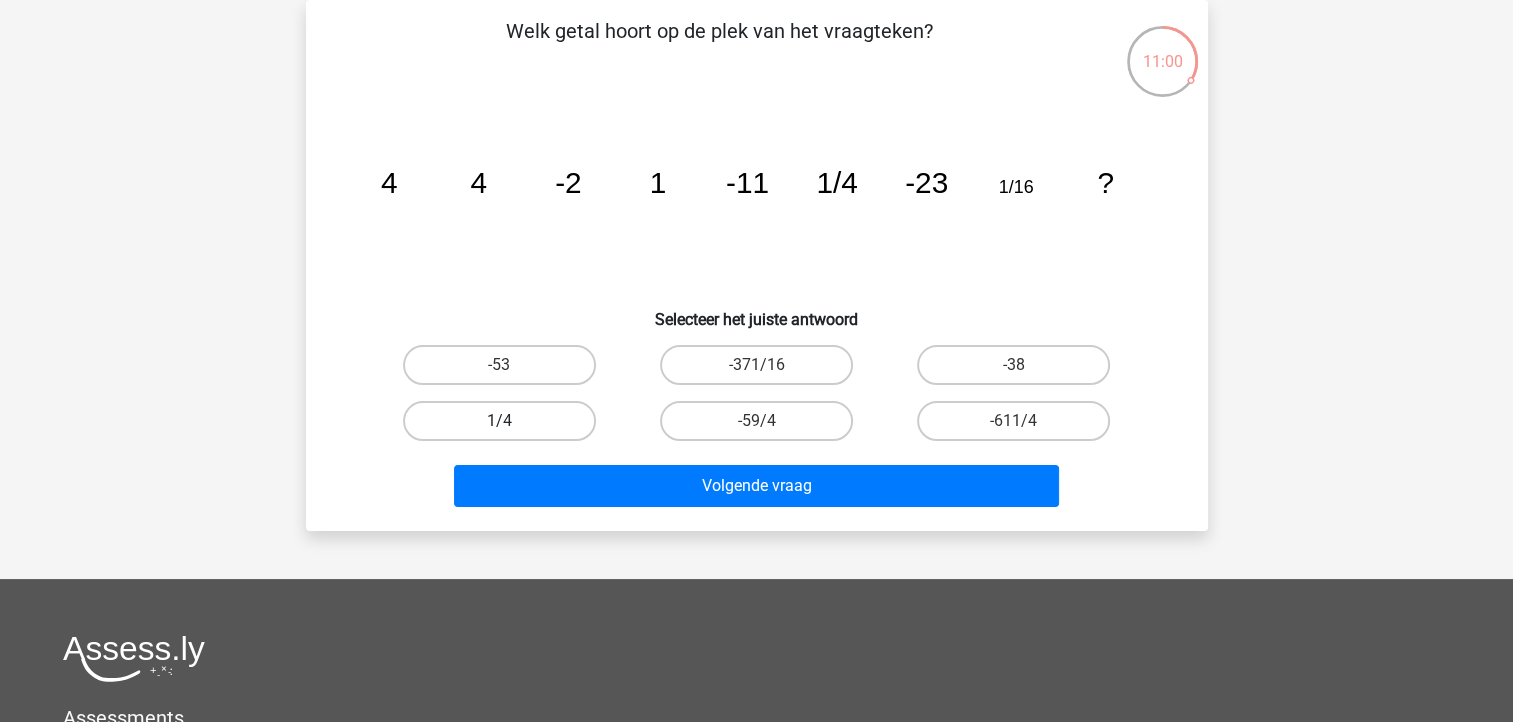 click on "1/4" at bounding box center (499, 421) 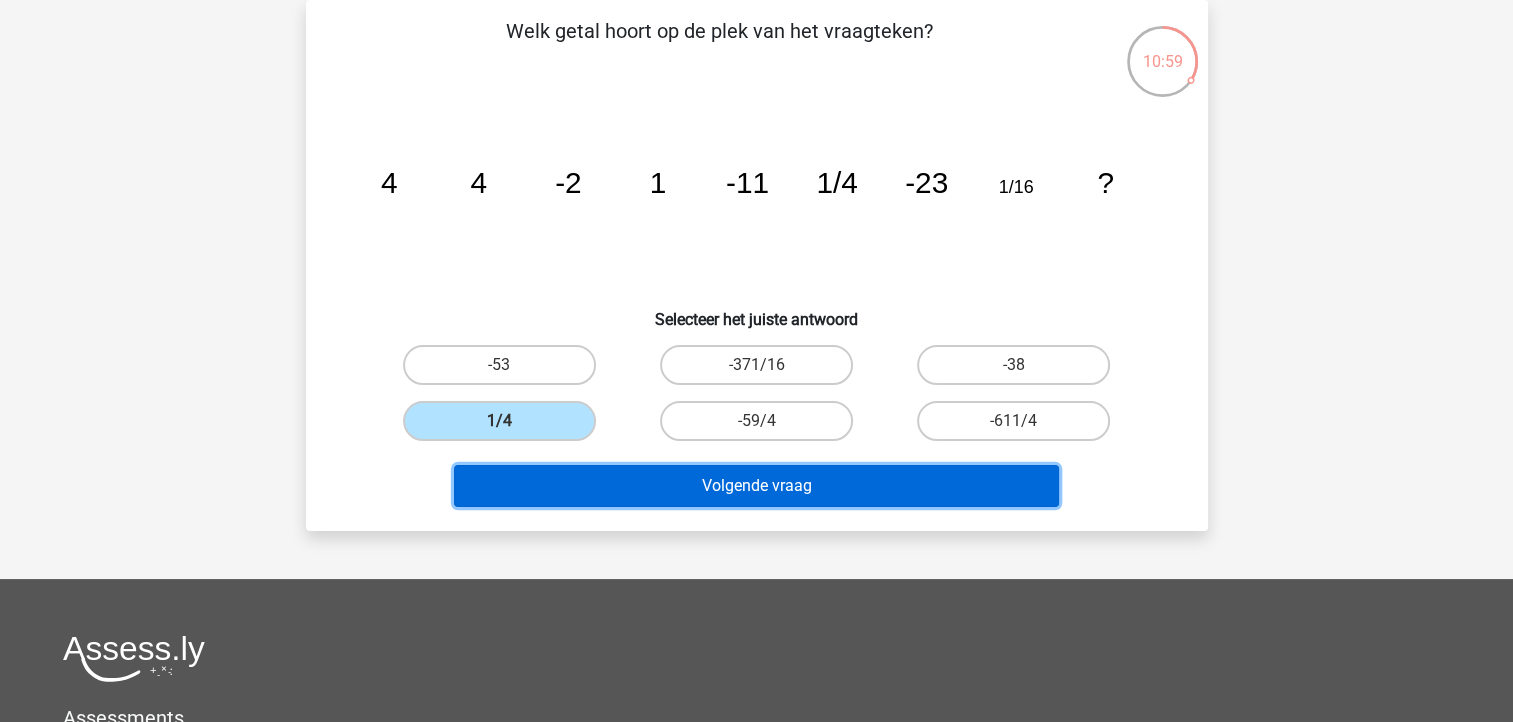 click on "Volgende vraag" at bounding box center (756, 486) 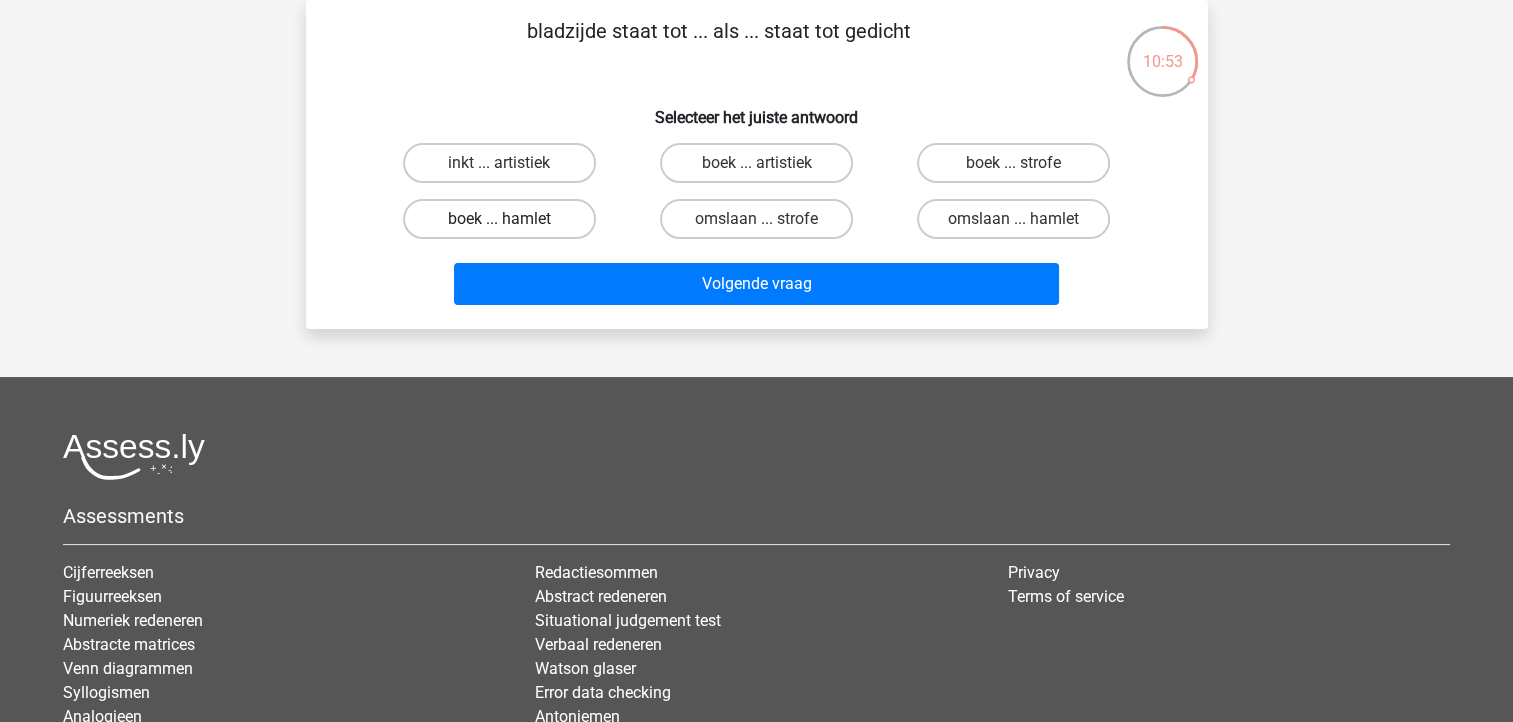 click on "boek ... hamlet" at bounding box center [499, 219] 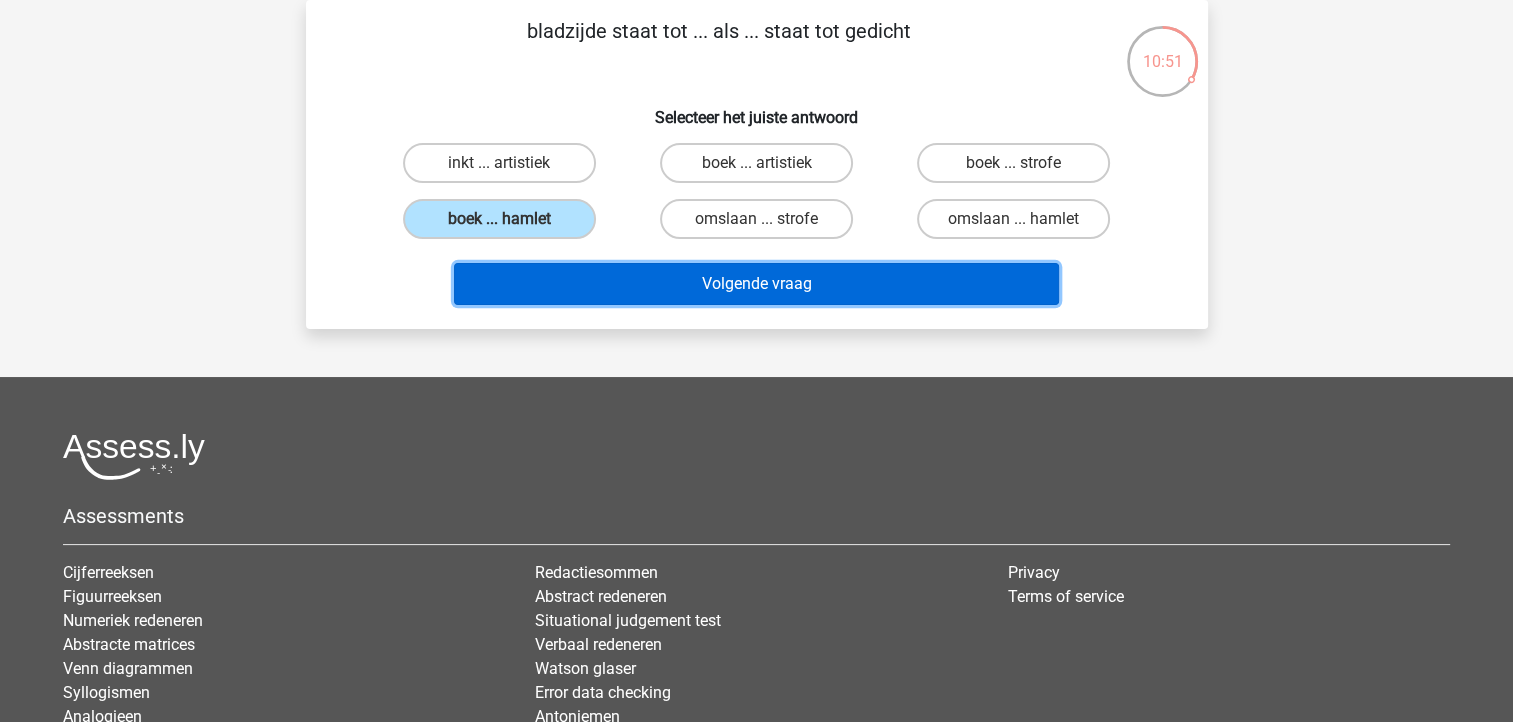 click on "Volgende vraag" at bounding box center (756, 284) 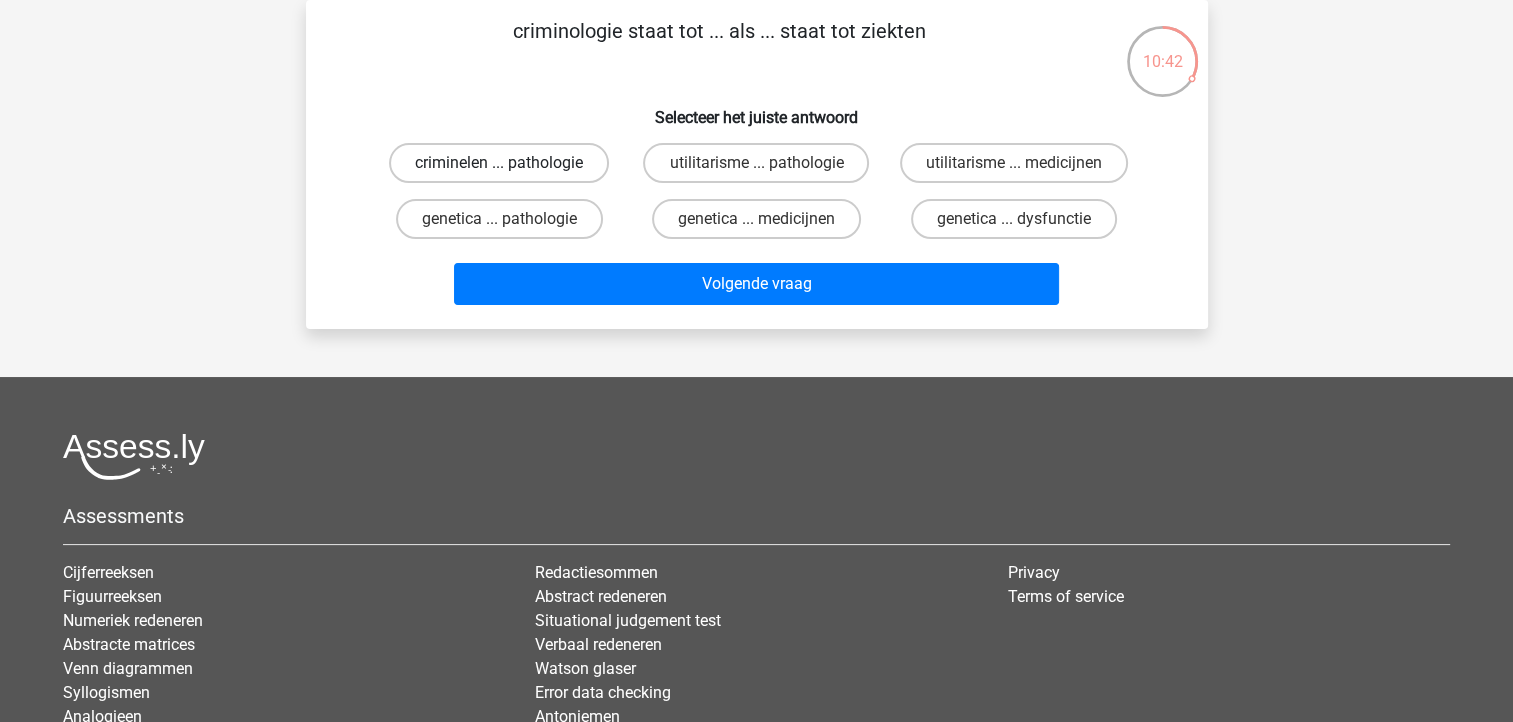 click on "criminelen ... pathologie" at bounding box center (499, 163) 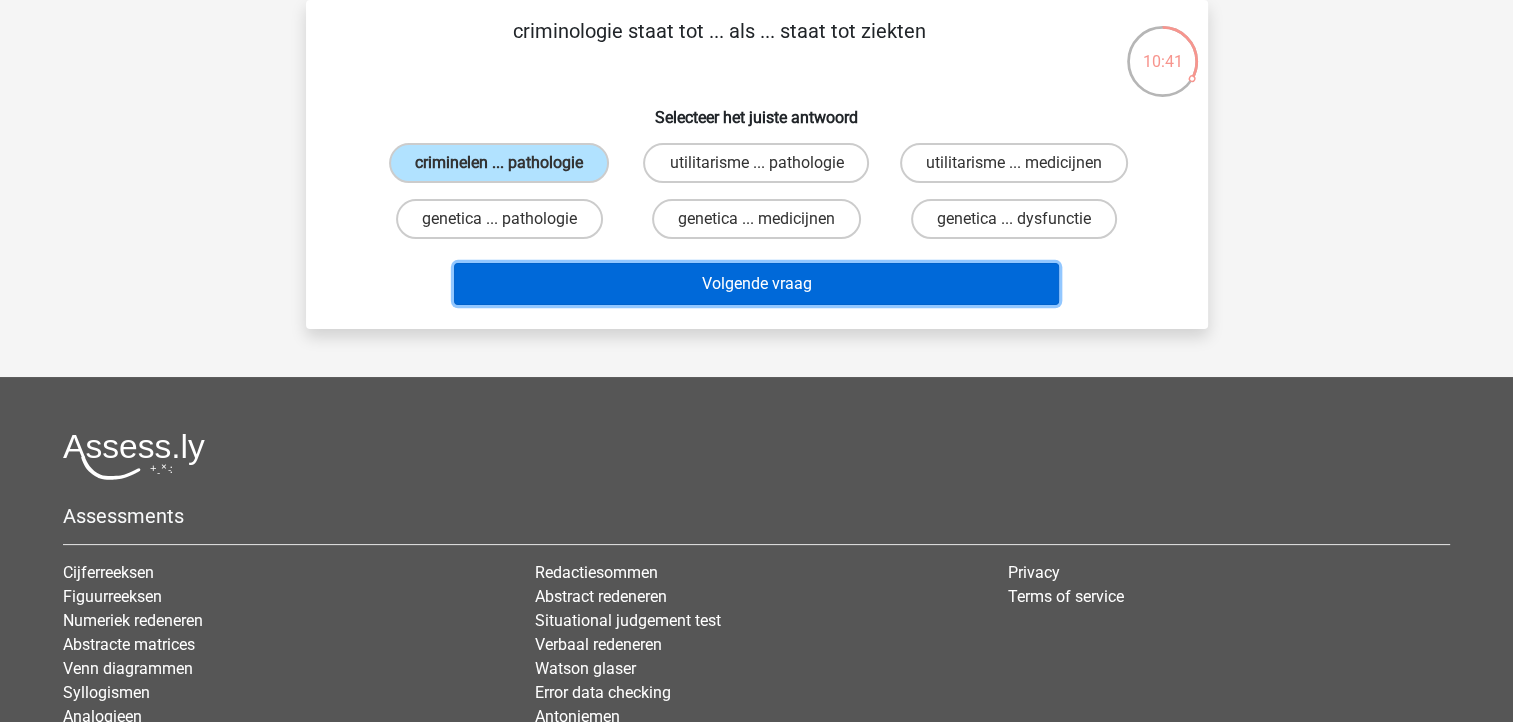click on "Volgende vraag" at bounding box center [756, 284] 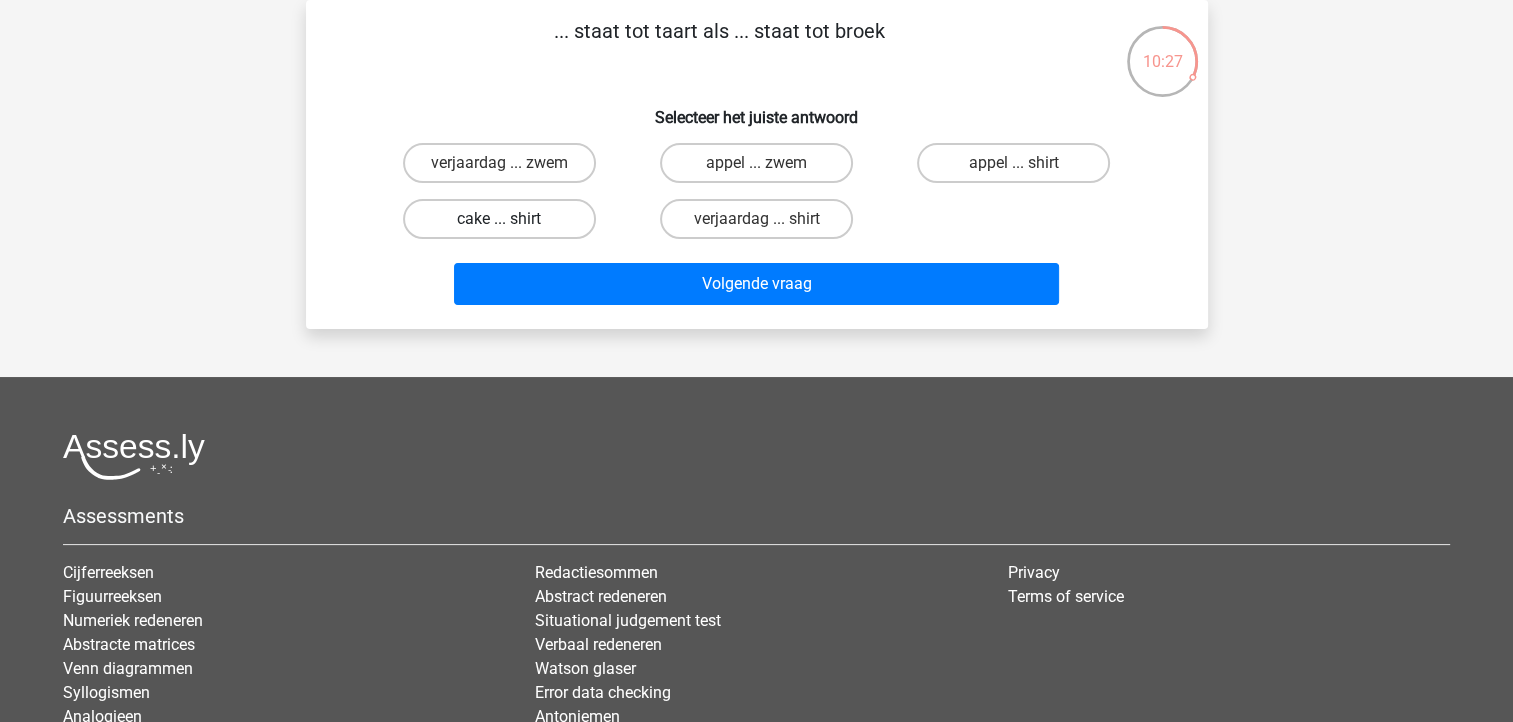 click on "cake ... shirt" at bounding box center (499, 219) 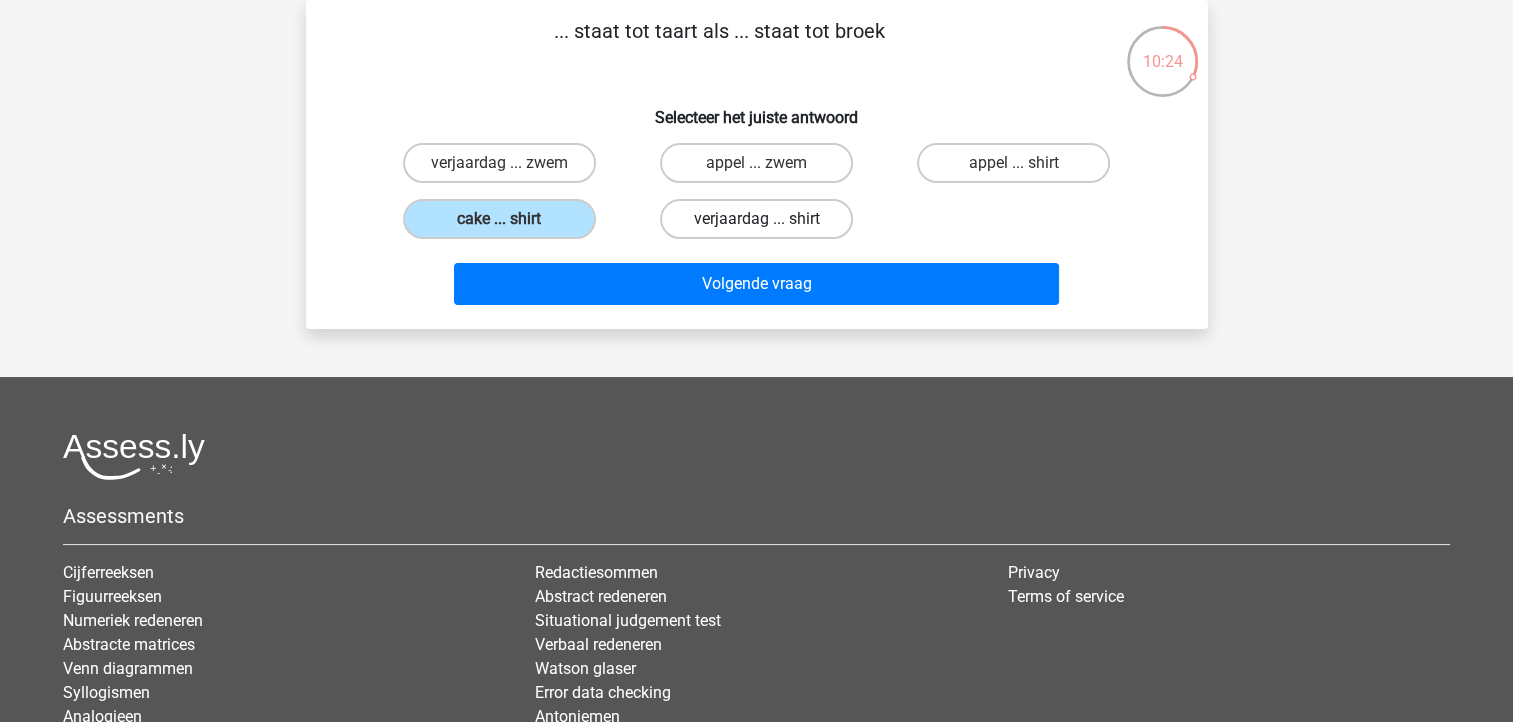 click on "verjaardag ... shirt" at bounding box center (756, 219) 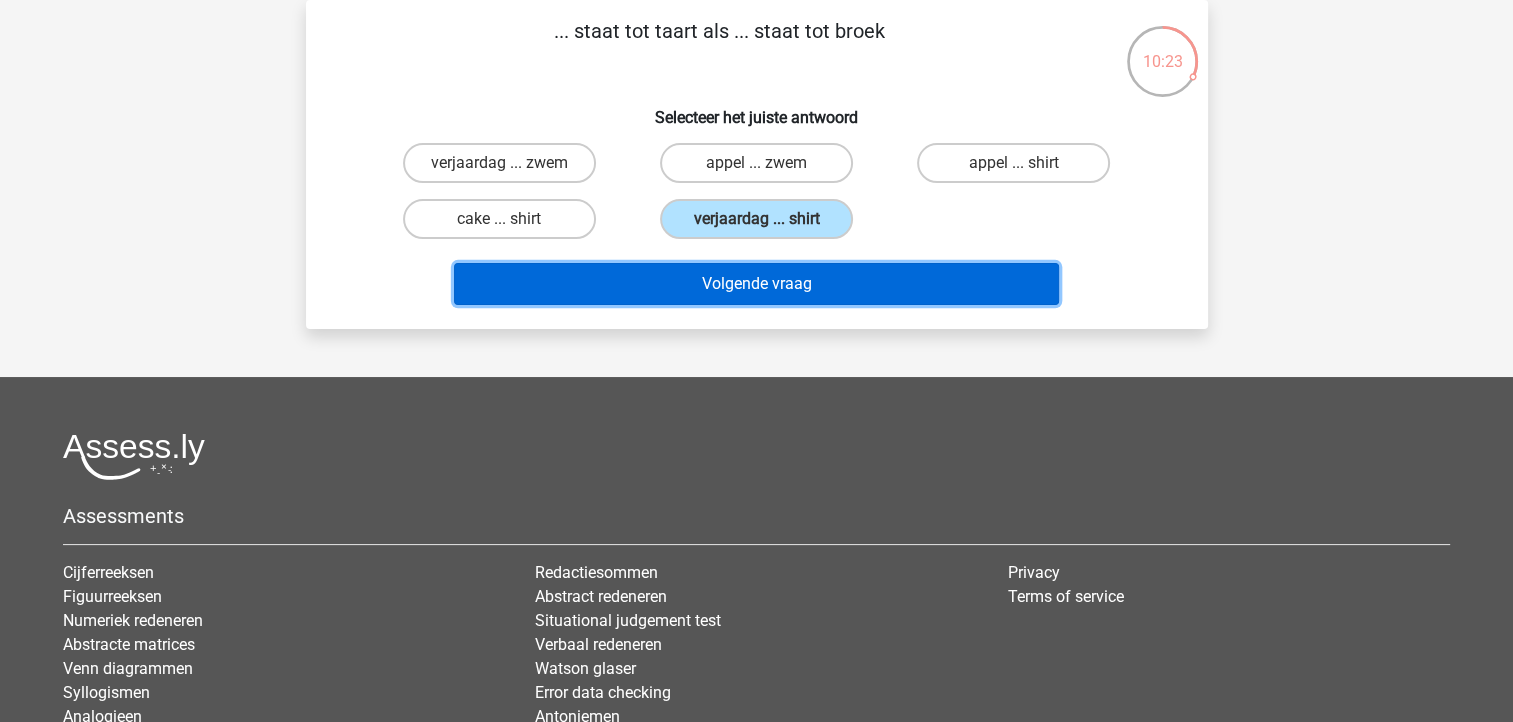 click on "Volgende vraag" at bounding box center [756, 284] 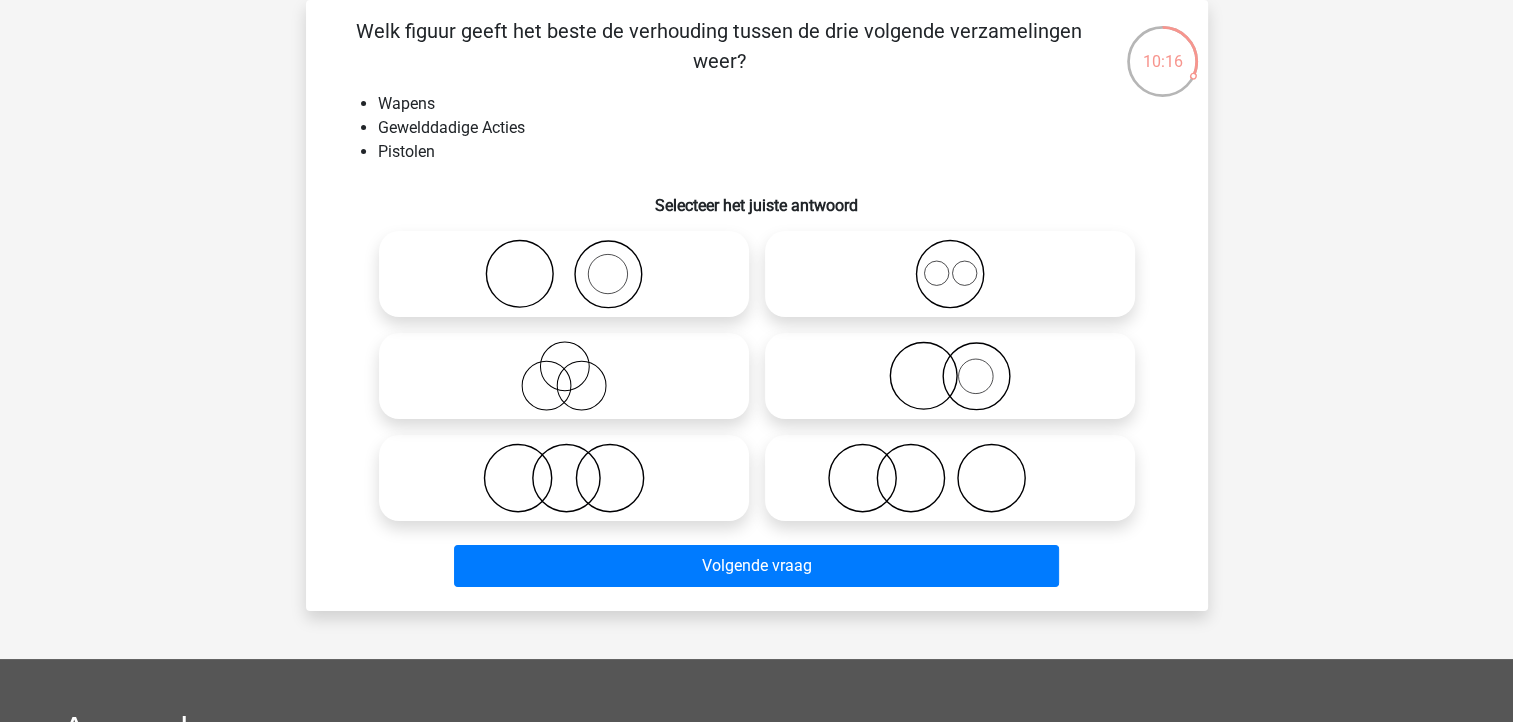 click 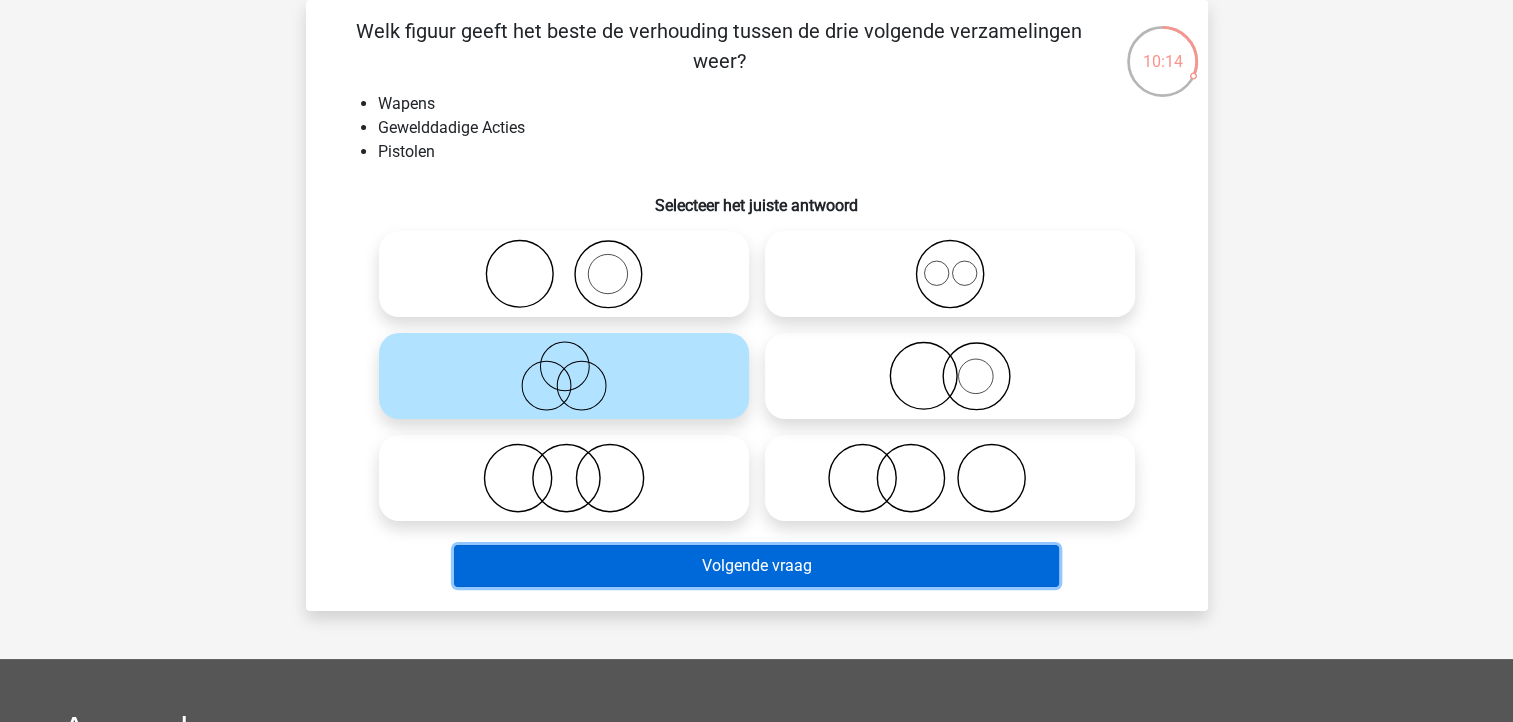 click on "Volgende vraag" at bounding box center (756, 566) 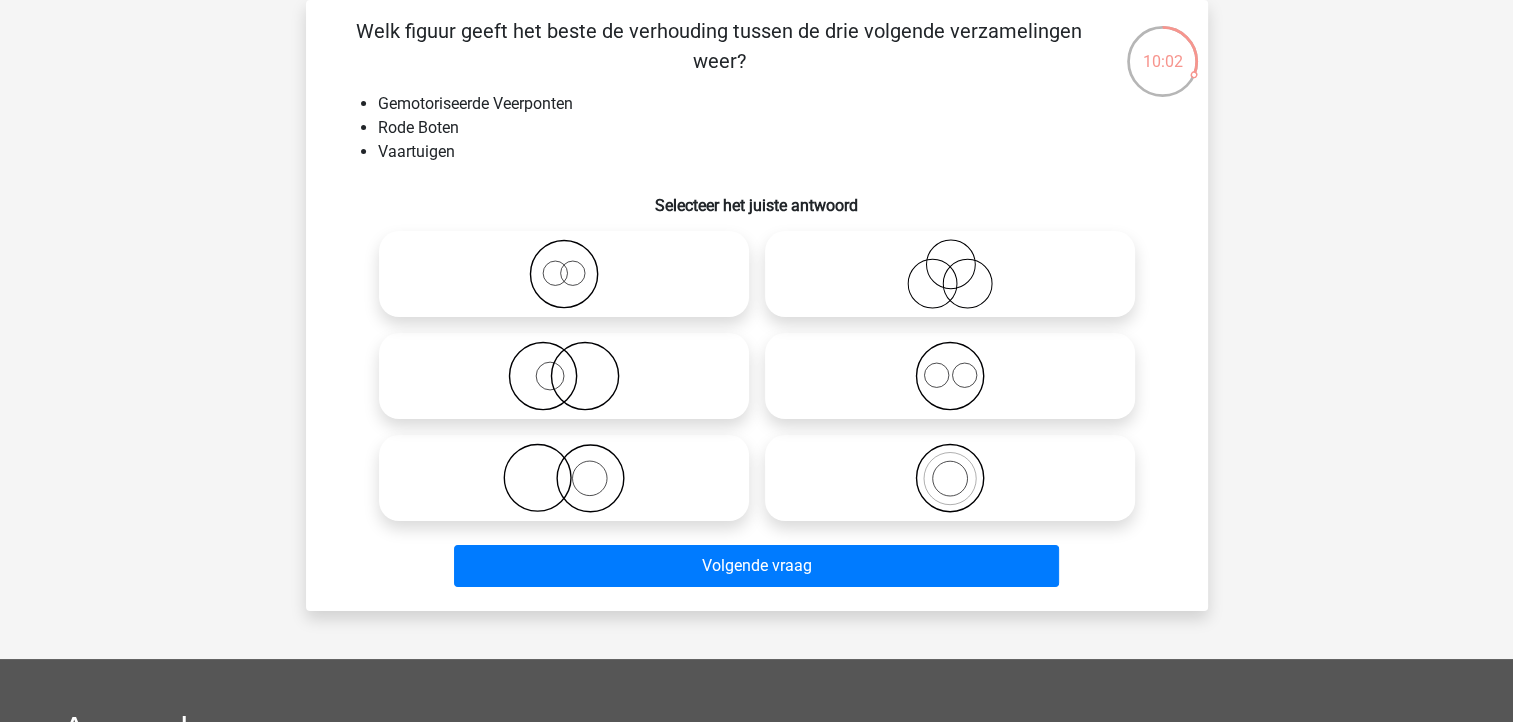 click 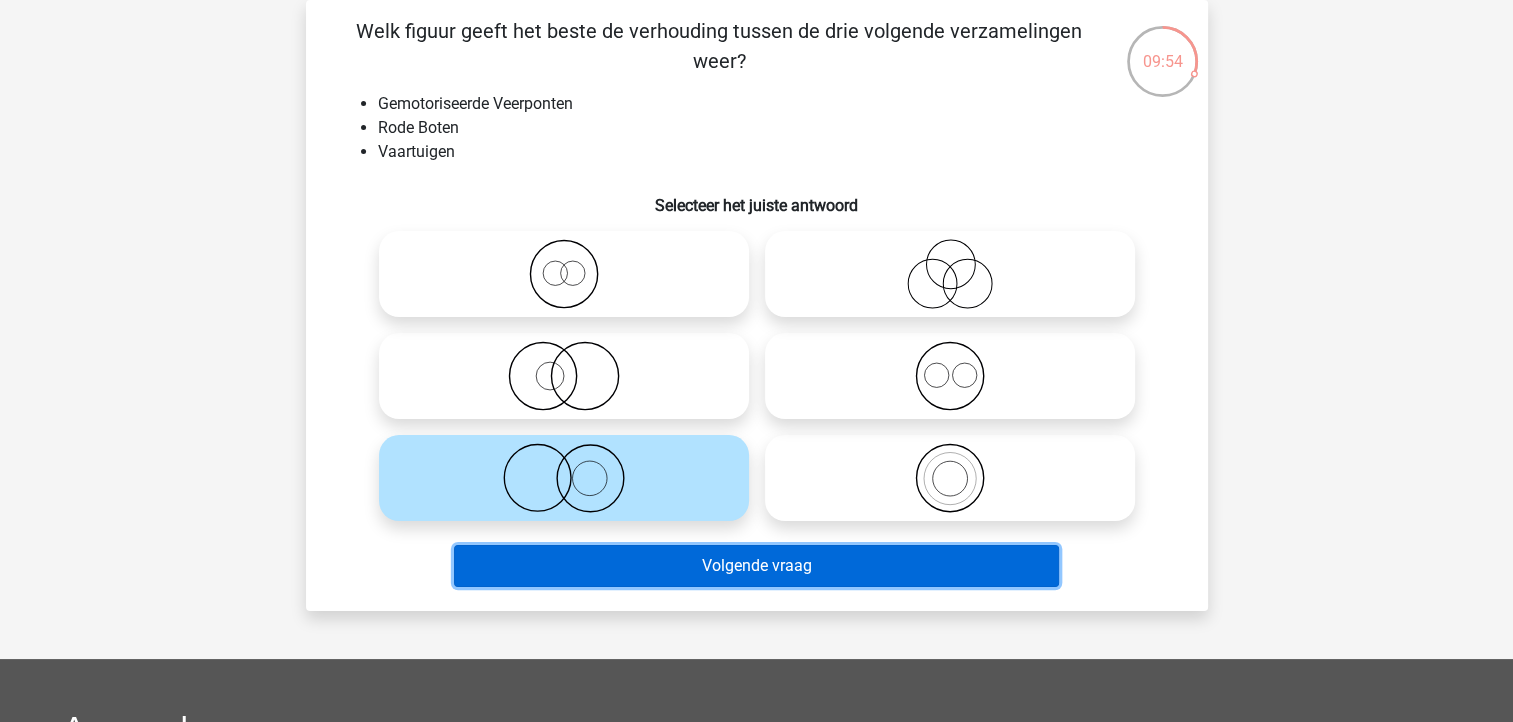click on "Volgende vraag" at bounding box center (756, 566) 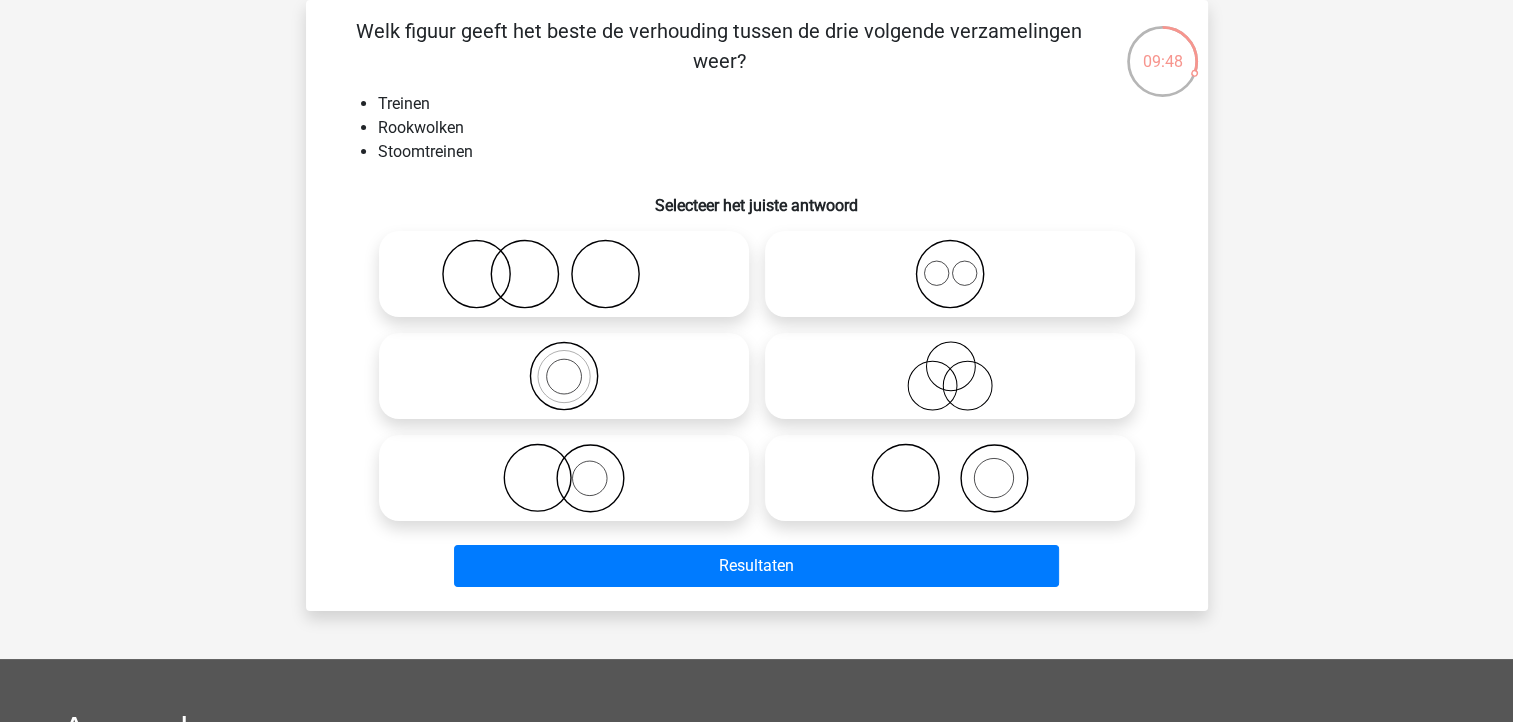 click 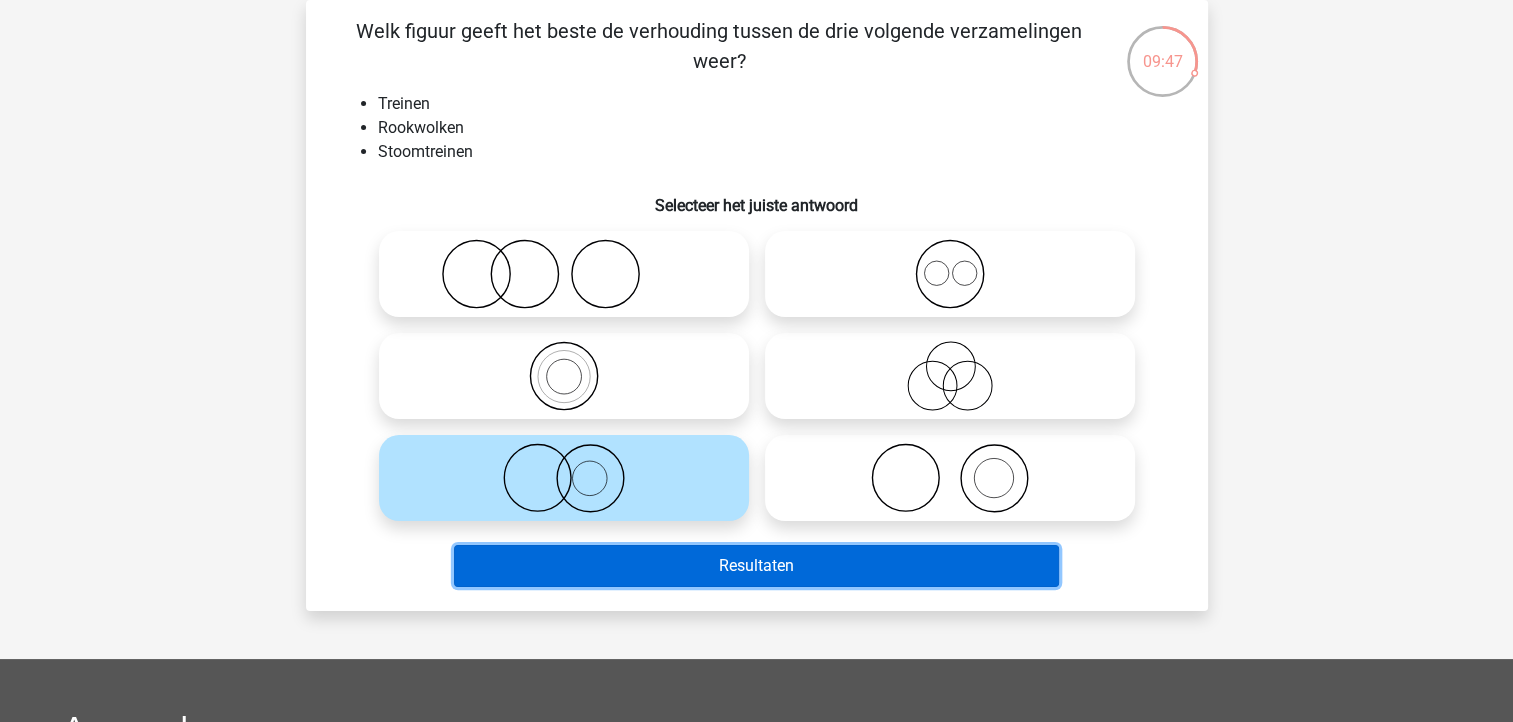 click on "Resultaten" at bounding box center (756, 566) 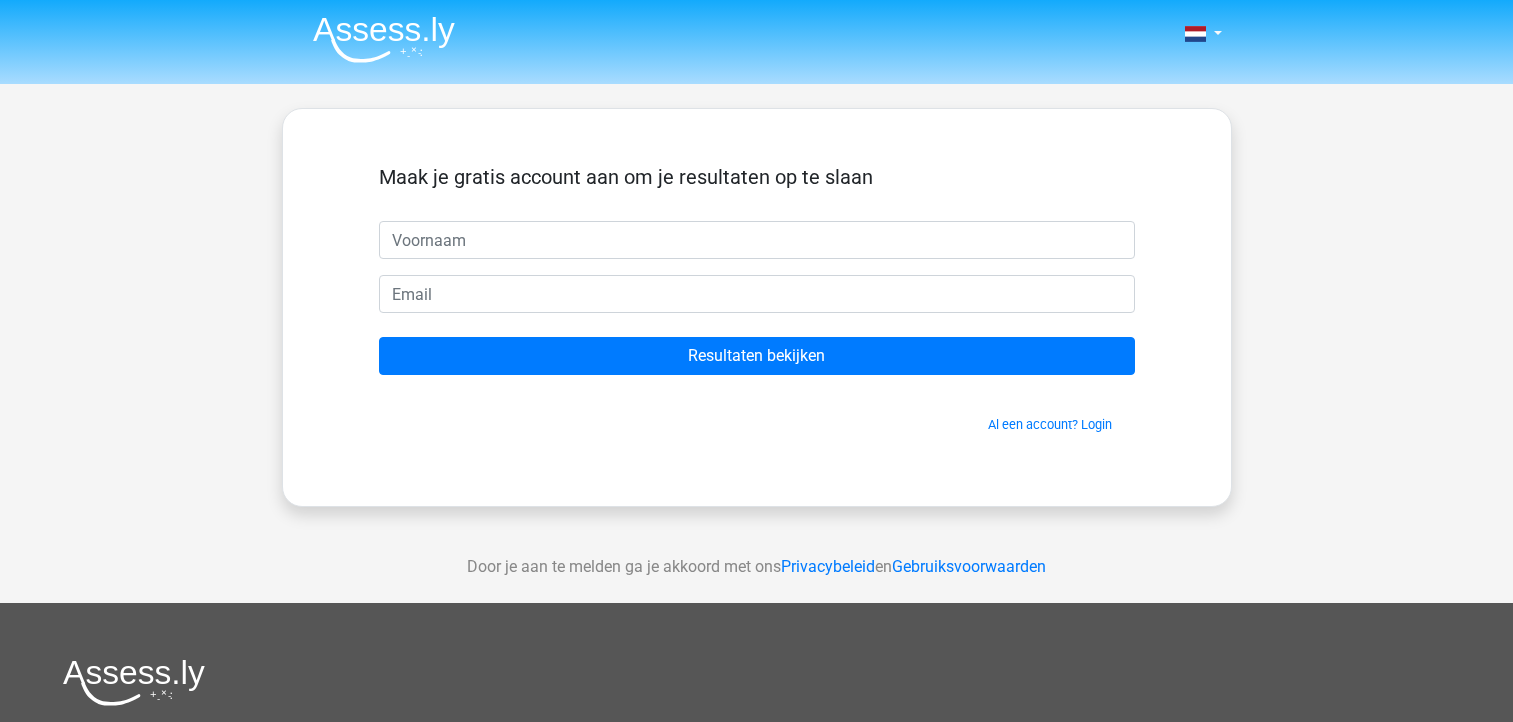 scroll, scrollTop: 0, scrollLeft: 0, axis: both 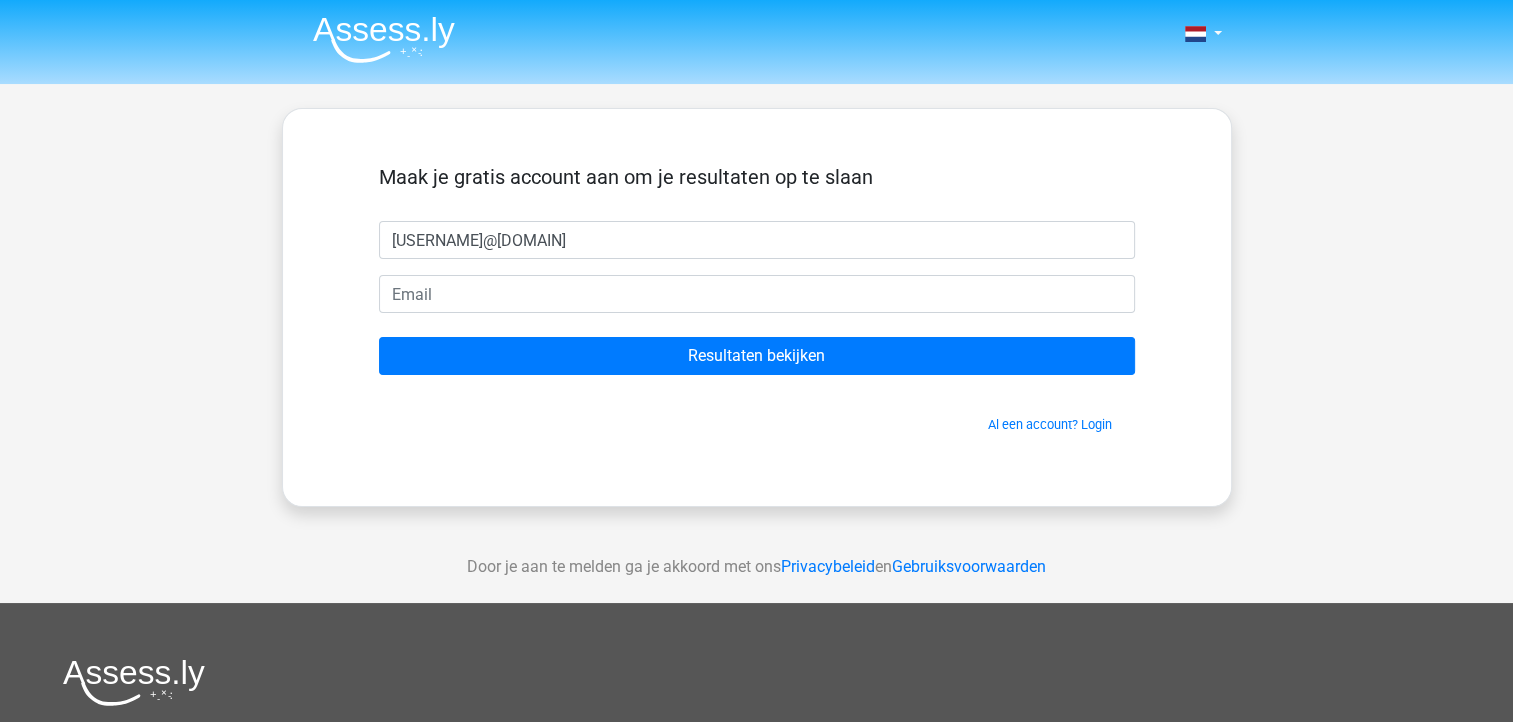 click on "marcia17101982@icloud.com" at bounding box center [757, 240] 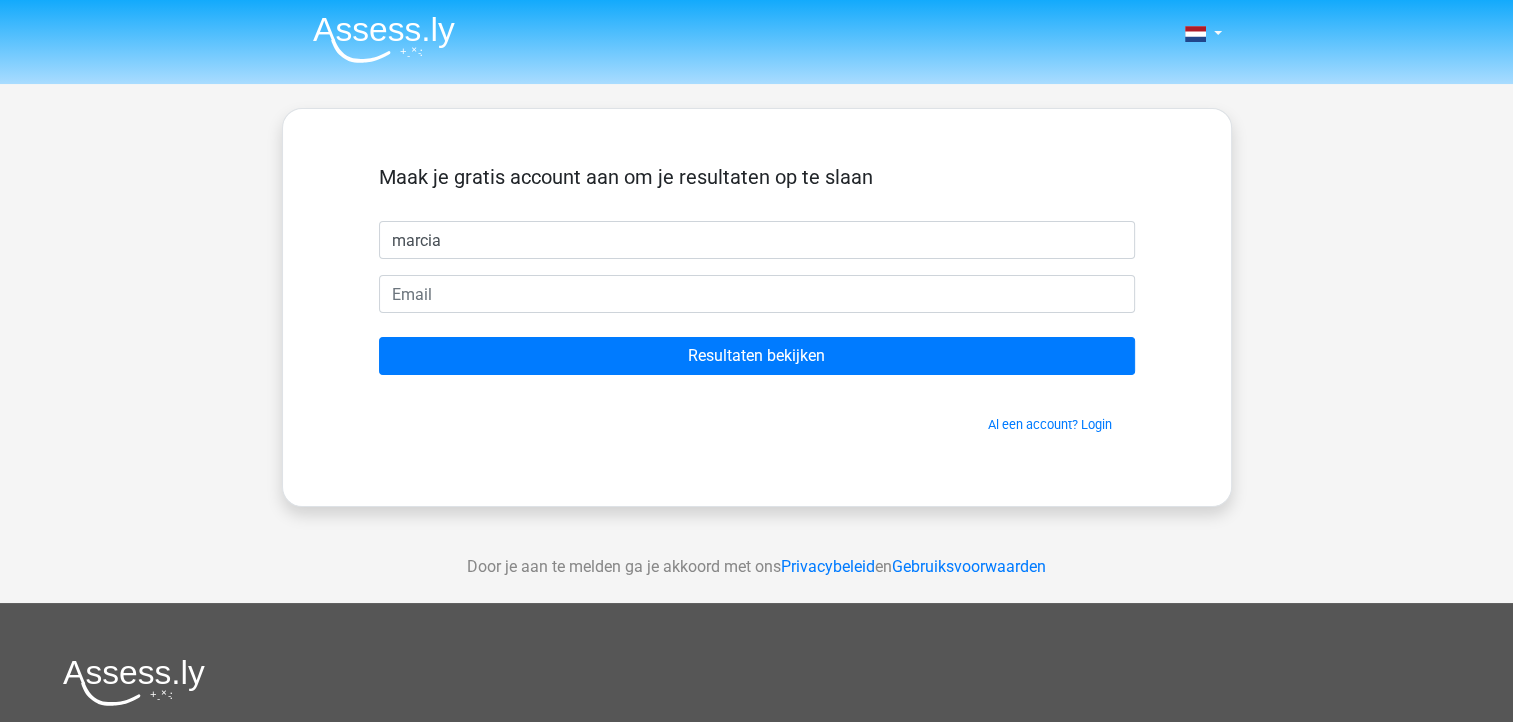type on "marcia" 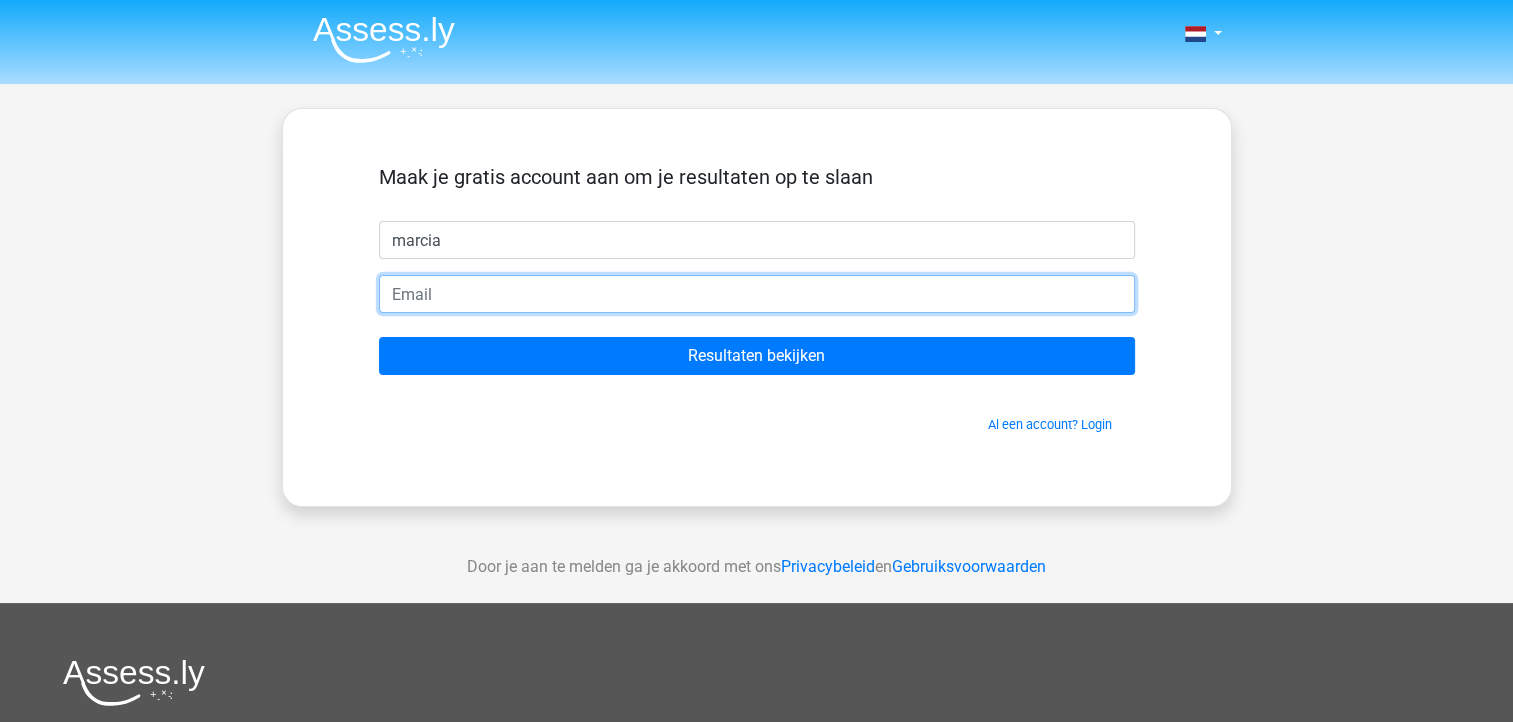 click at bounding box center [757, 294] 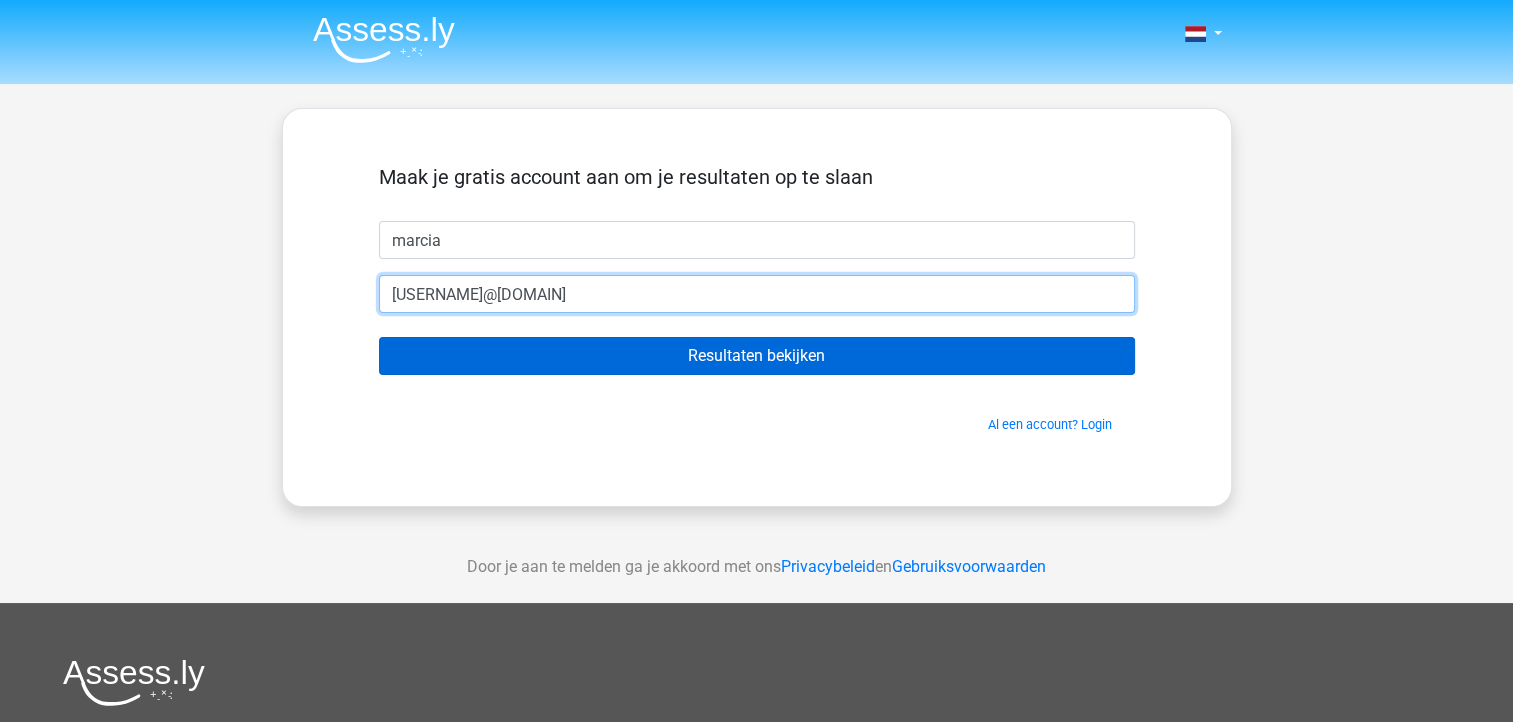 type on "marcia17101982@icloud.com" 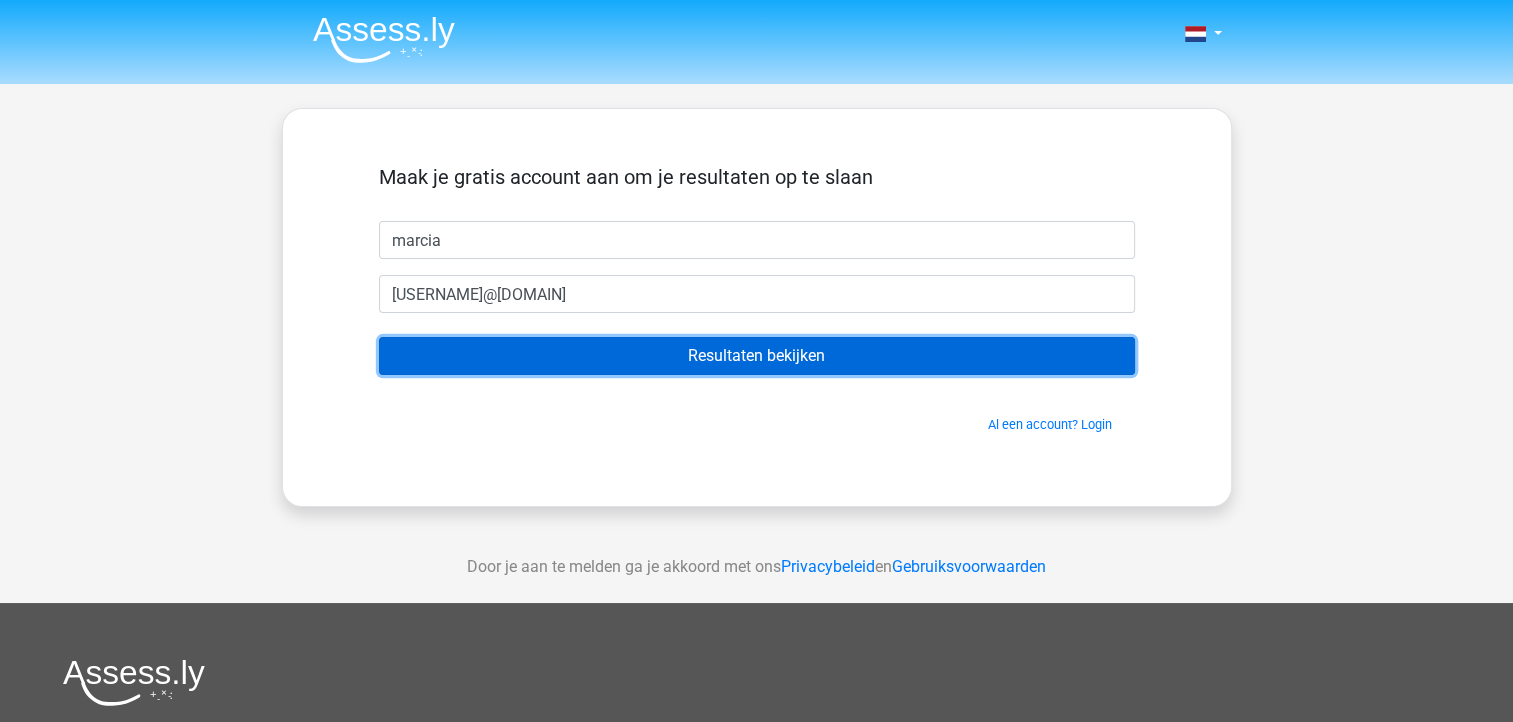 click on "Resultaten bekijken" at bounding box center (757, 356) 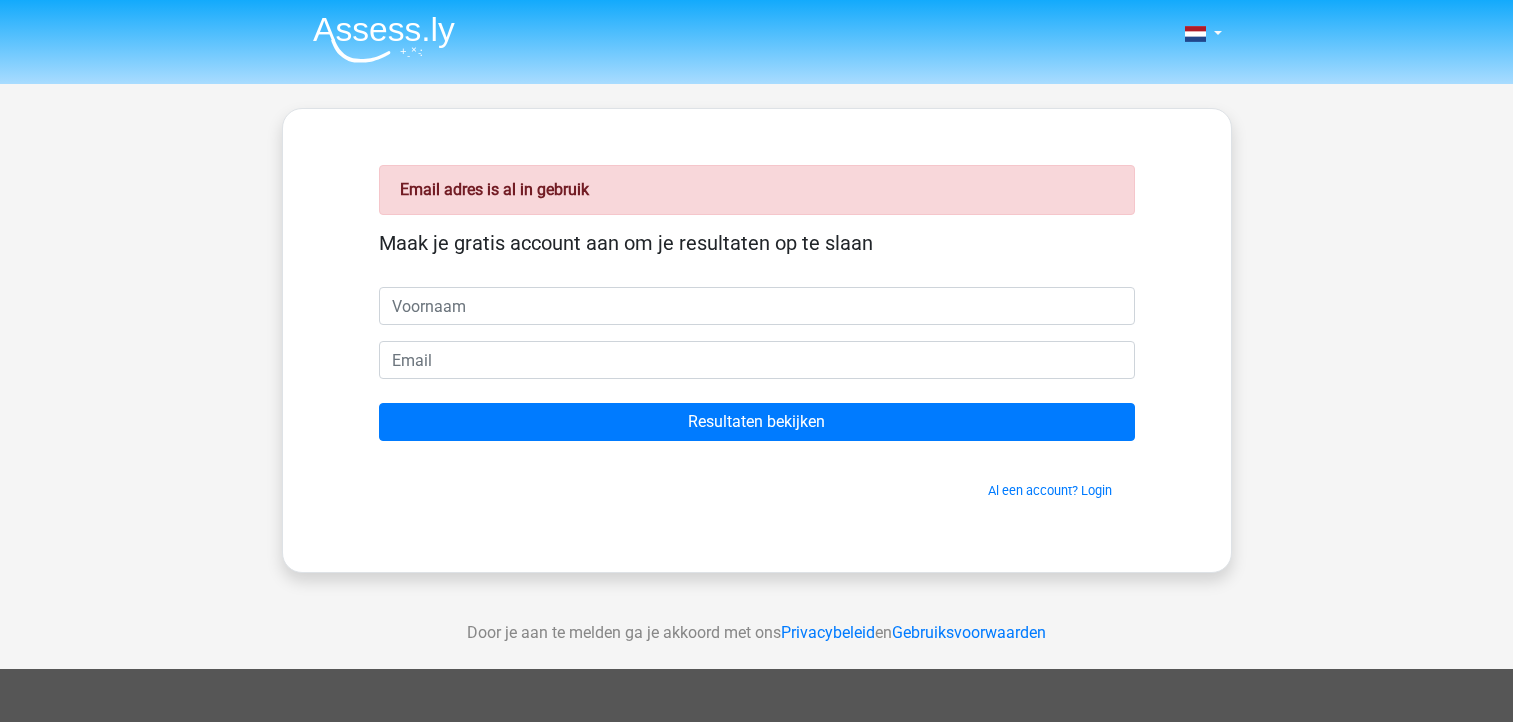 scroll, scrollTop: 0, scrollLeft: 0, axis: both 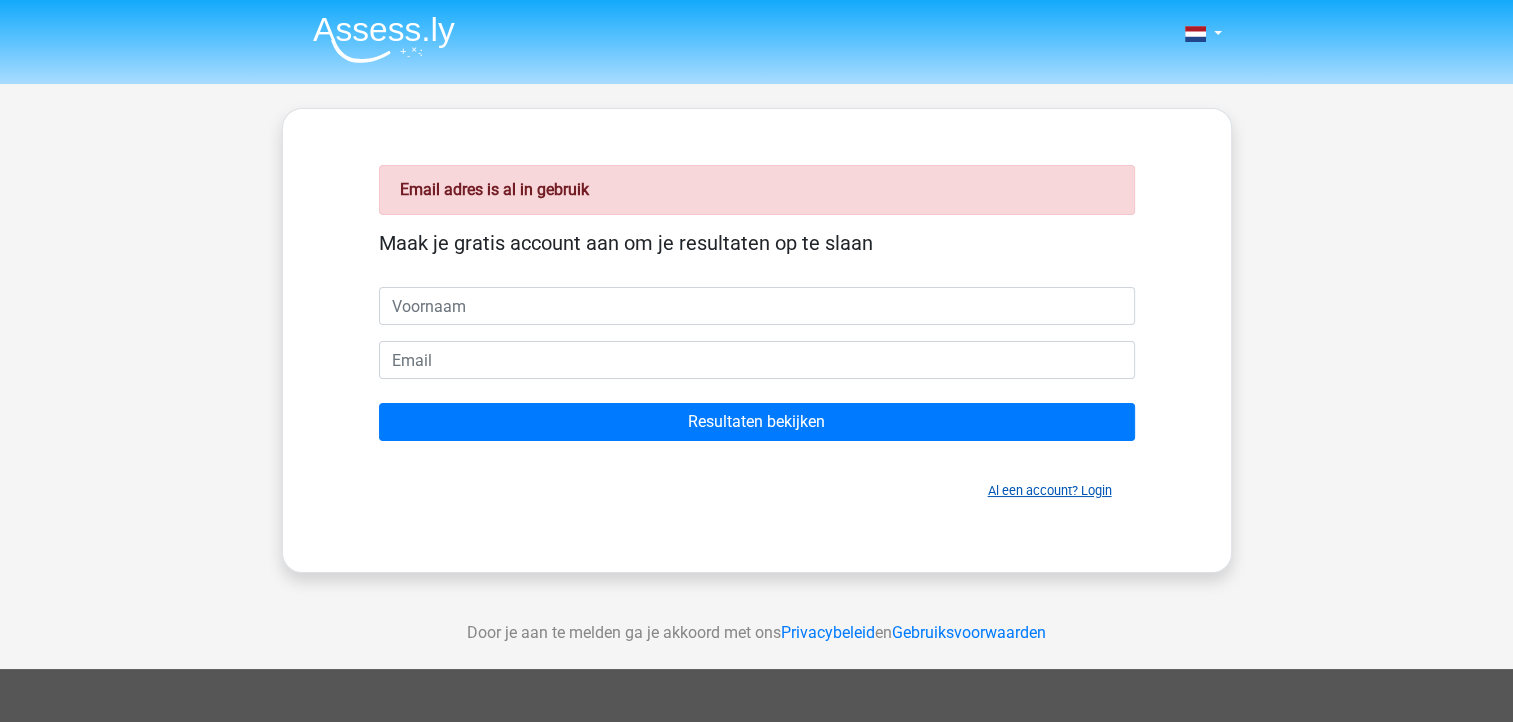 click on "Al een account? Login" at bounding box center [1050, 490] 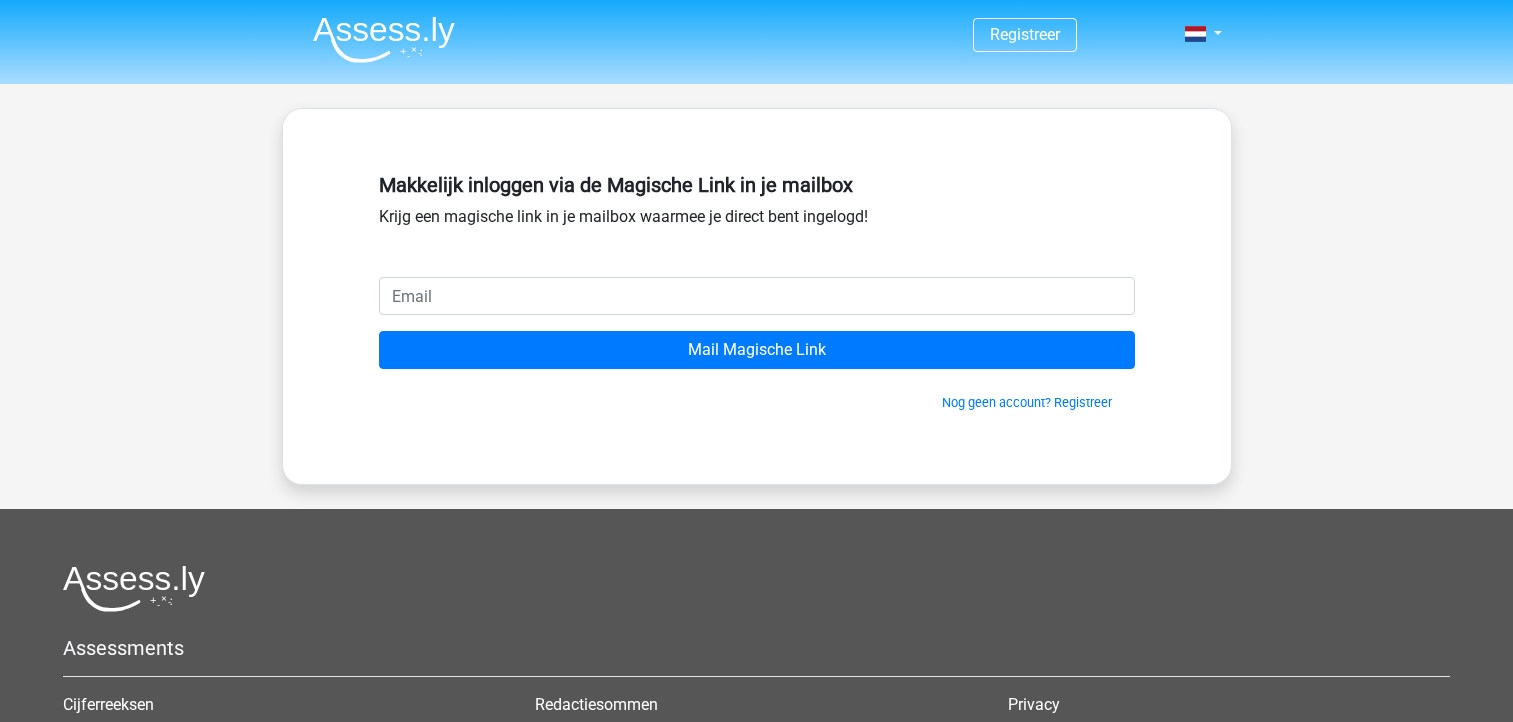 scroll, scrollTop: 0, scrollLeft: 0, axis: both 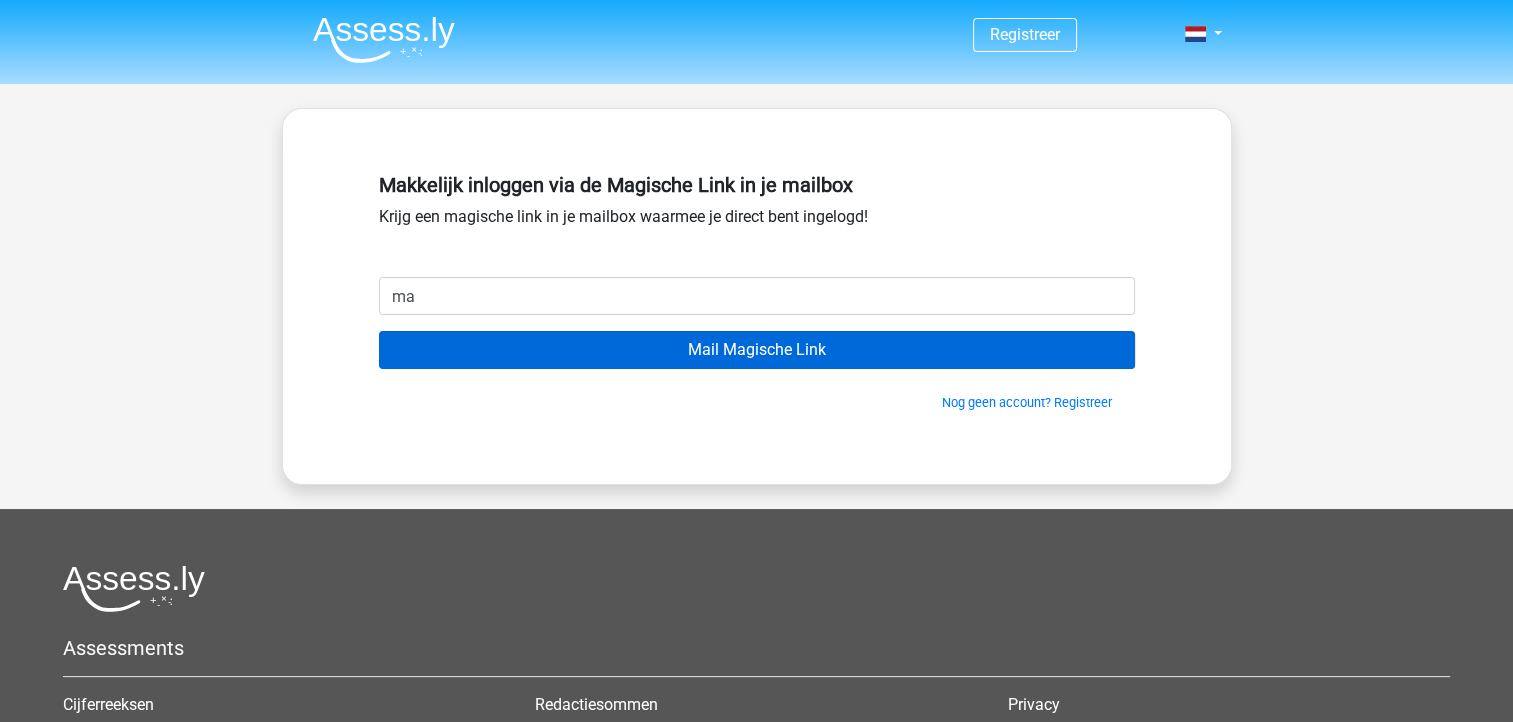 type on "[USERNAME]@[DOMAIN]" 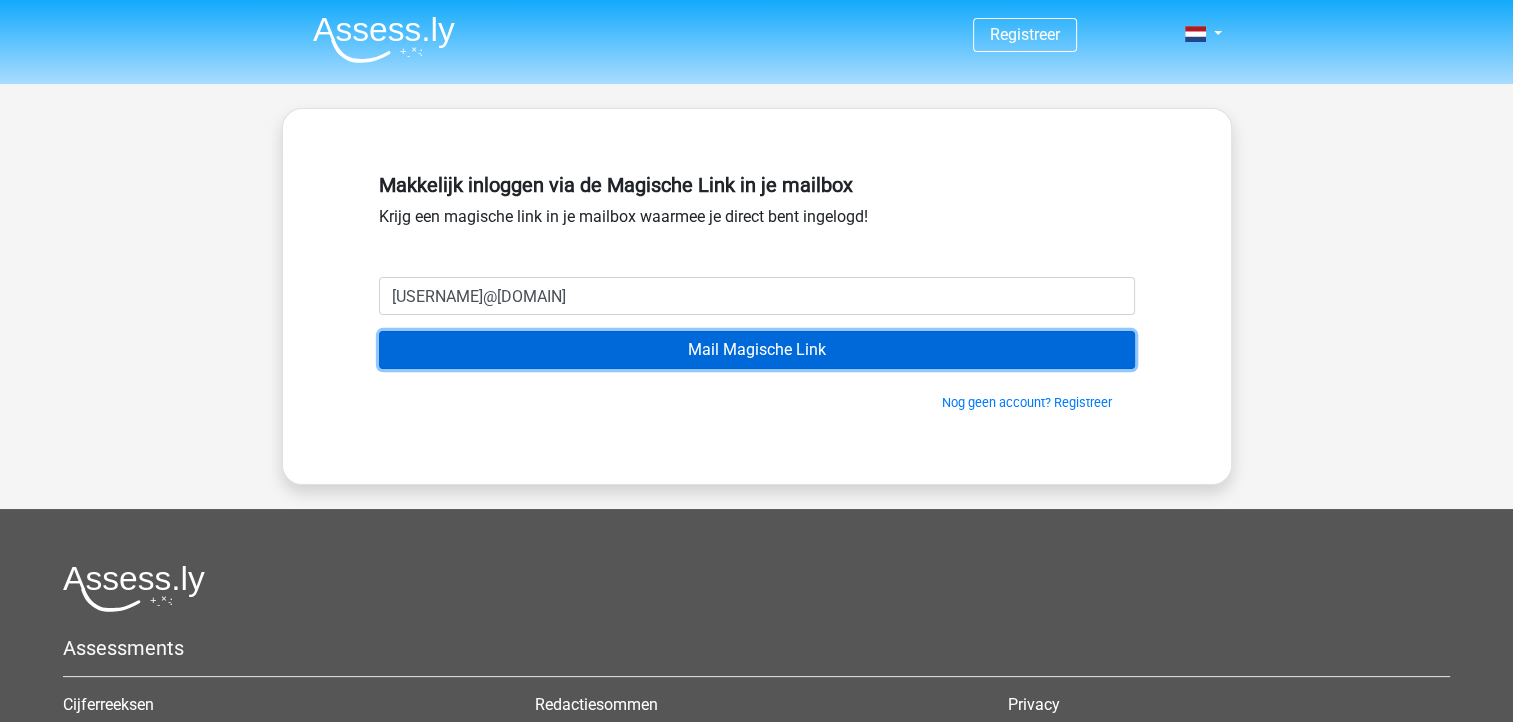 click on "Mail Magische Link" at bounding box center [757, 350] 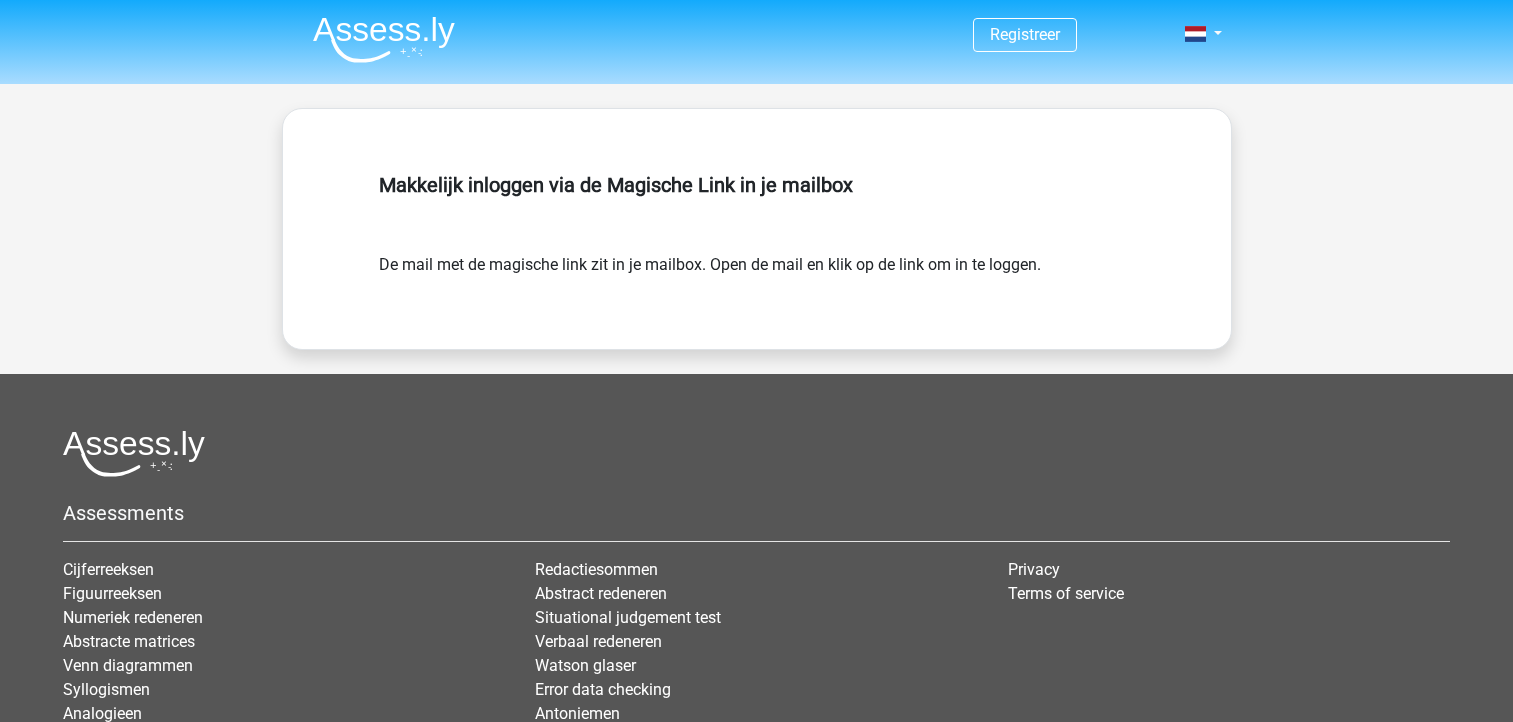 scroll, scrollTop: 0, scrollLeft: 0, axis: both 